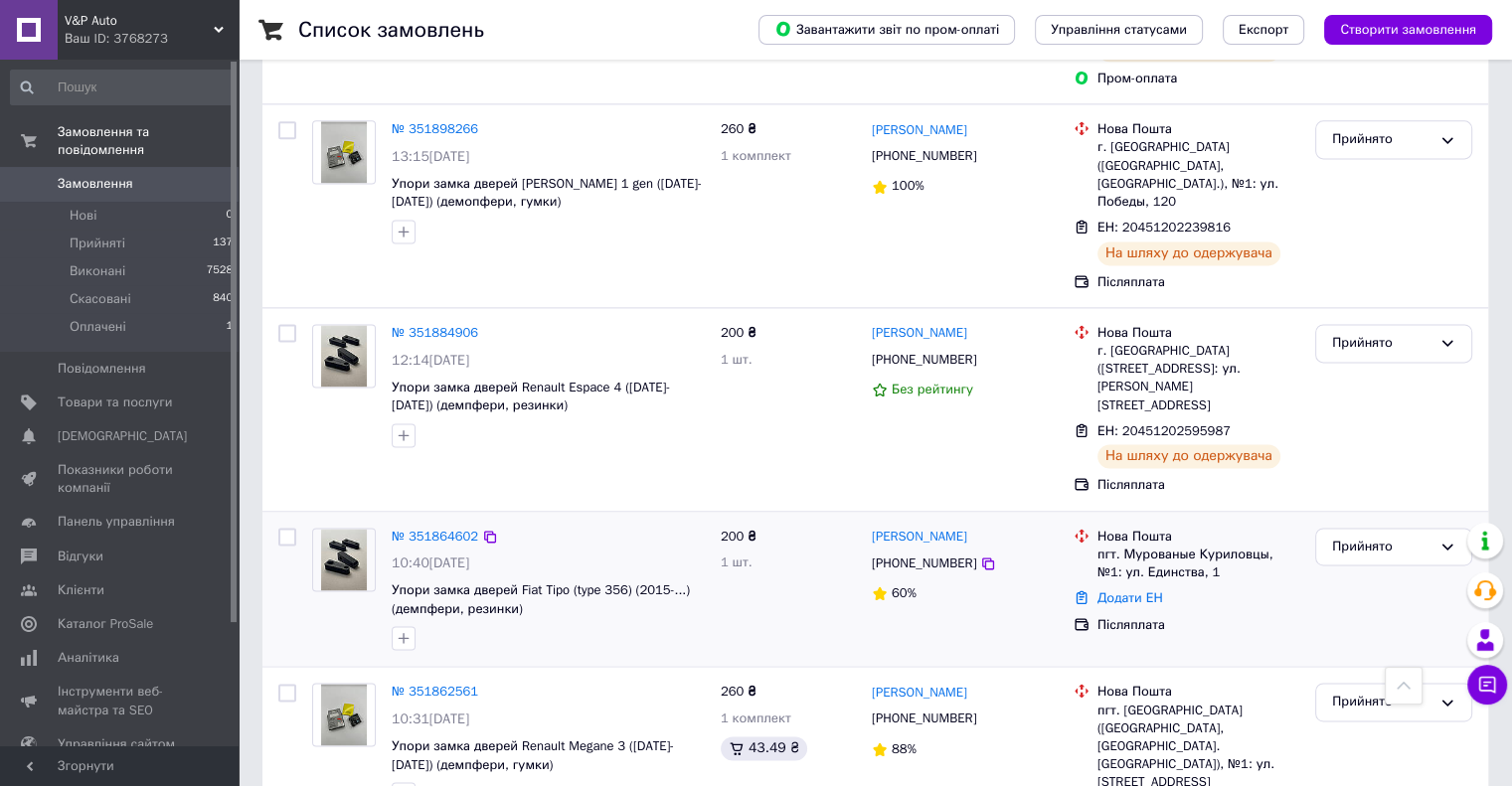 scroll, scrollTop: 2683, scrollLeft: 0, axis: vertical 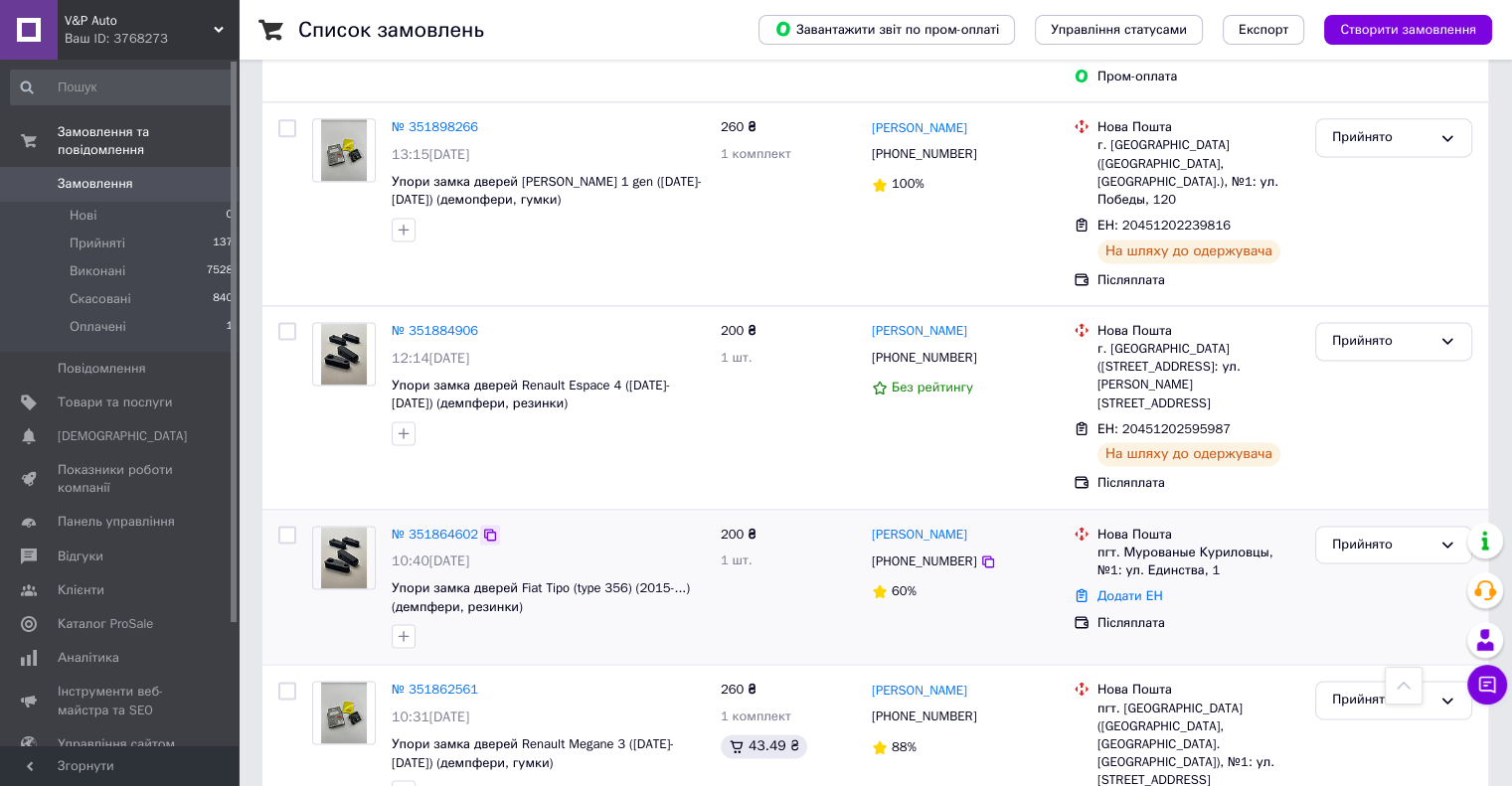 click 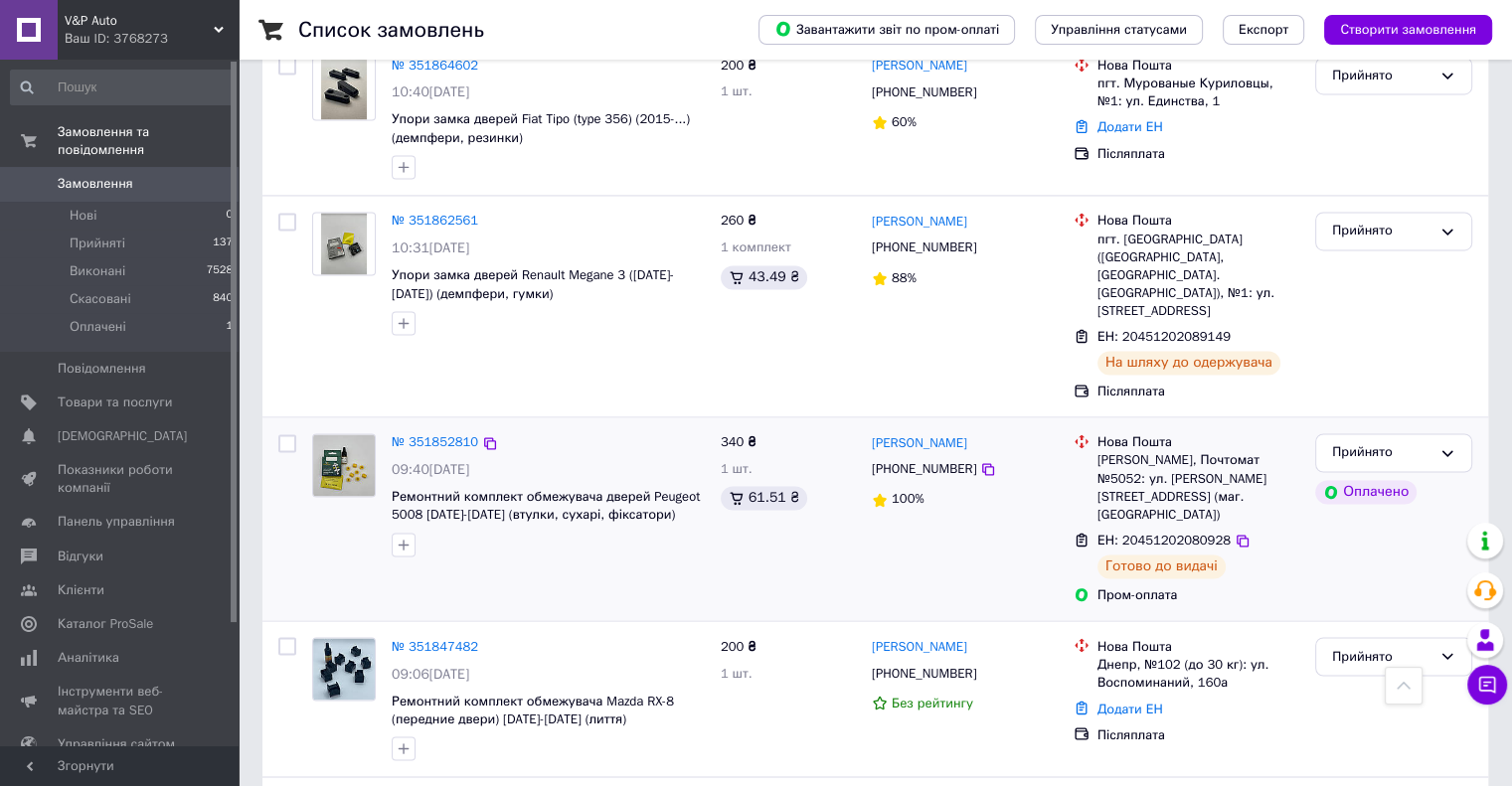 scroll, scrollTop: 3155, scrollLeft: 0, axis: vertical 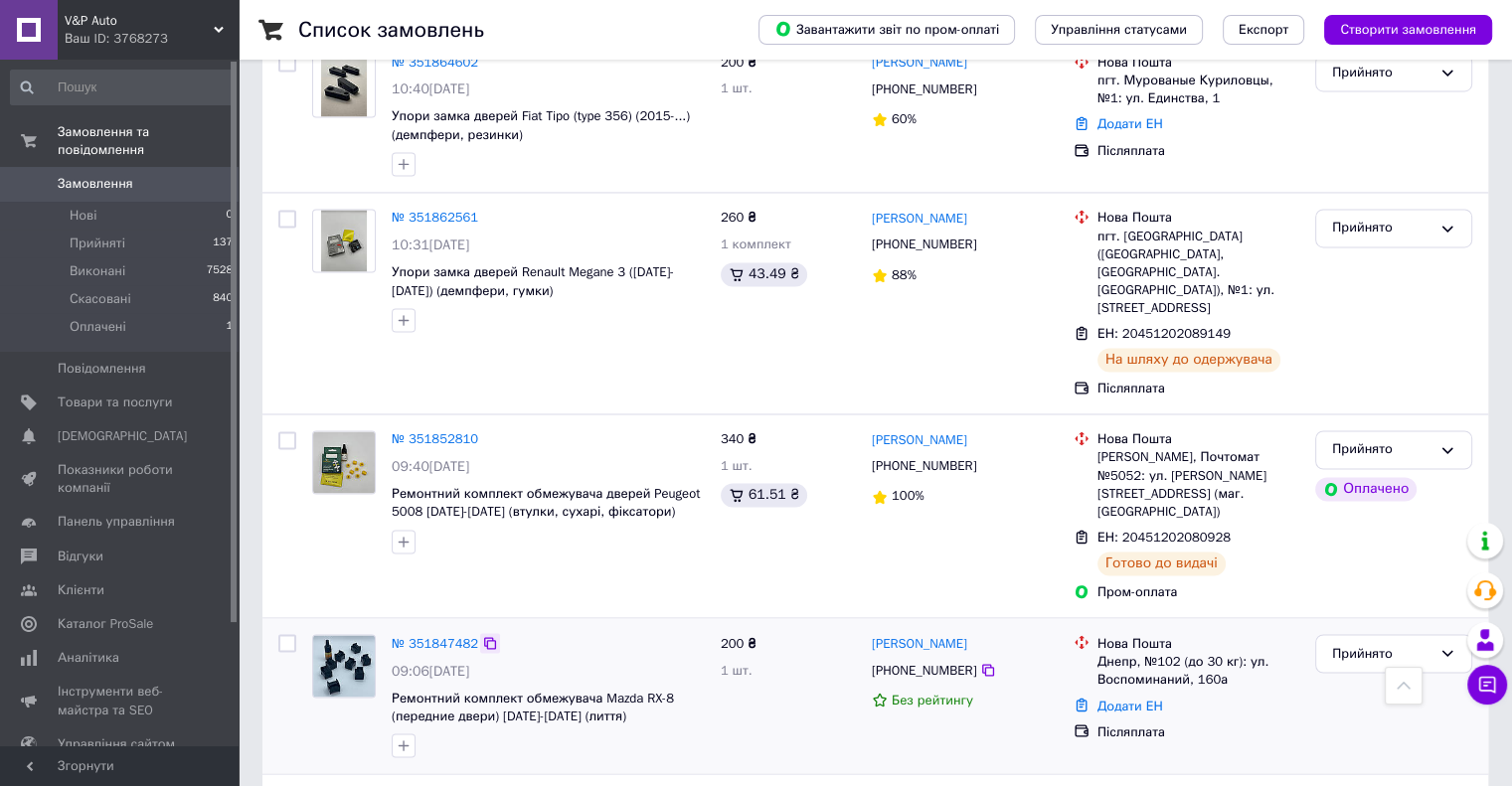 click 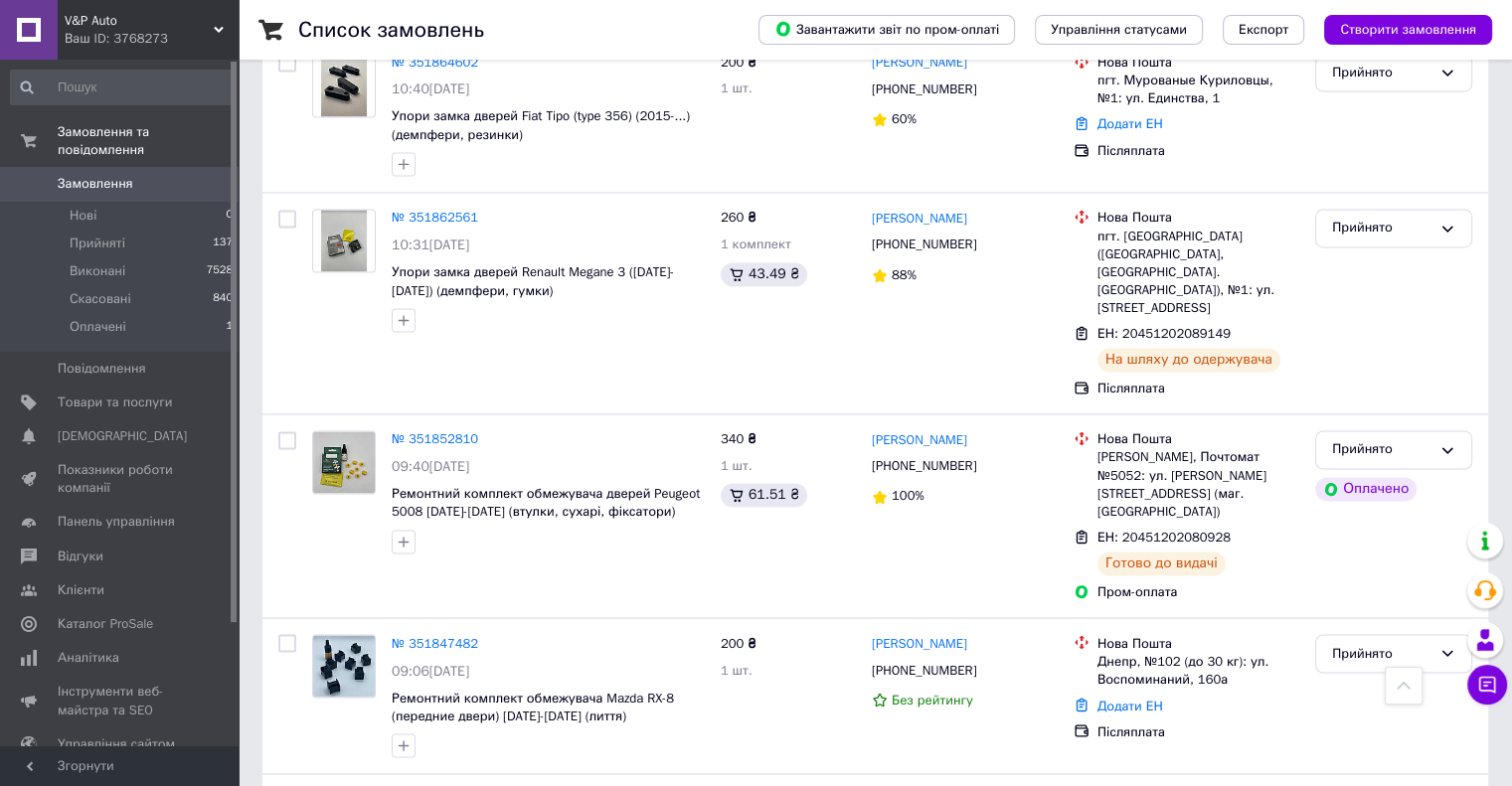 click on "2" at bounding box center [325, 1003] 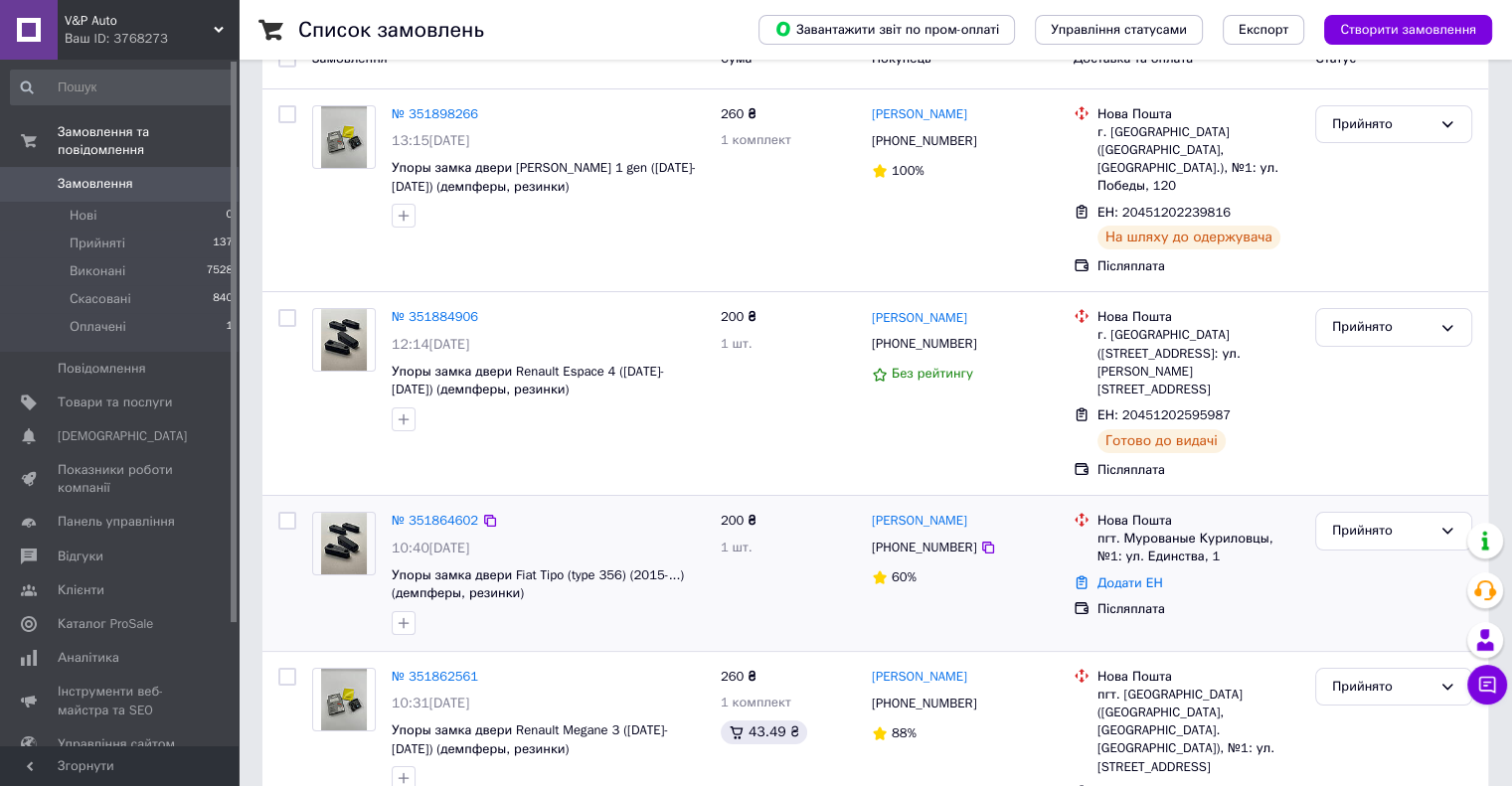 scroll, scrollTop: 199, scrollLeft: 0, axis: vertical 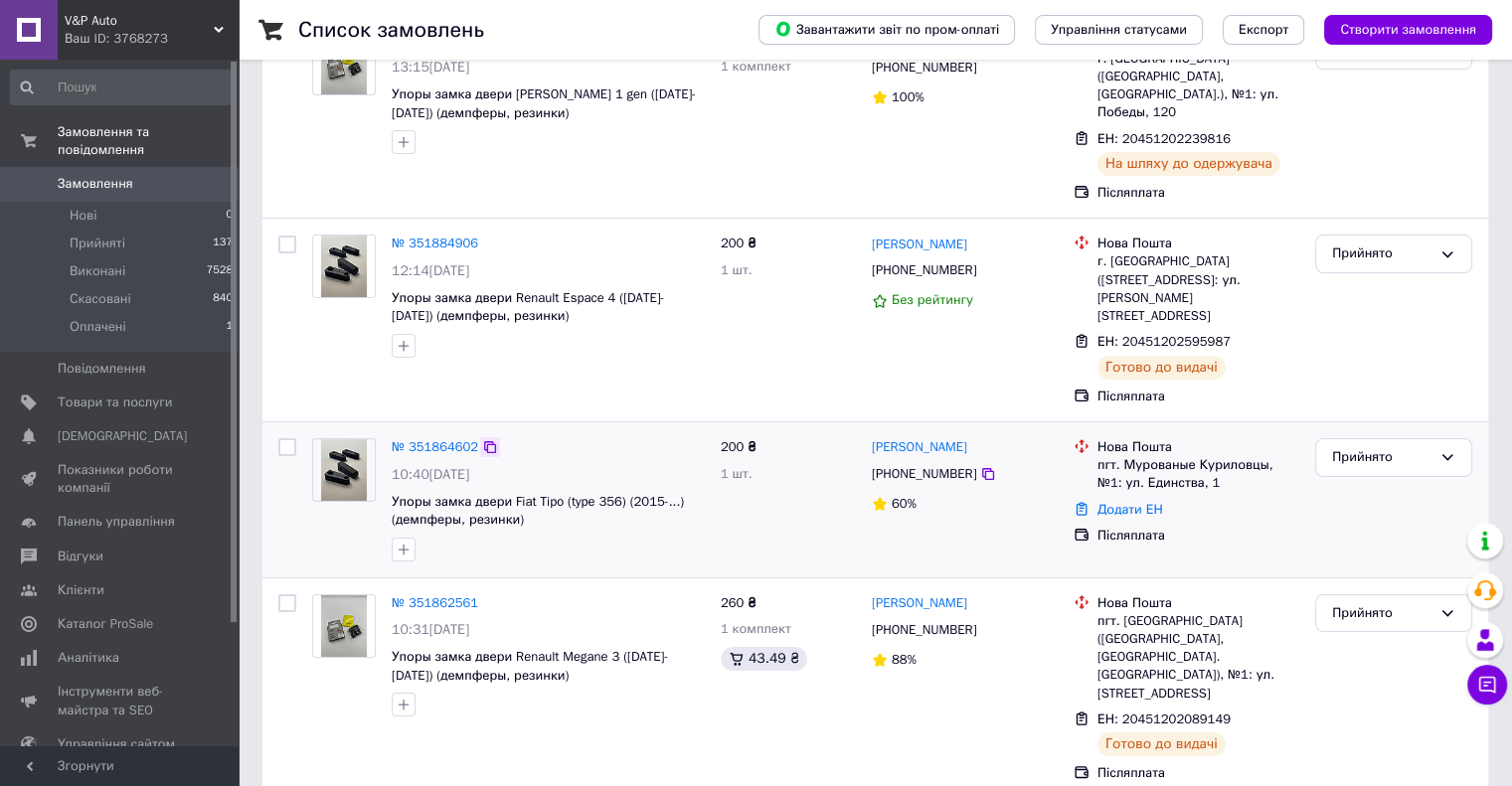 click 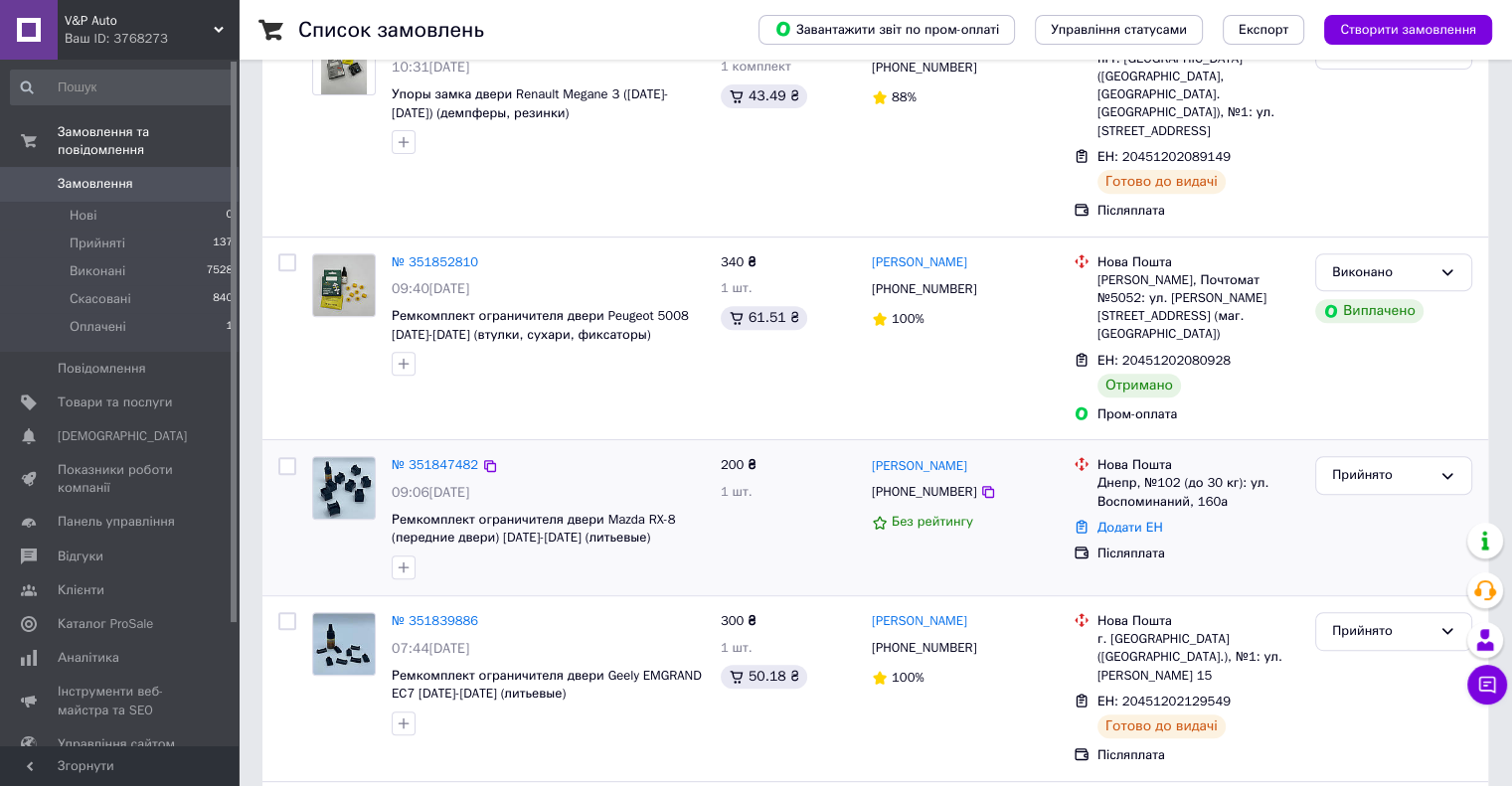 scroll, scrollTop: 795, scrollLeft: 0, axis: vertical 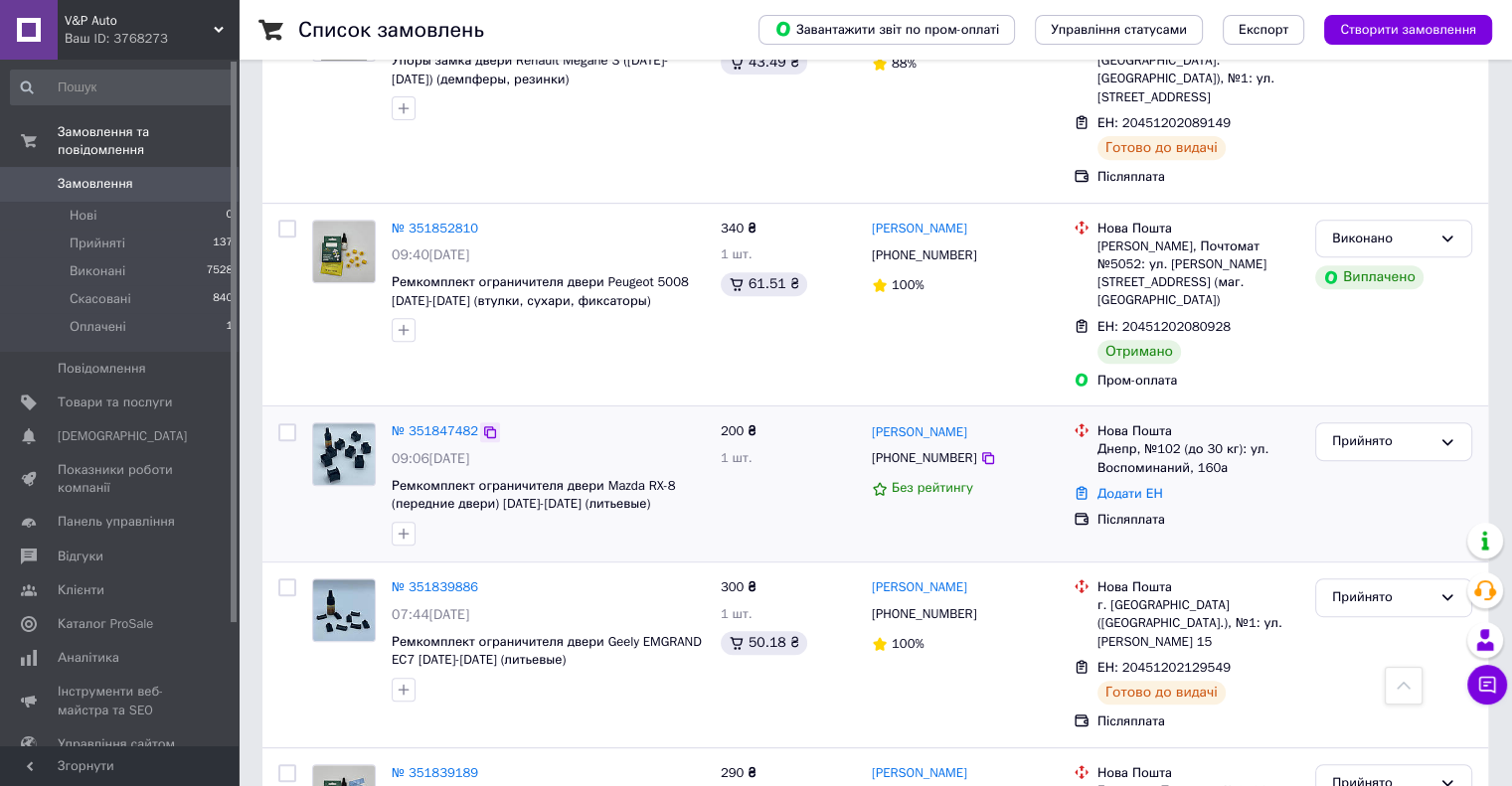 click 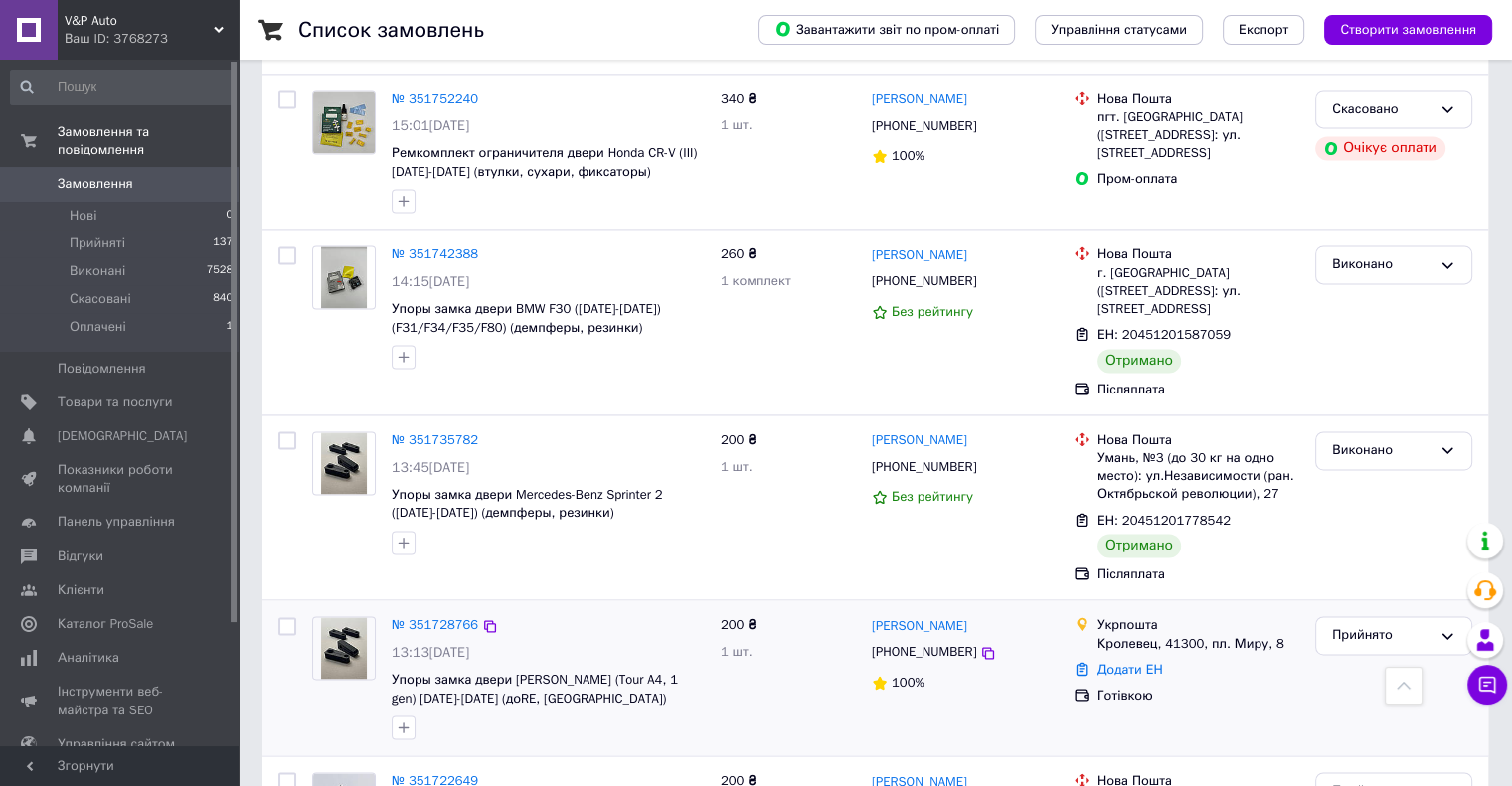 scroll, scrollTop: 2882, scrollLeft: 0, axis: vertical 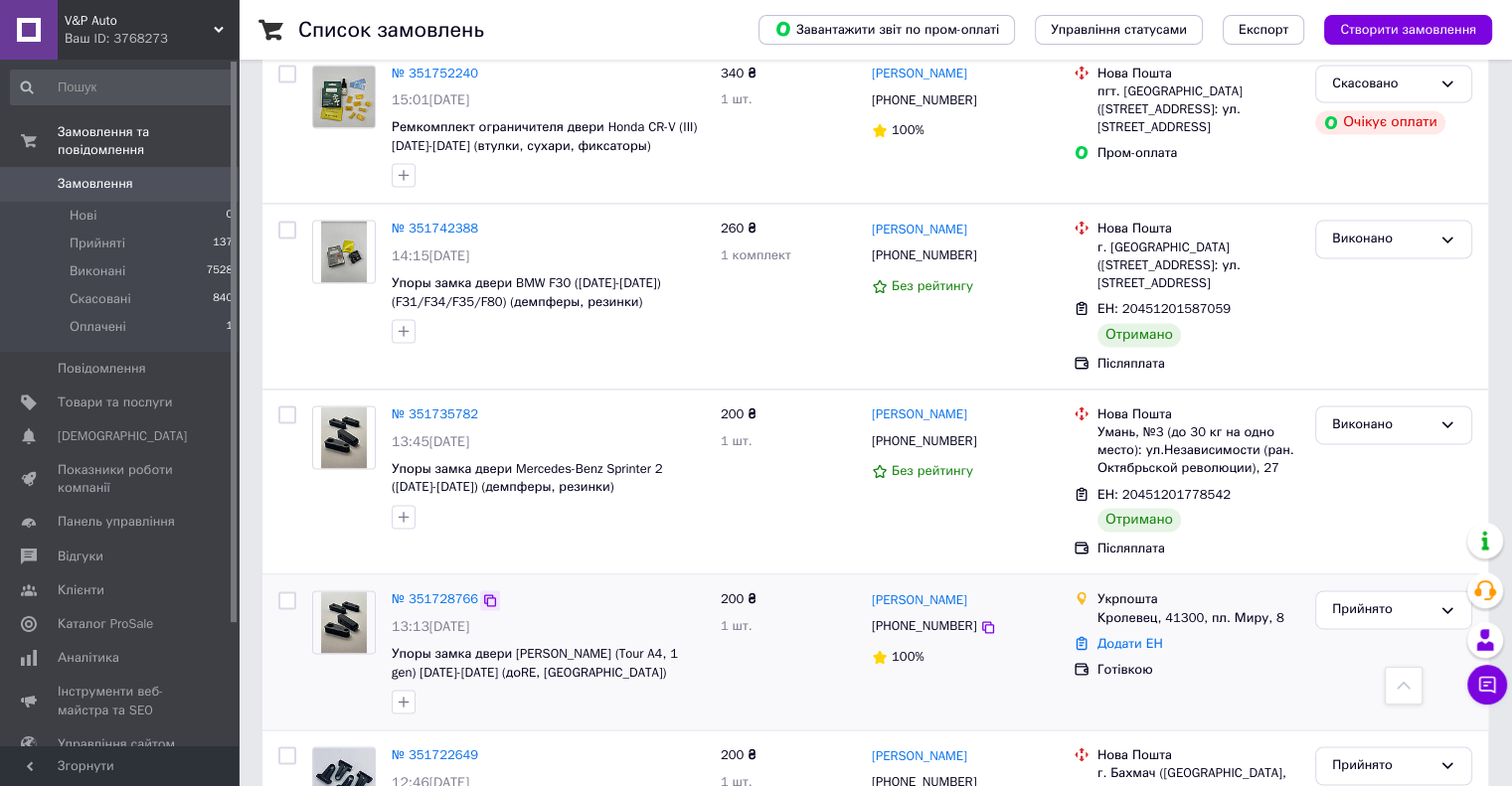 click 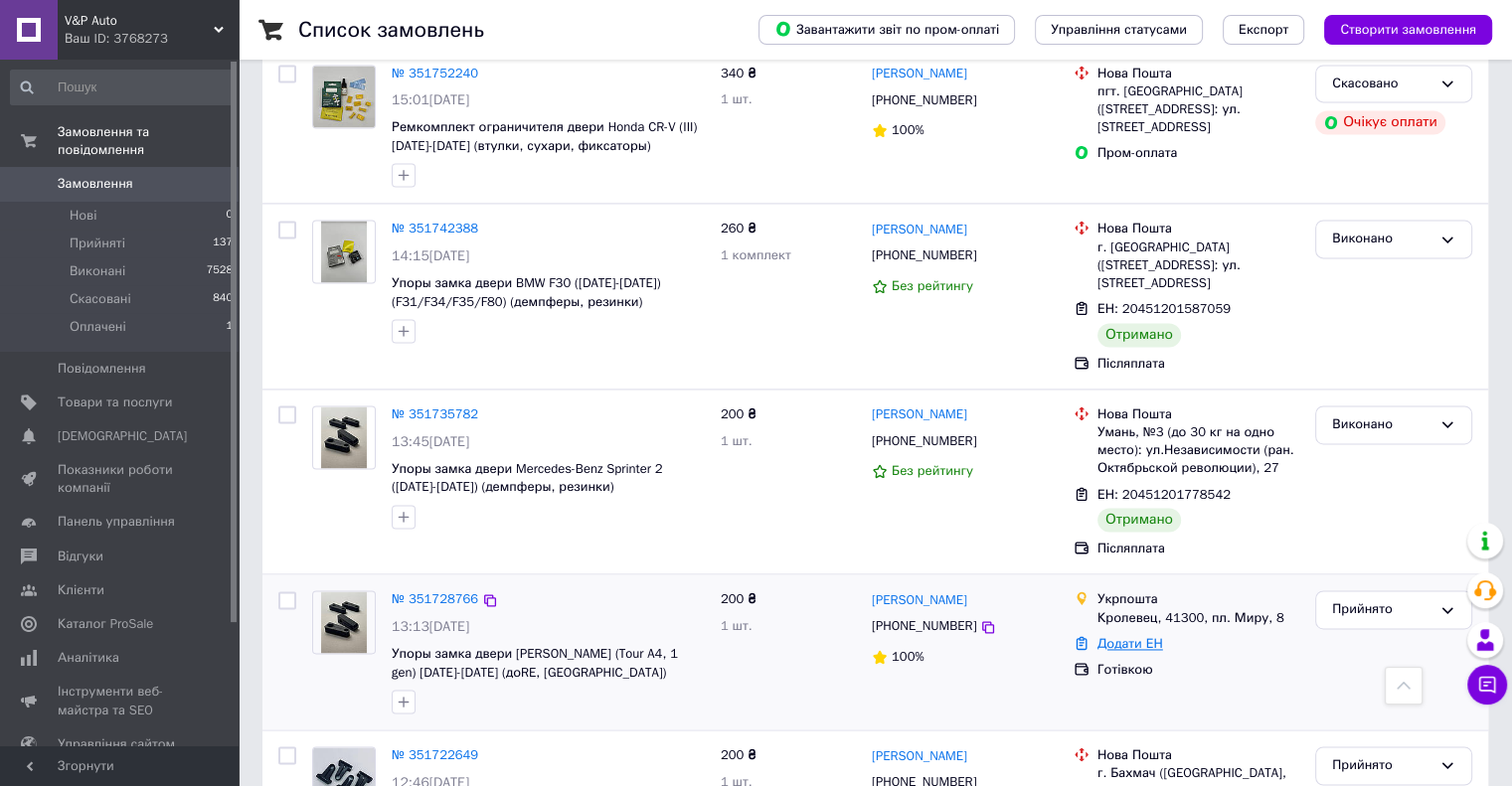 click on "Додати ЕН" at bounding box center [1130, 643] 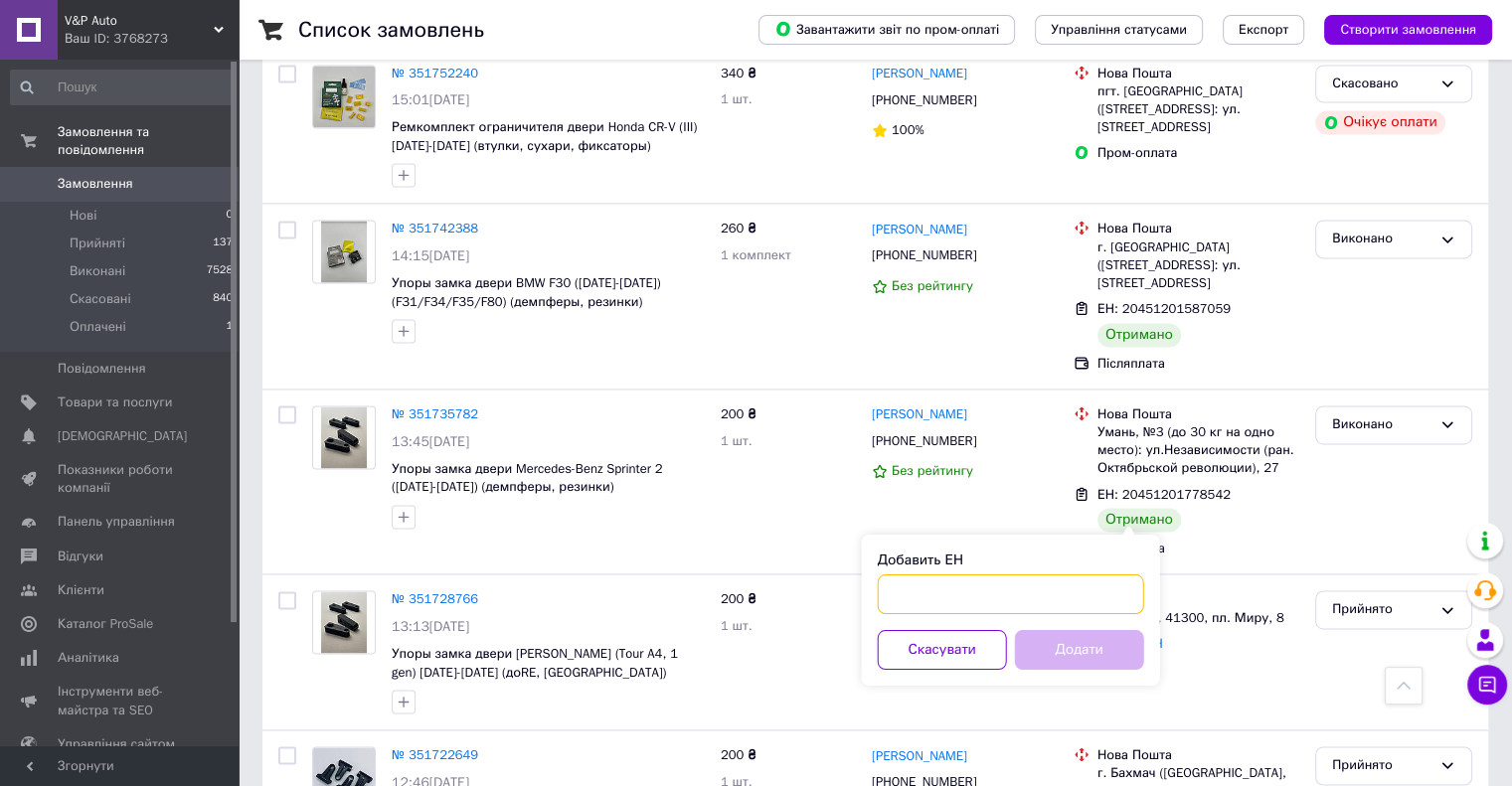 click on "Добавить ЕН" at bounding box center (1011, 594) 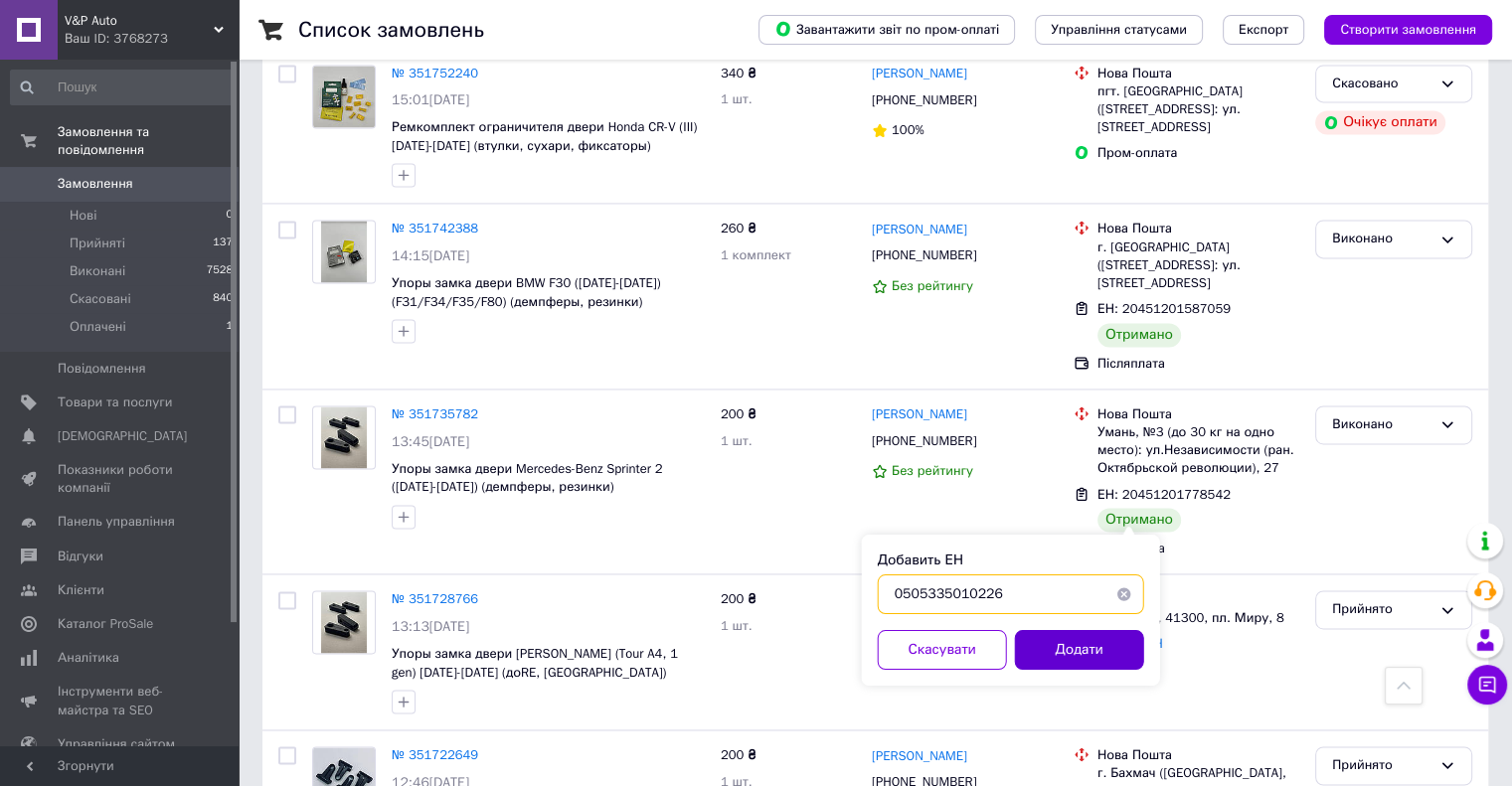 type on "0505335010226" 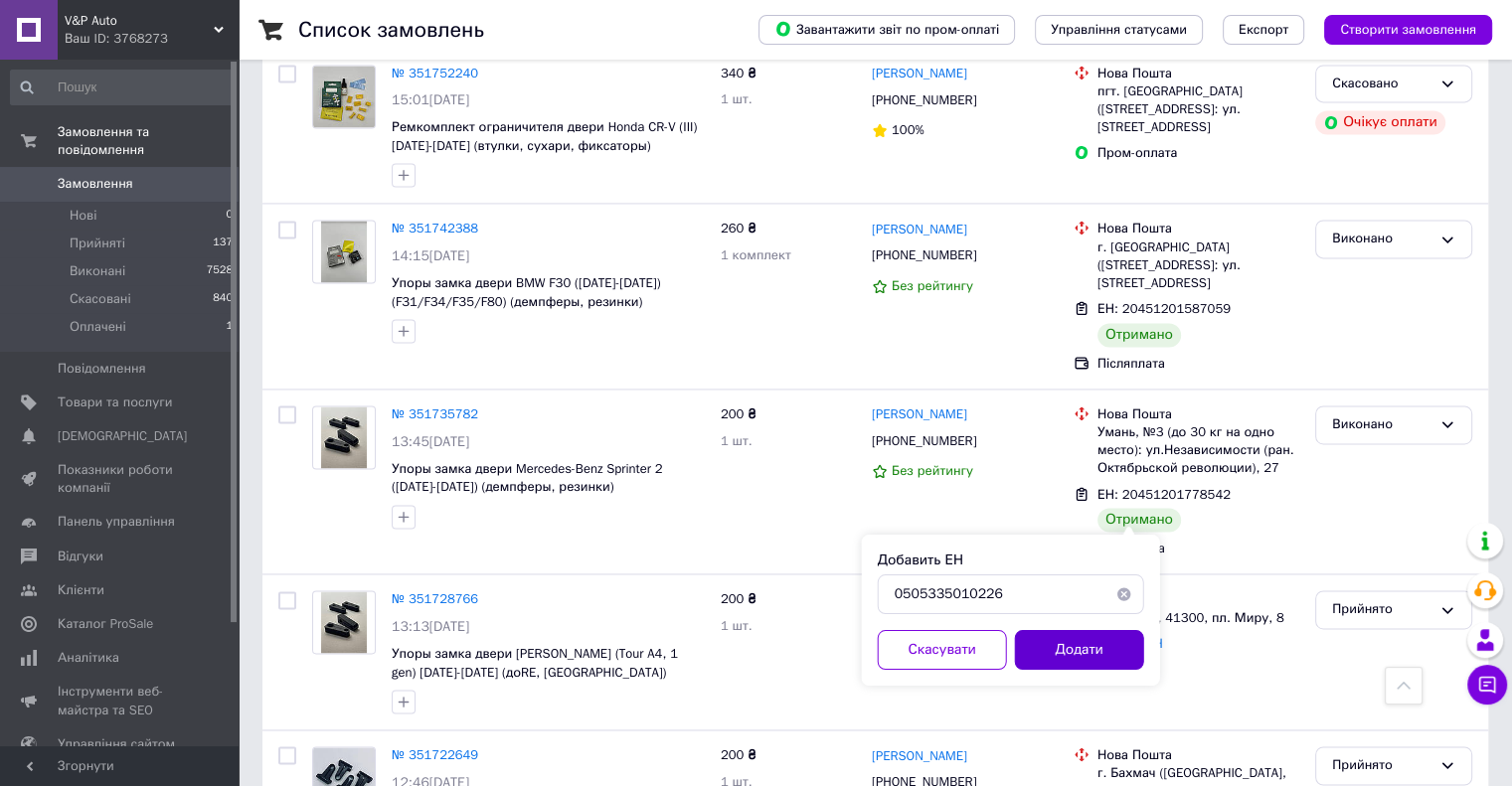 click on "Додати" at bounding box center (1080, 650) 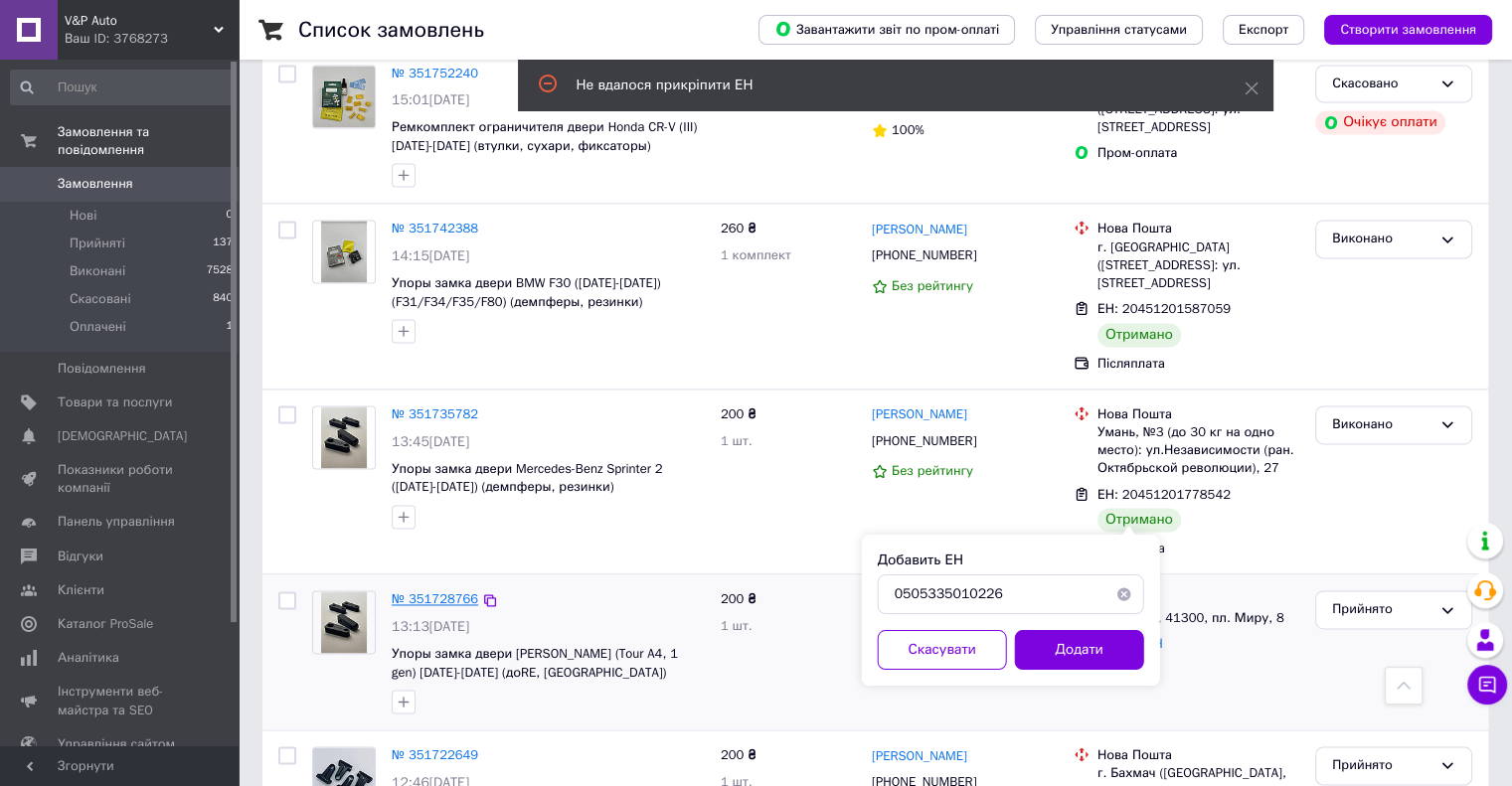 click on "№ 351728766" at bounding box center (434, 598) 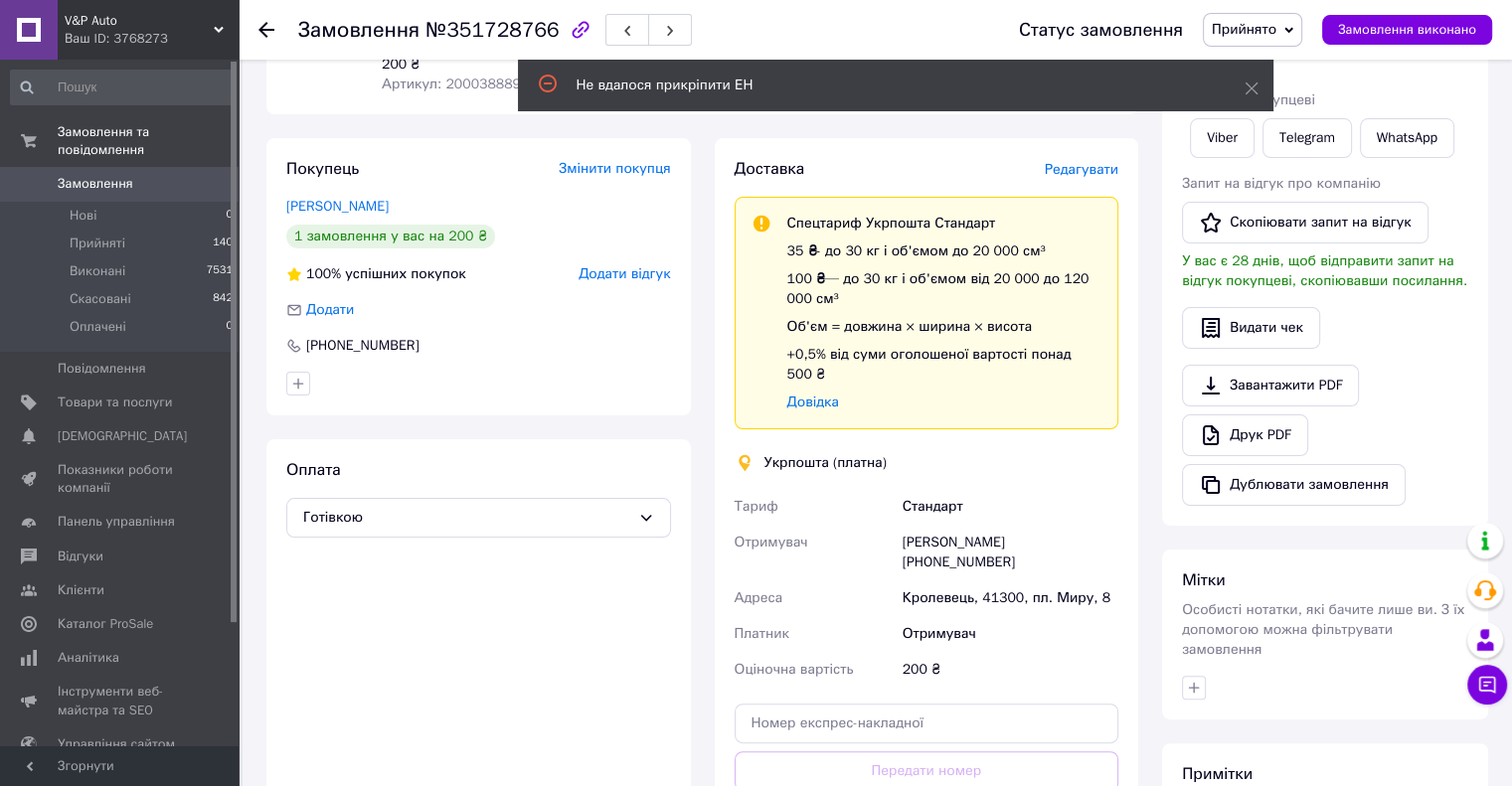 scroll, scrollTop: 380, scrollLeft: 0, axis: vertical 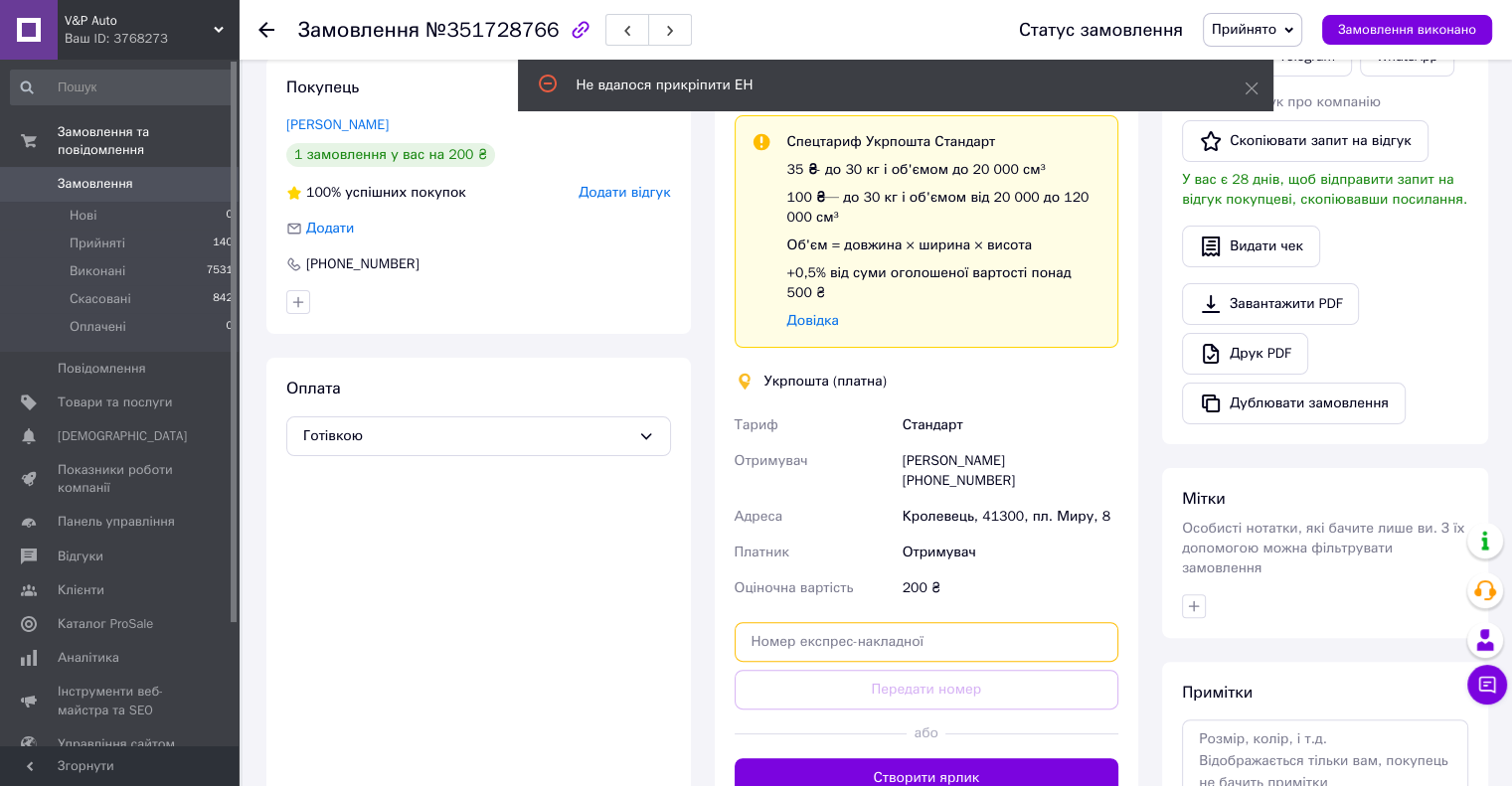 click at bounding box center (926, 642) 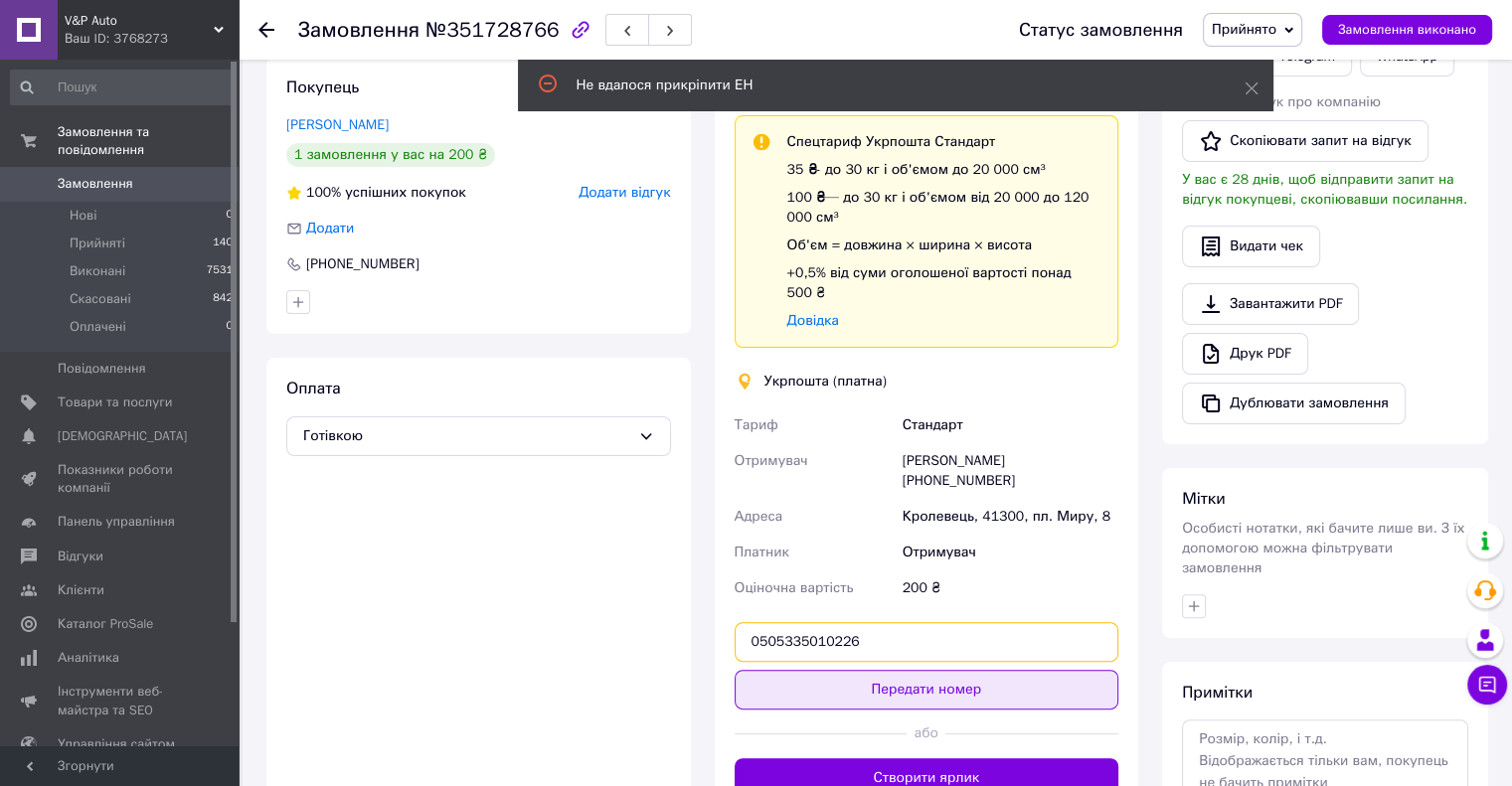 type on "0505335010226" 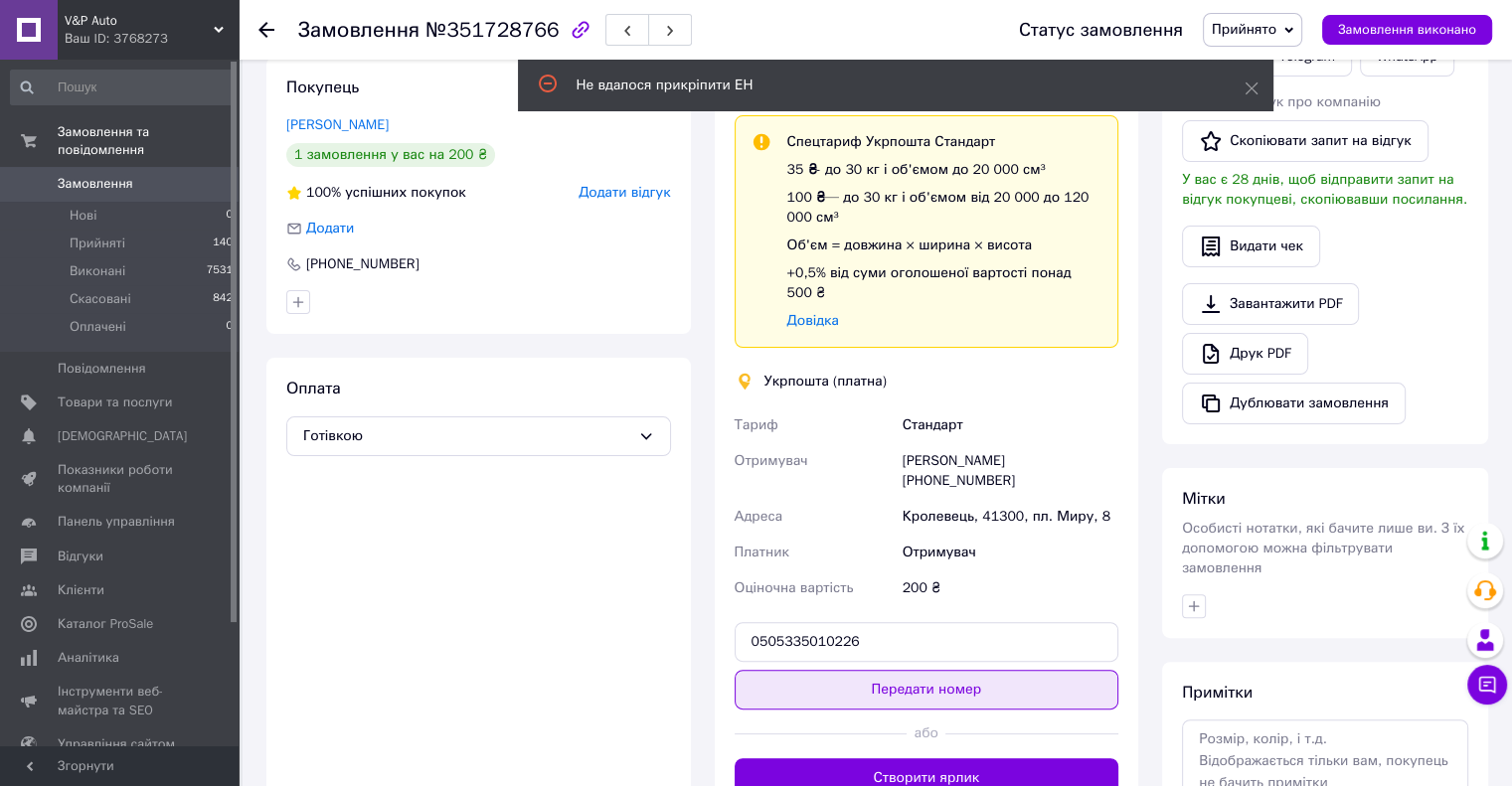 click on "Передати номер" at bounding box center [926, 690] 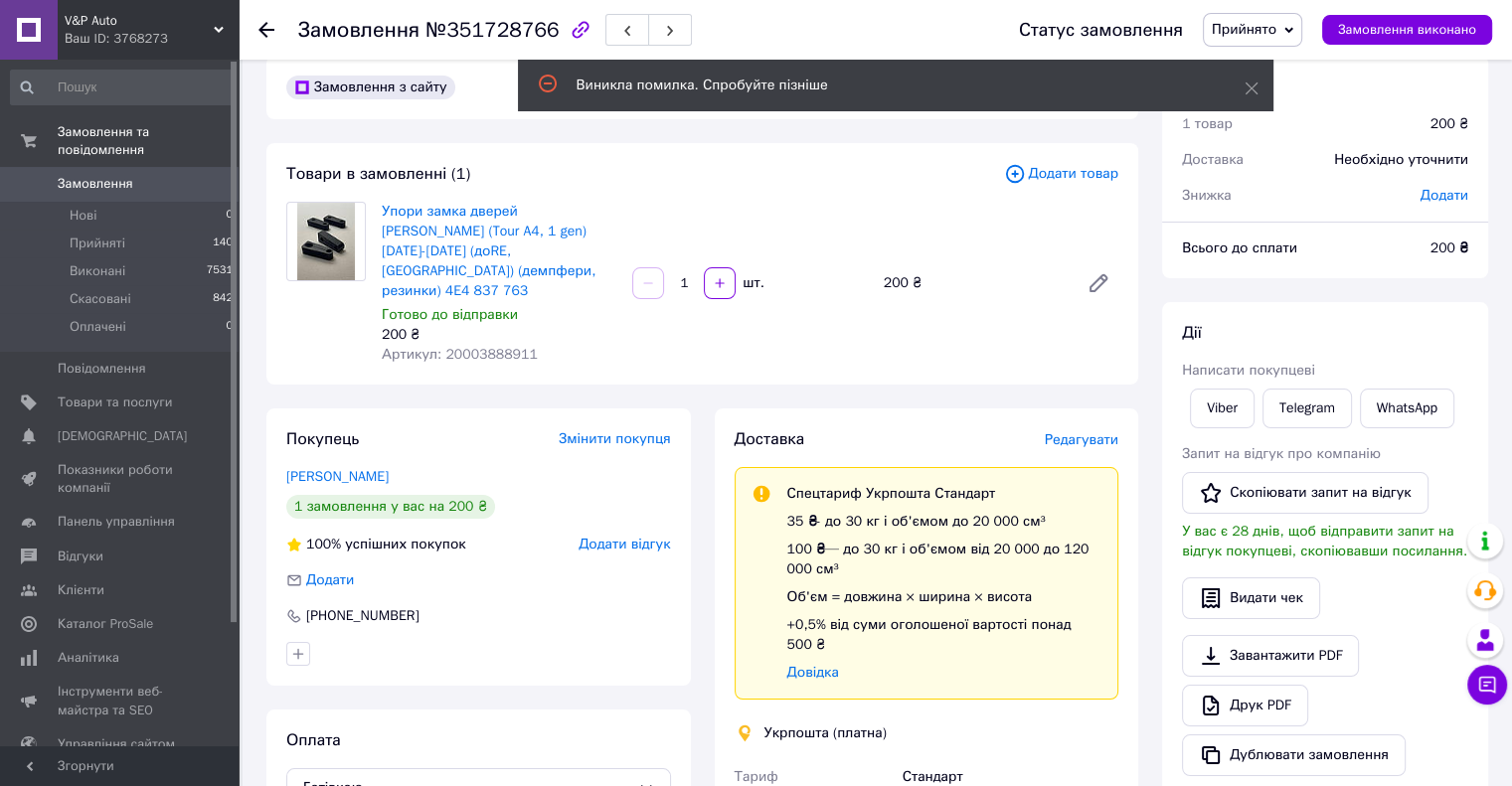 scroll, scrollTop: 0, scrollLeft: 0, axis: both 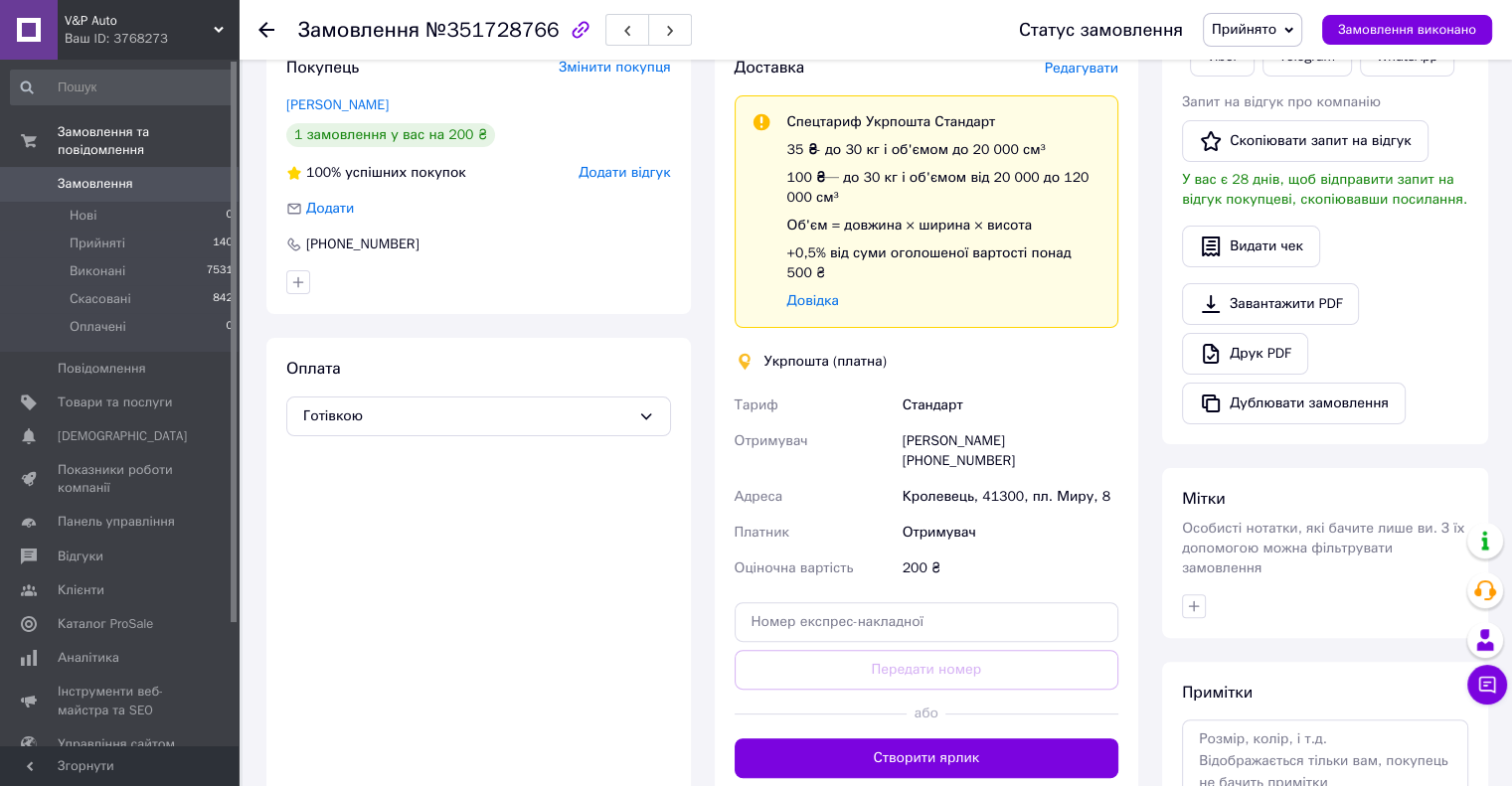 click on "Доставка Редагувати Спецтариф Укрпошта Стандарт 35 ₴  - до 30 кг і об'ємом до 20 000 см³ 100 ₴  — до 30 кг і об'ємом від 20 000 до 120 000 см³ Об'єм = довжина × ширина × висота +0,5% від суми оголошеної вартості понад 500 ₴ Довідка Укрпошта (платна) Тариф Стандарт Отримувач Родіон Гребеник +380980580163 Адреса Кролевець, 41300, пл. Миру, 8 Платник Отримувач Оціночна вартість 200 ₴ Передати номер або Створити ярлик" at bounding box center (926, 417) 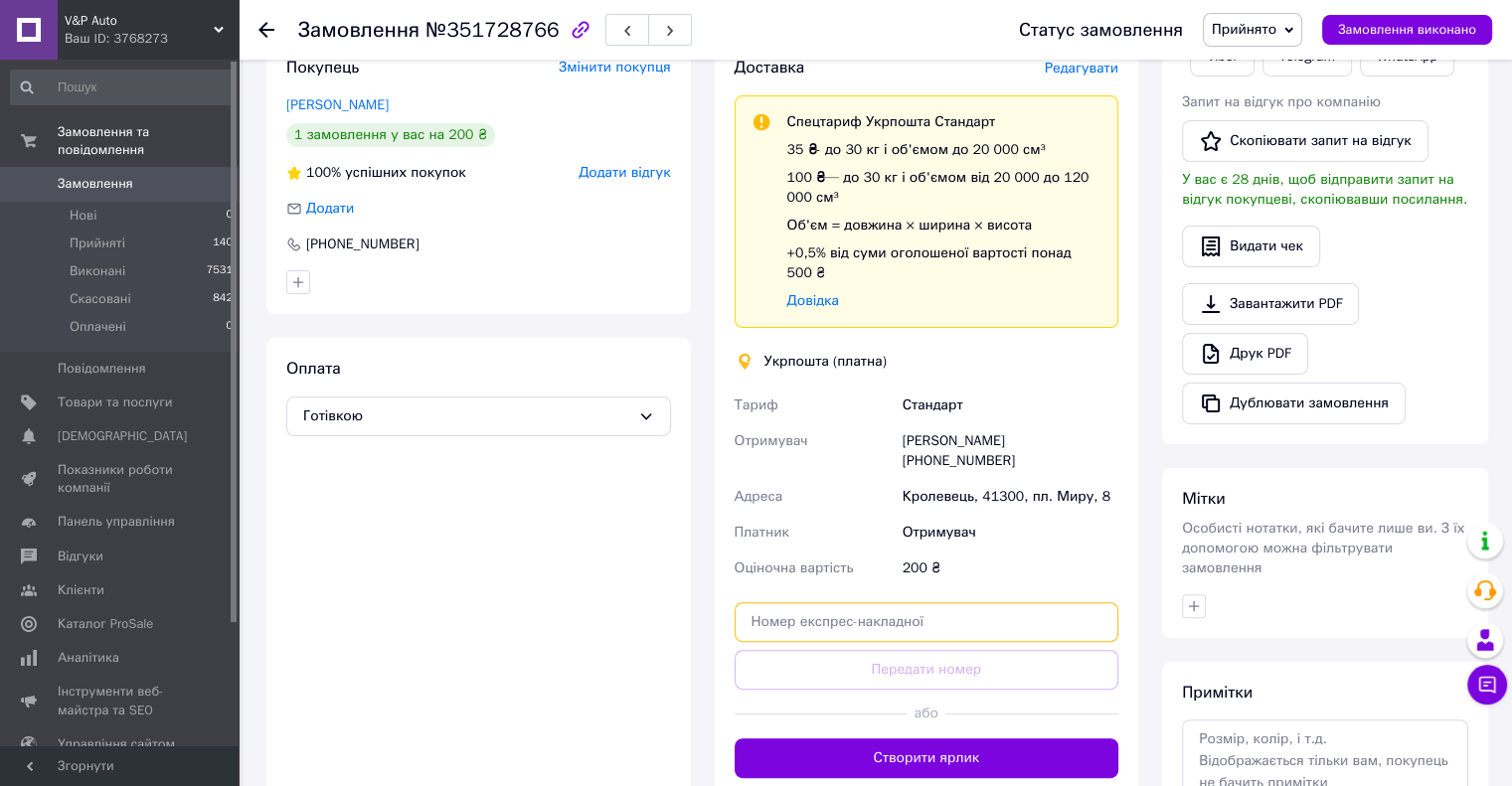 click at bounding box center (926, 622) 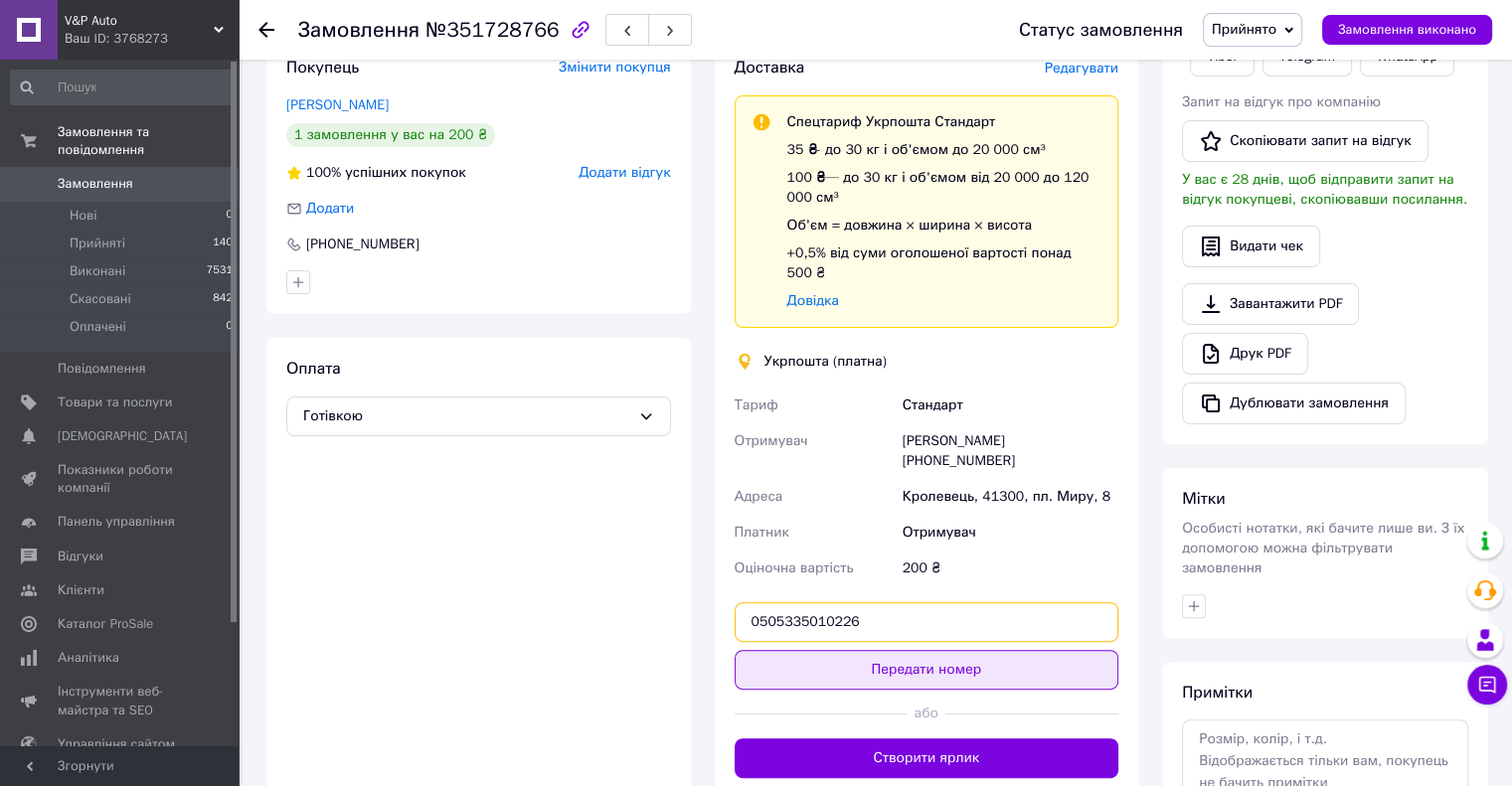 type on "0505335010226" 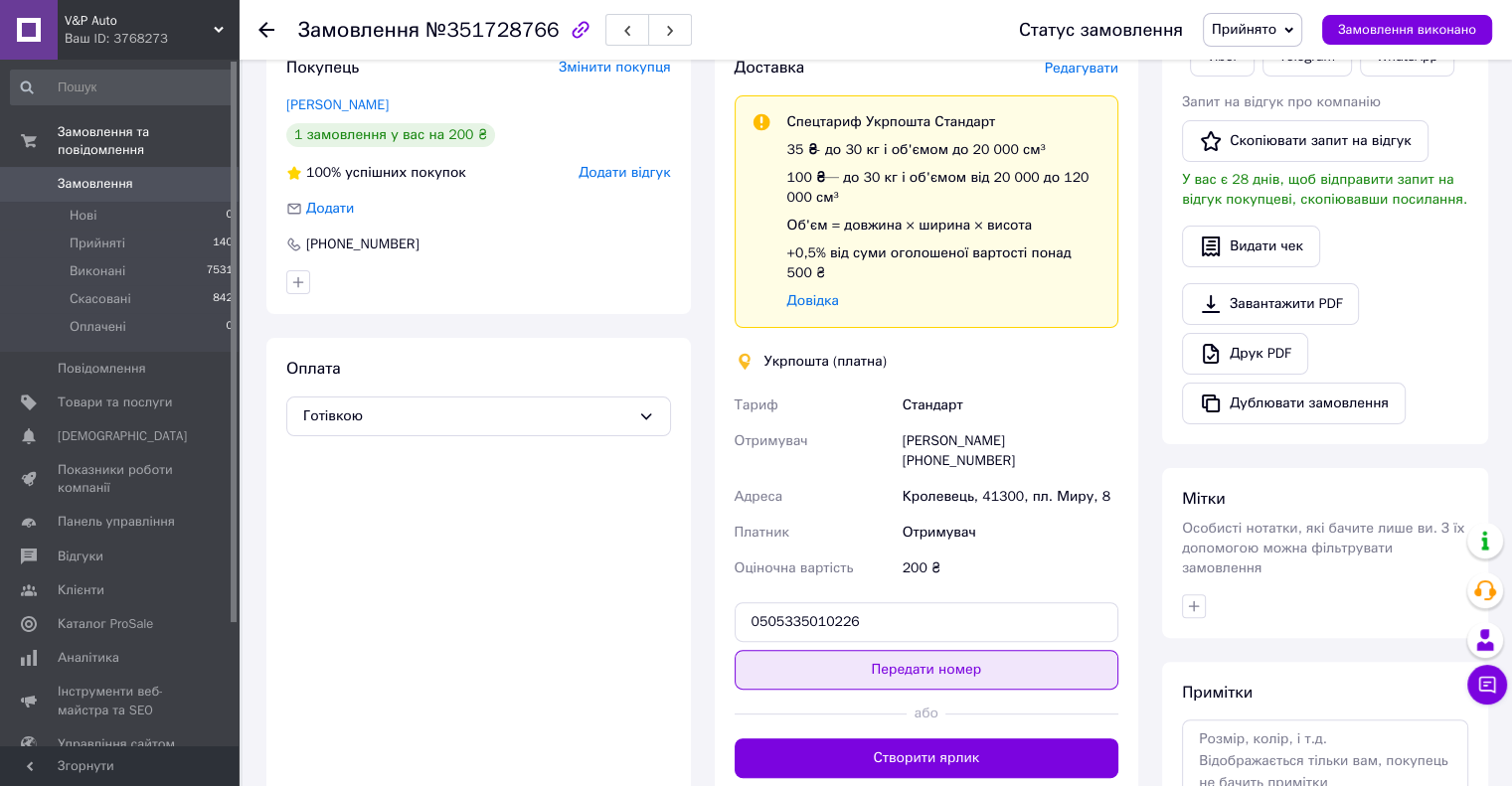 click on "Передати номер" at bounding box center (926, 670) 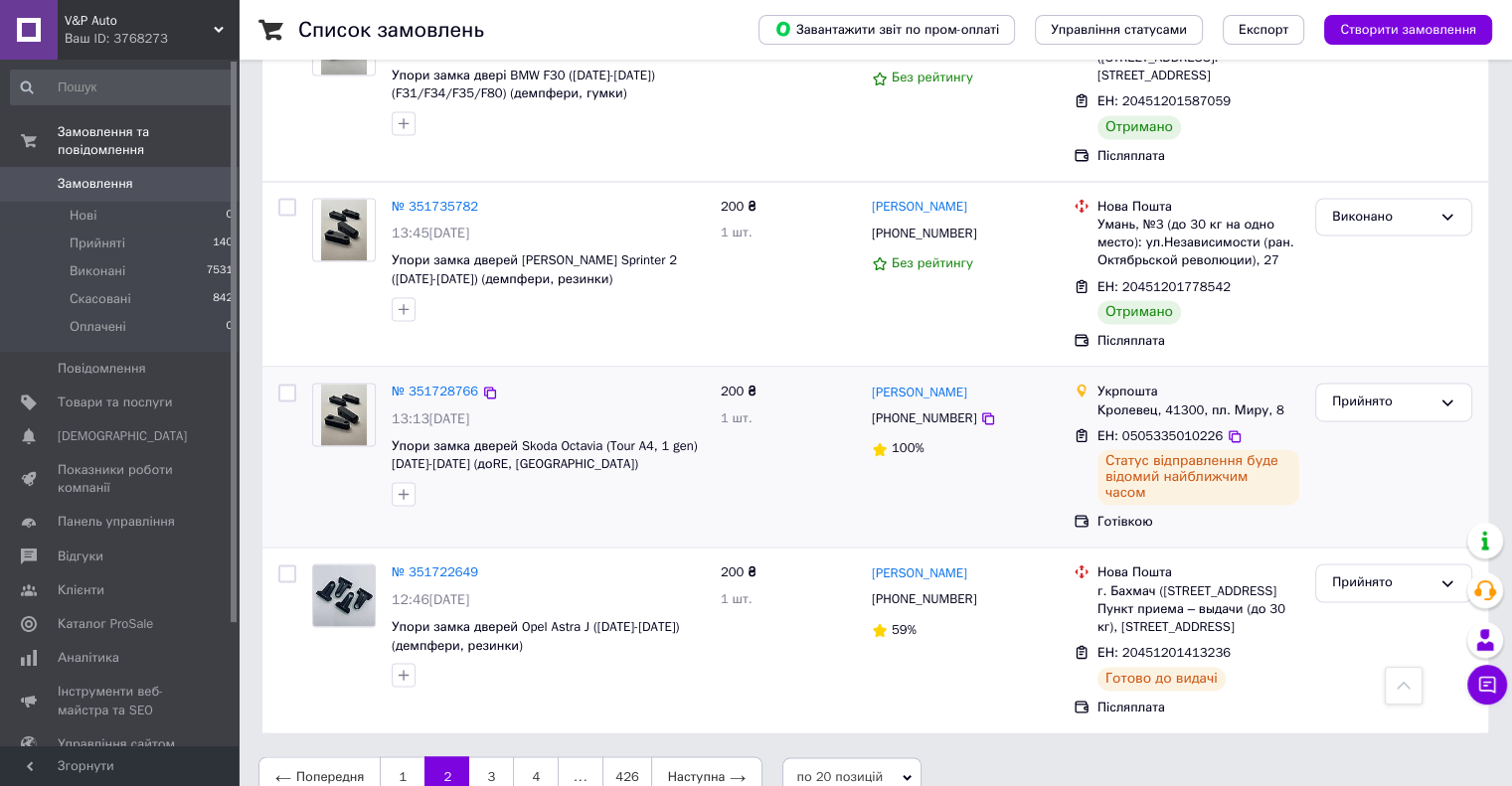 scroll, scrollTop: 2993, scrollLeft: 0, axis: vertical 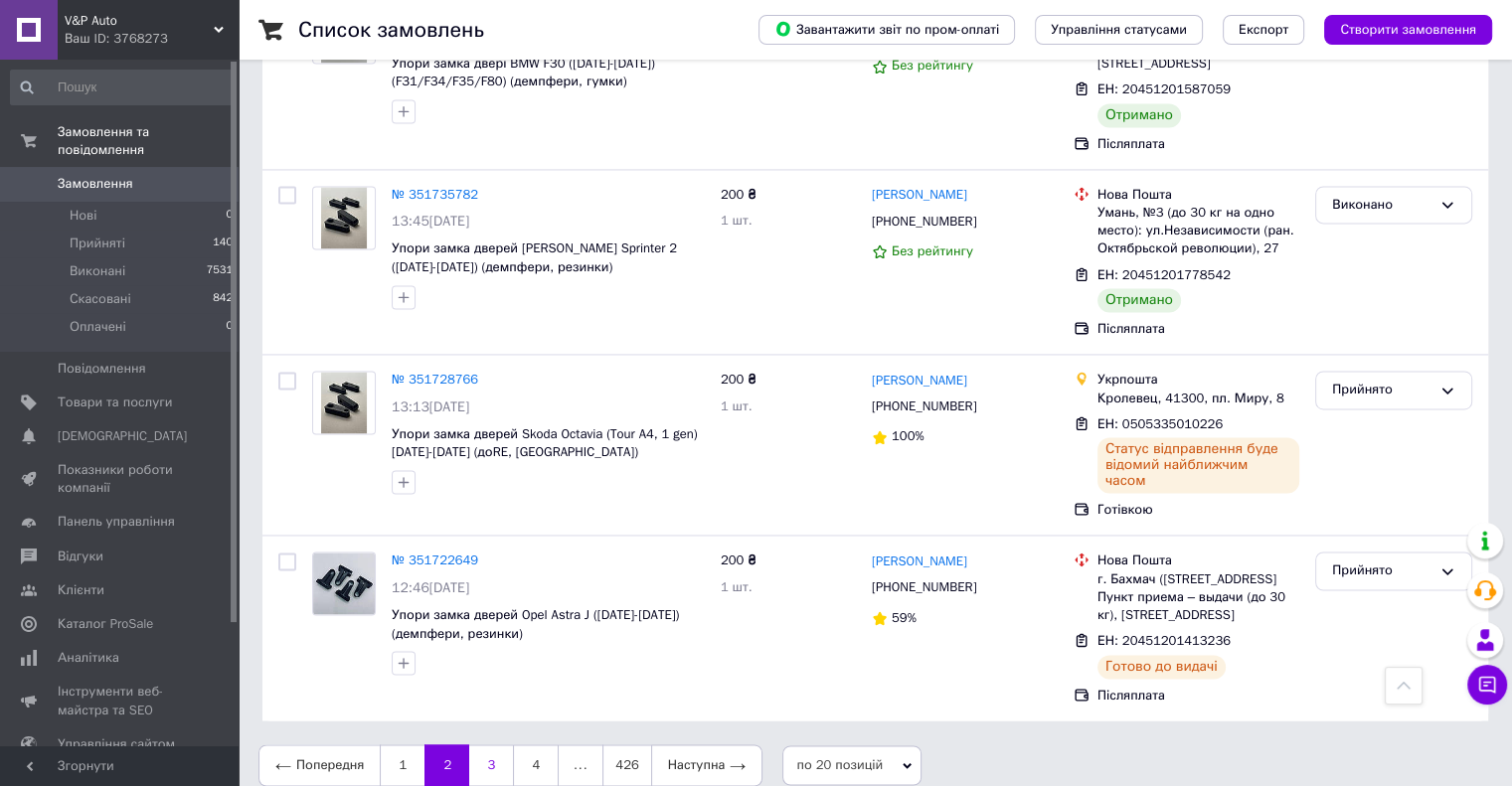 click on "3" at bounding box center (491, 765) 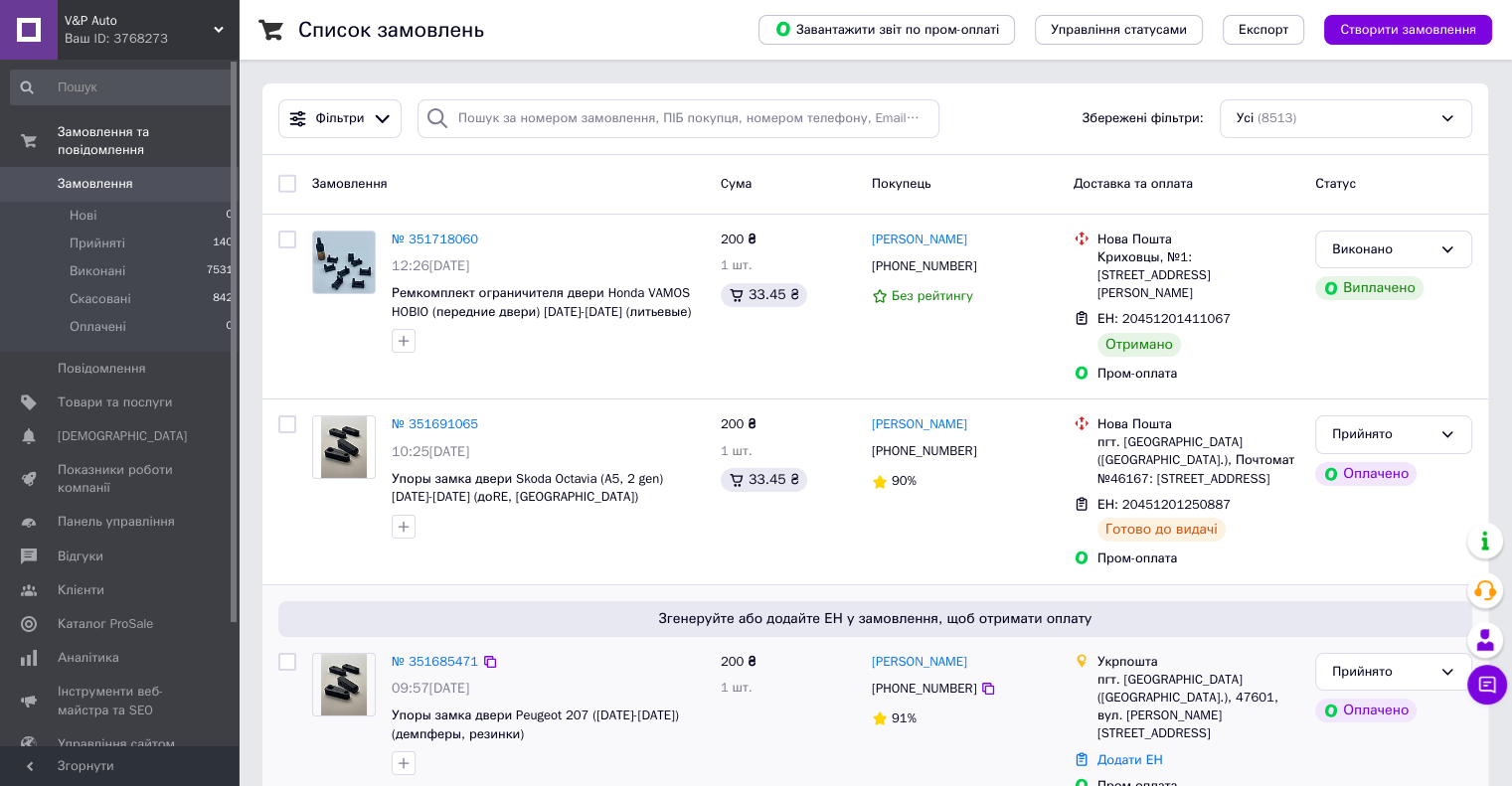 scroll, scrollTop: 497, scrollLeft: 0, axis: vertical 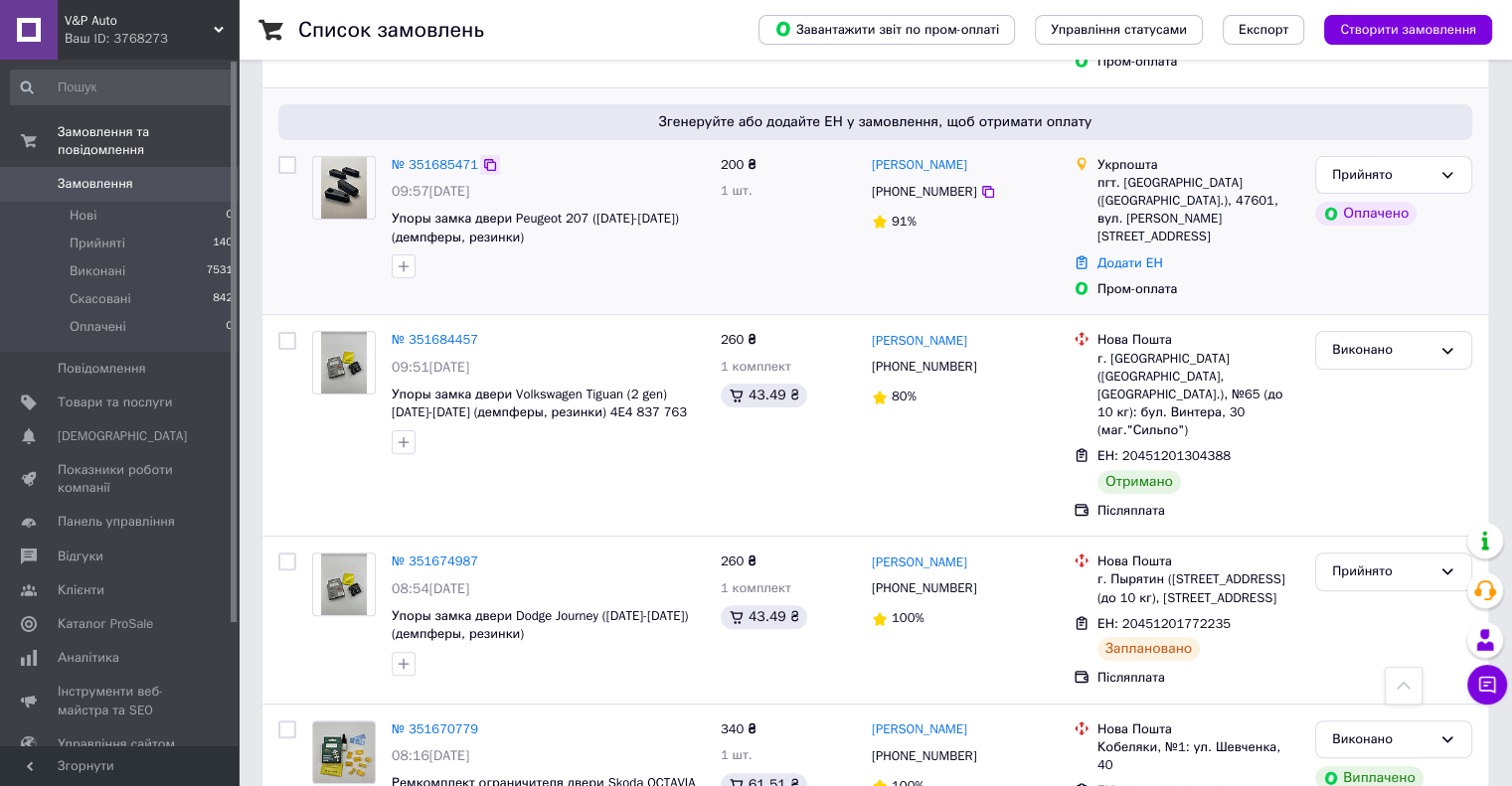 click 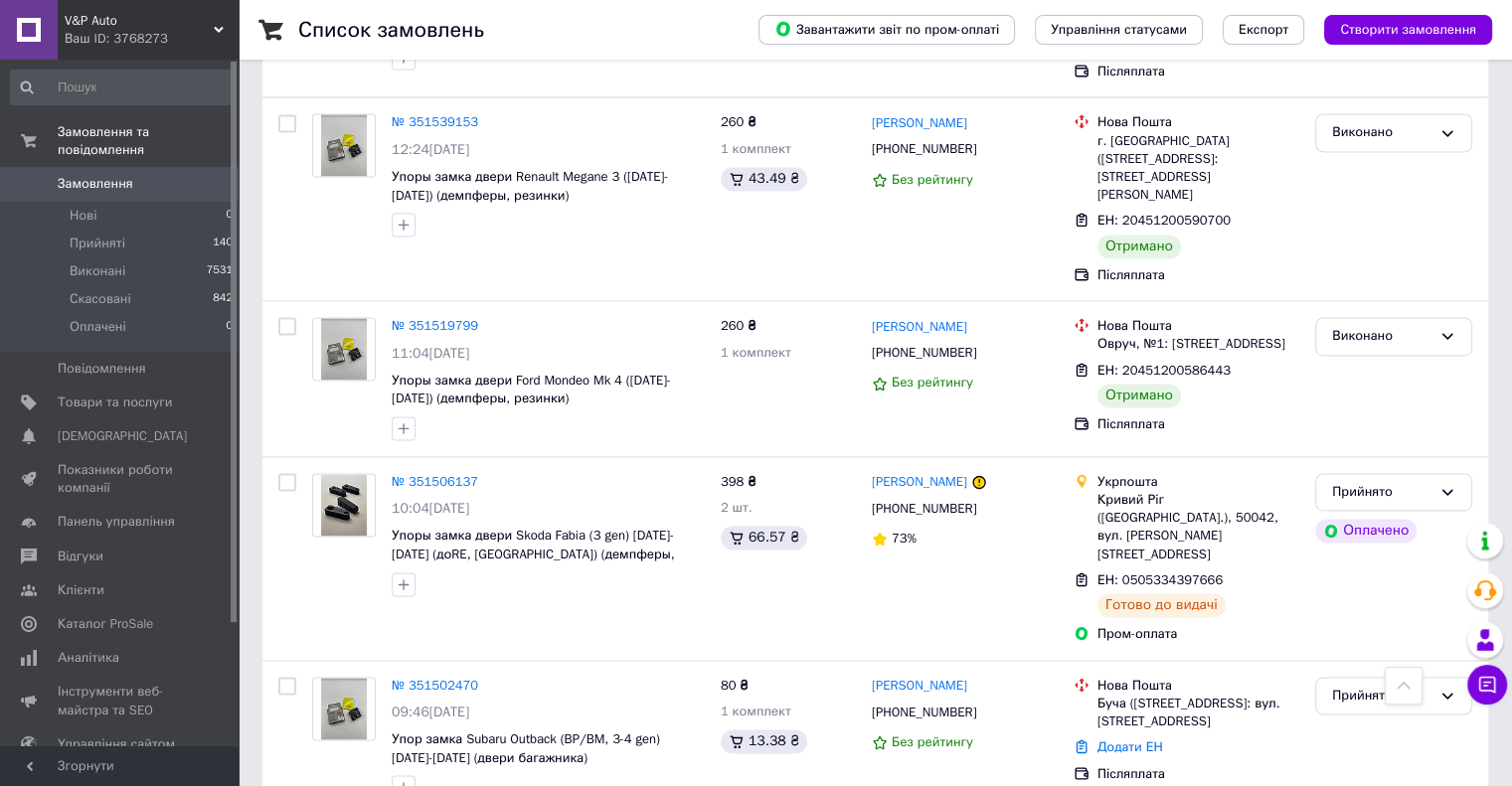 scroll, scrollTop: 3018, scrollLeft: 0, axis: vertical 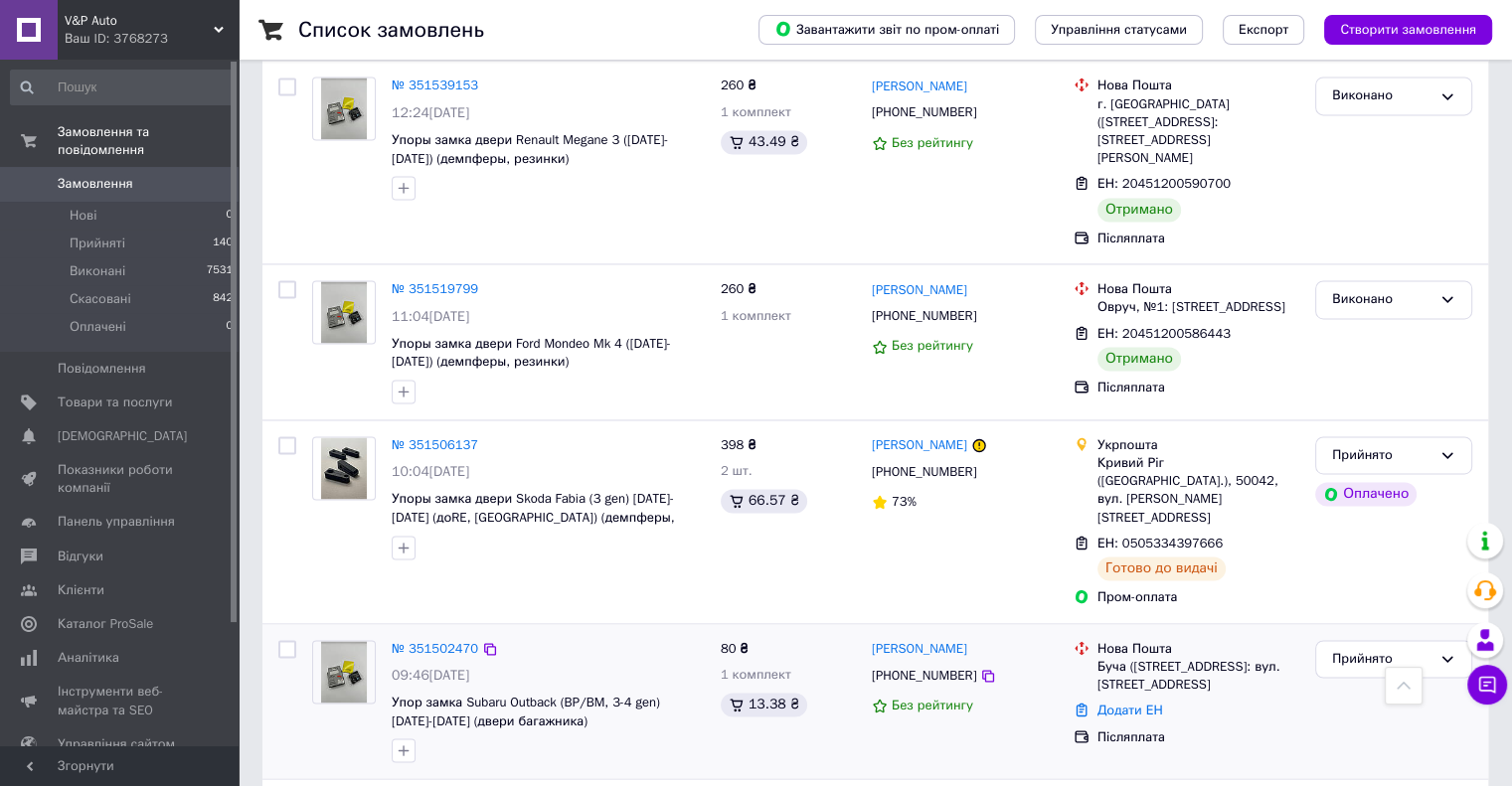 drag, startPoint x: 485, startPoint y: 416, endPoint x: 550, endPoint y: 428, distance: 66.09841 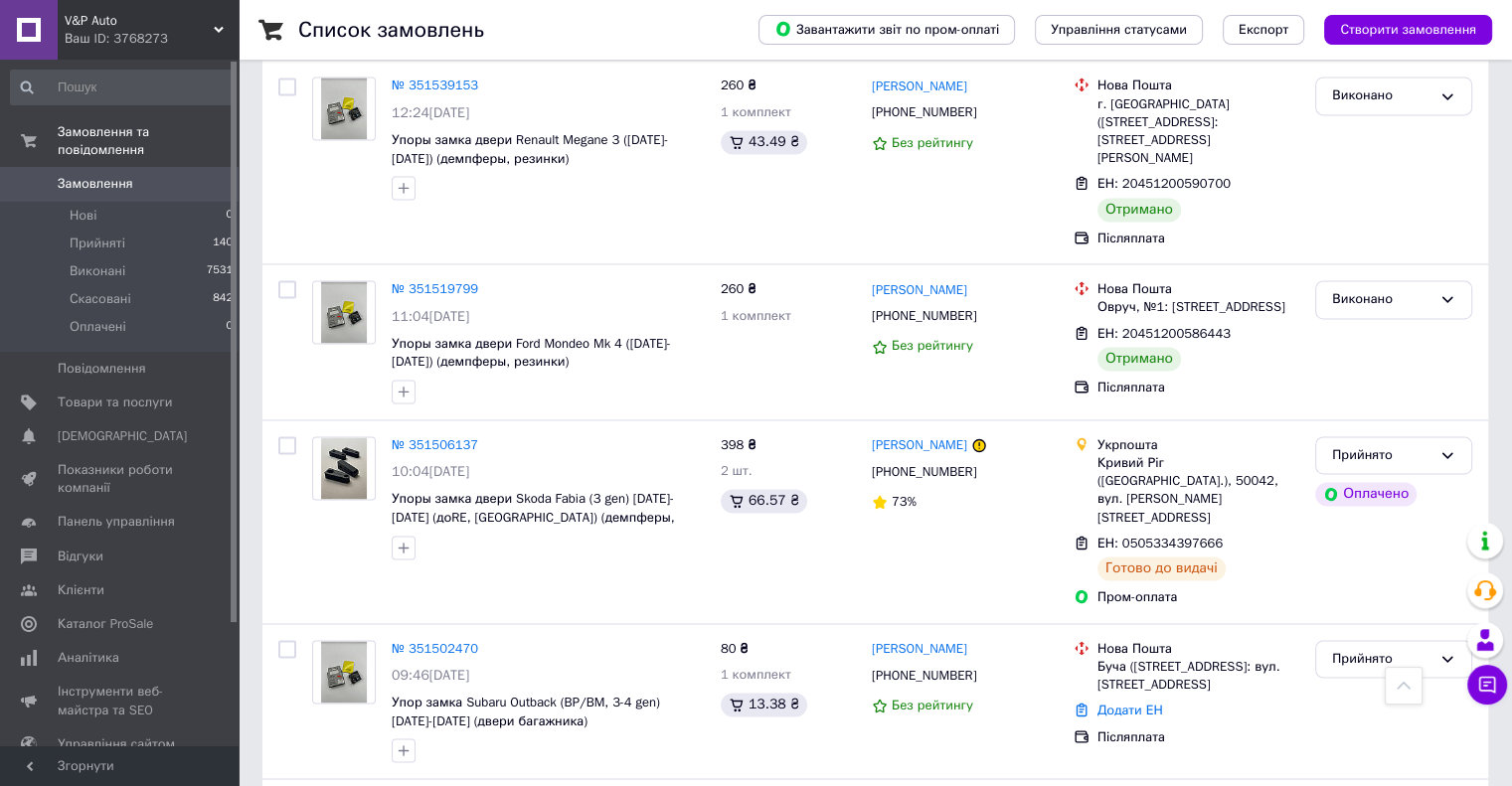 click on "4" at bounding box center (536, 979) 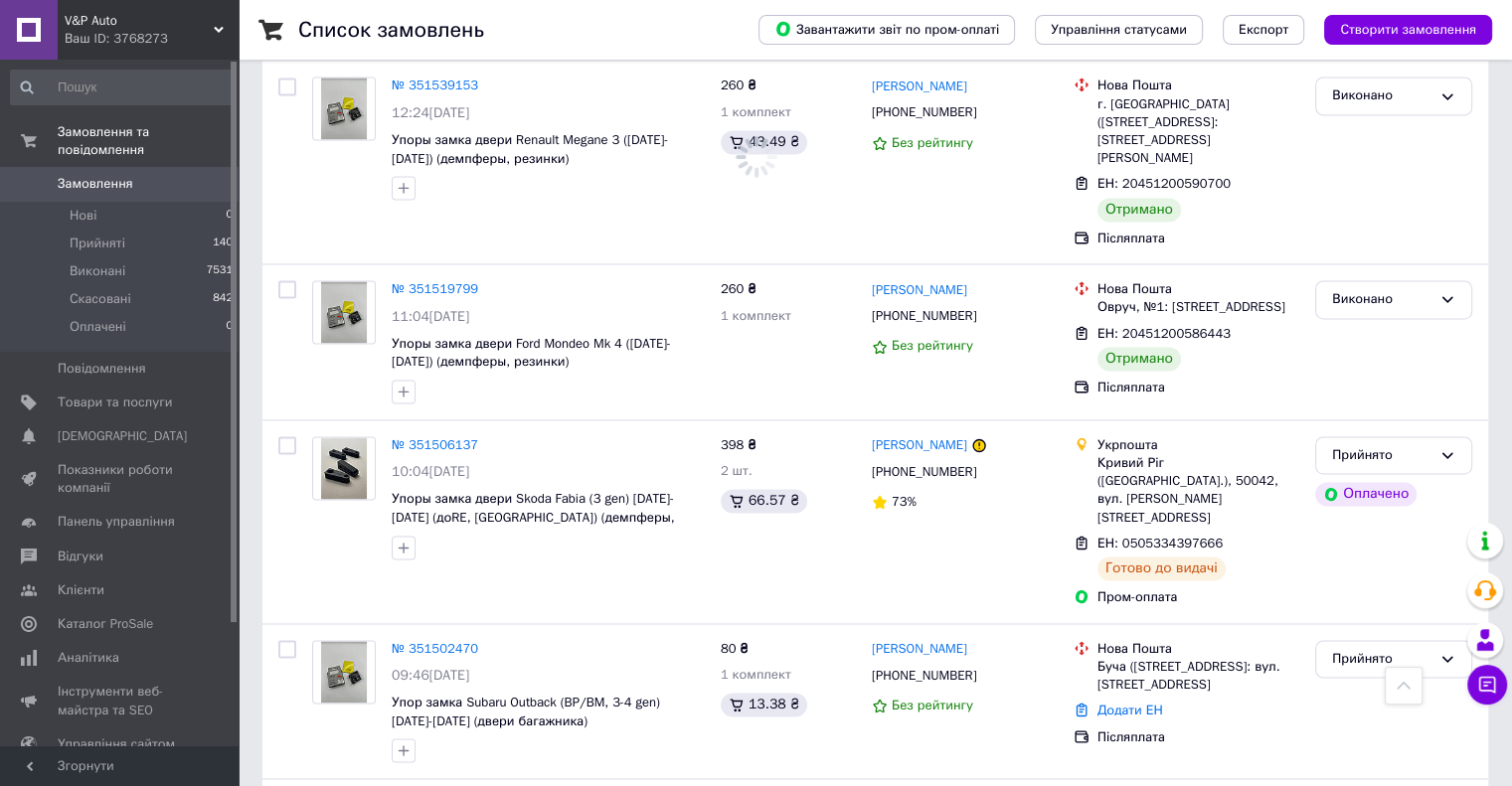 scroll, scrollTop: 0, scrollLeft: 0, axis: both 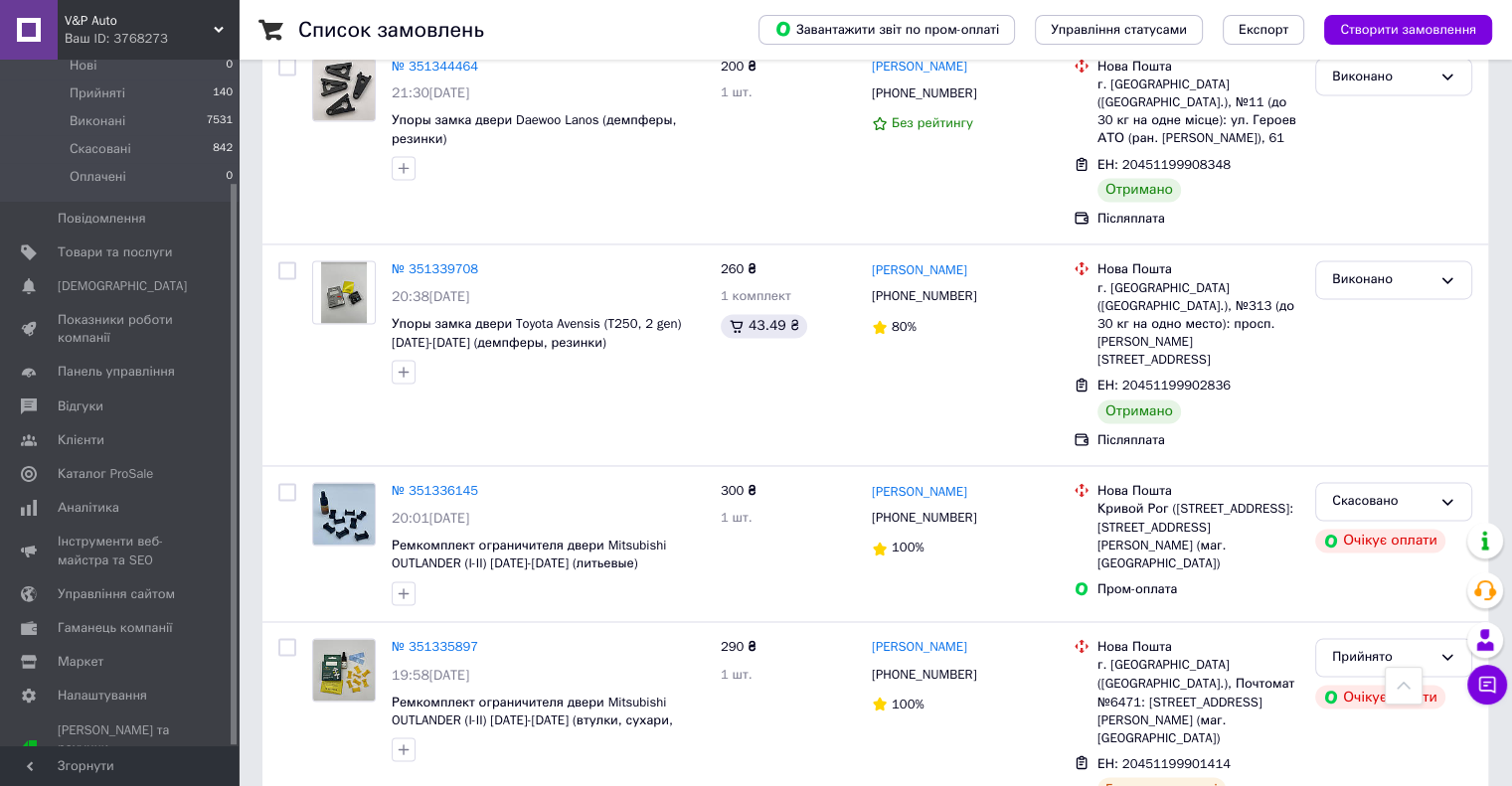 click on "5" at bounding box center (581, 887) 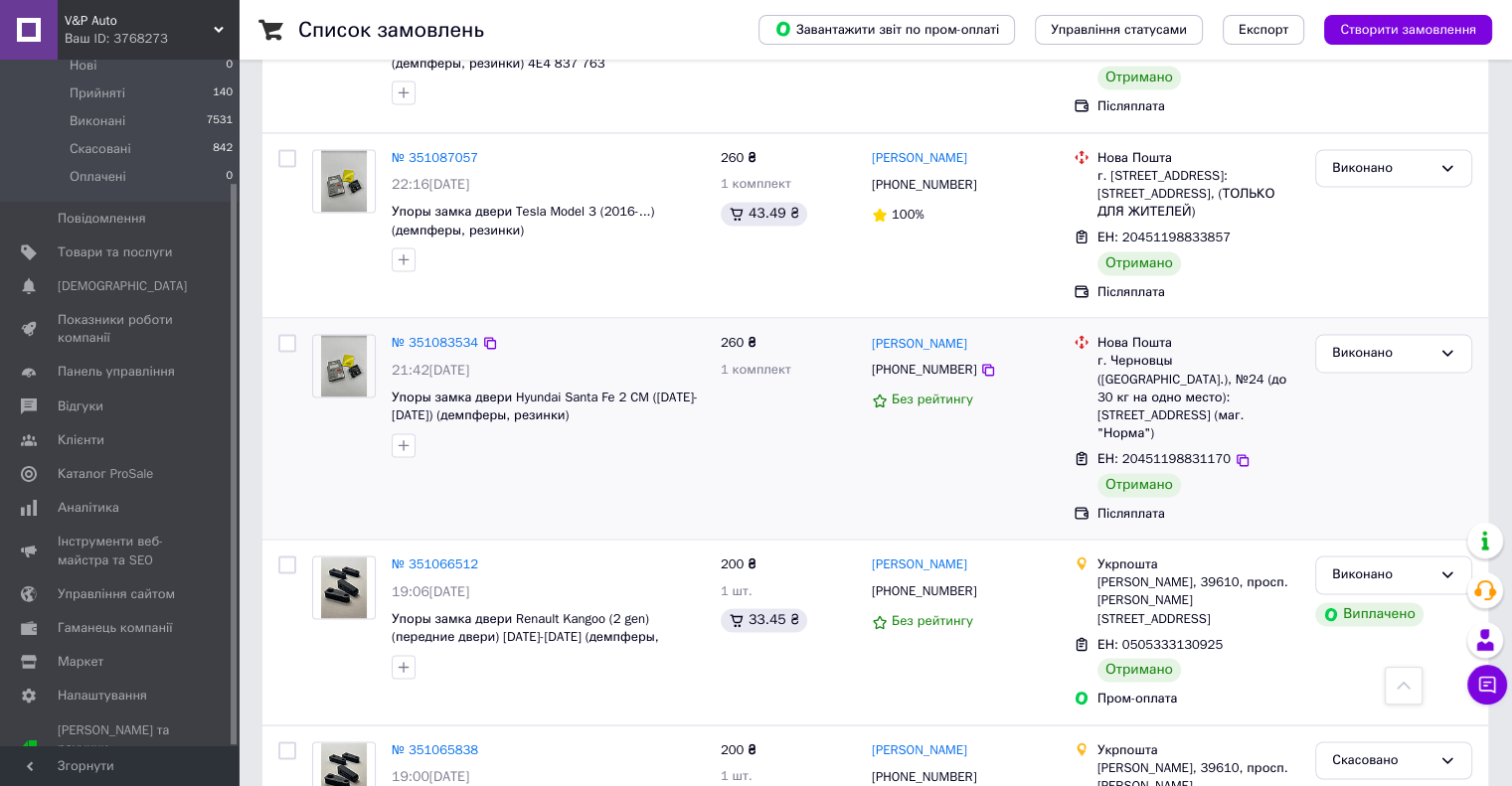 scroll, scrollTop: 3031, scrollLeft: 0, axis: vertical 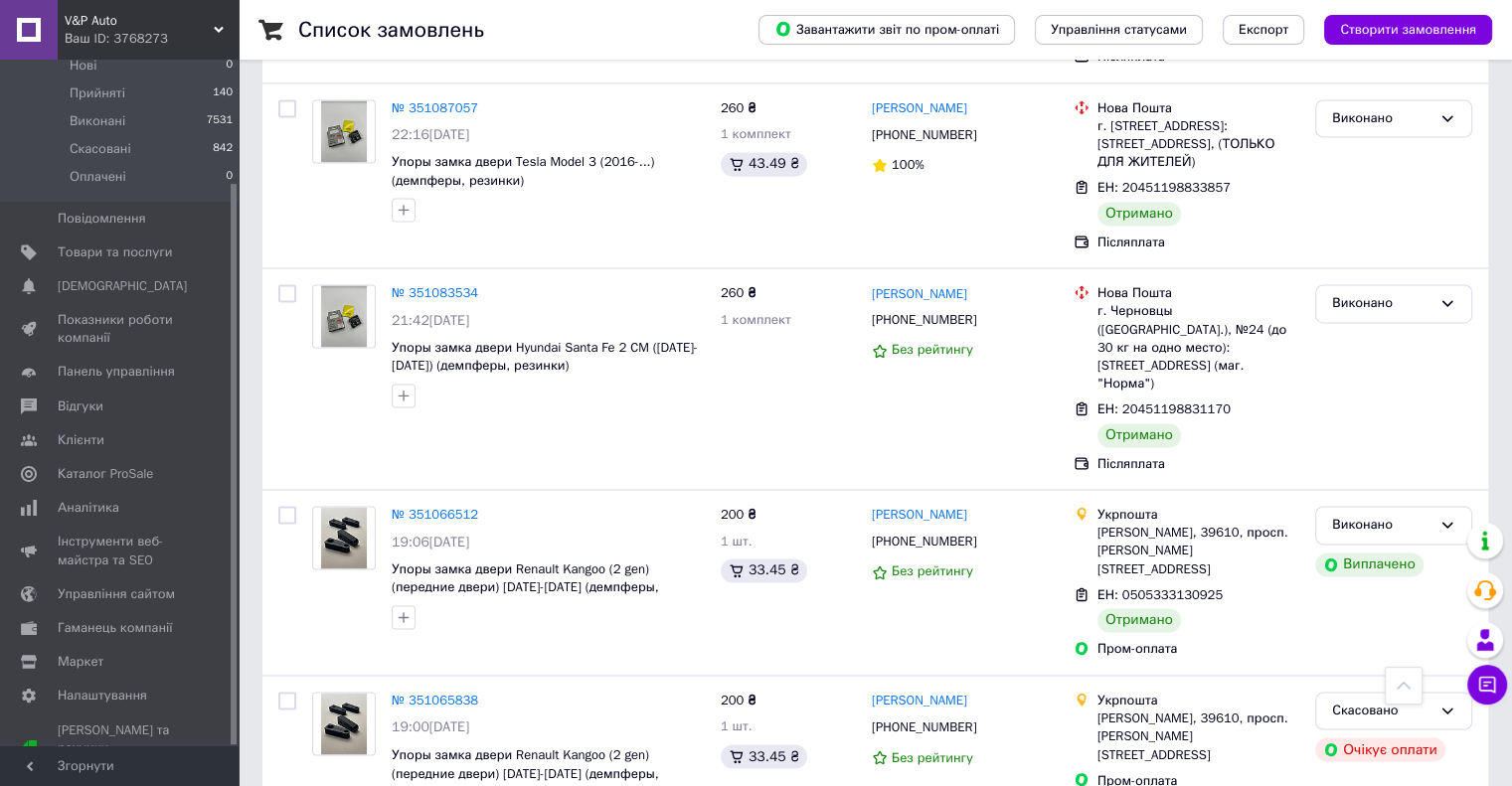 click on "6" at bounding box center (625, 874) 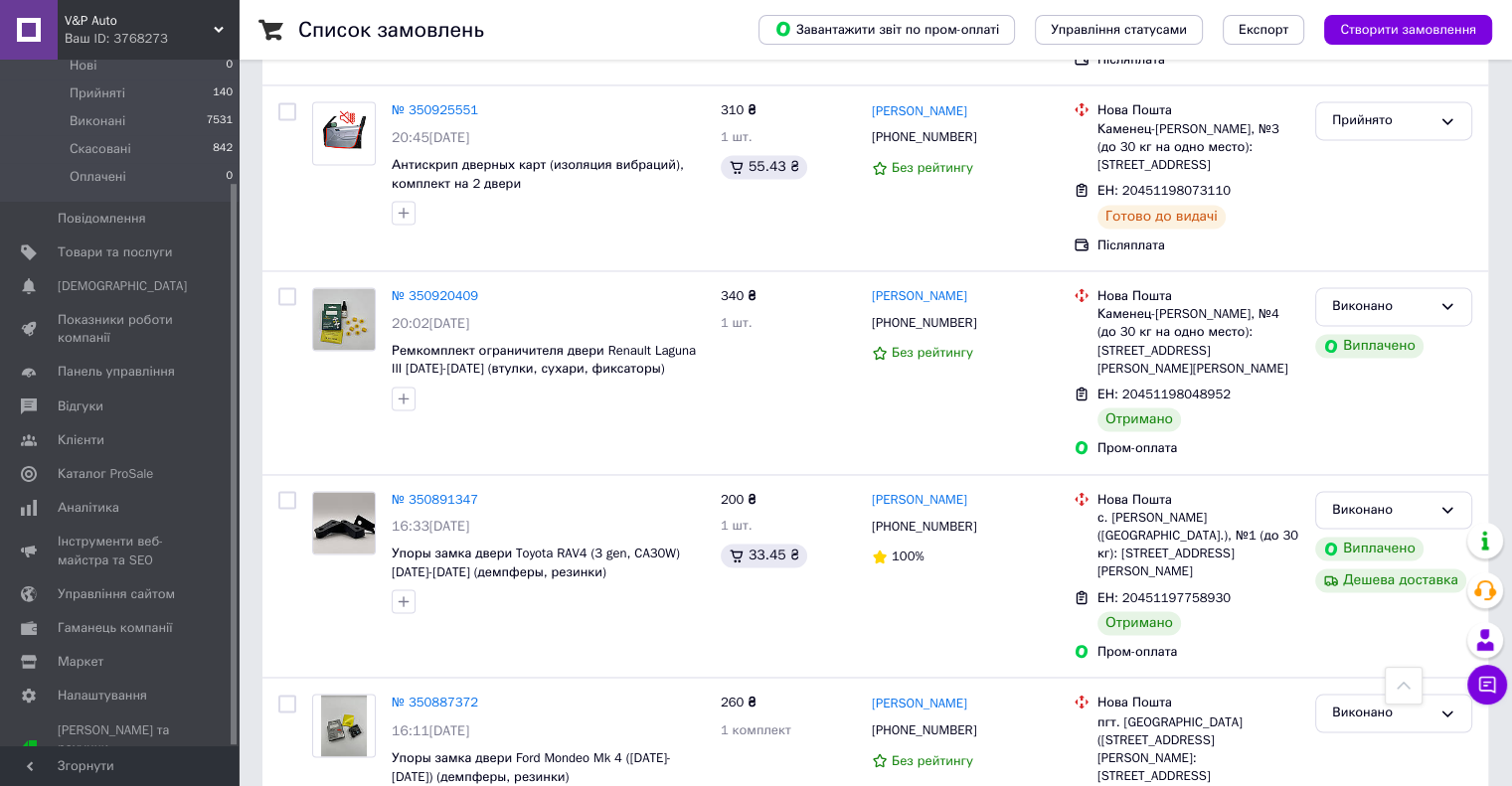 scroll, scrollTop: 3114, scrollLeft: 0, axis: vertical 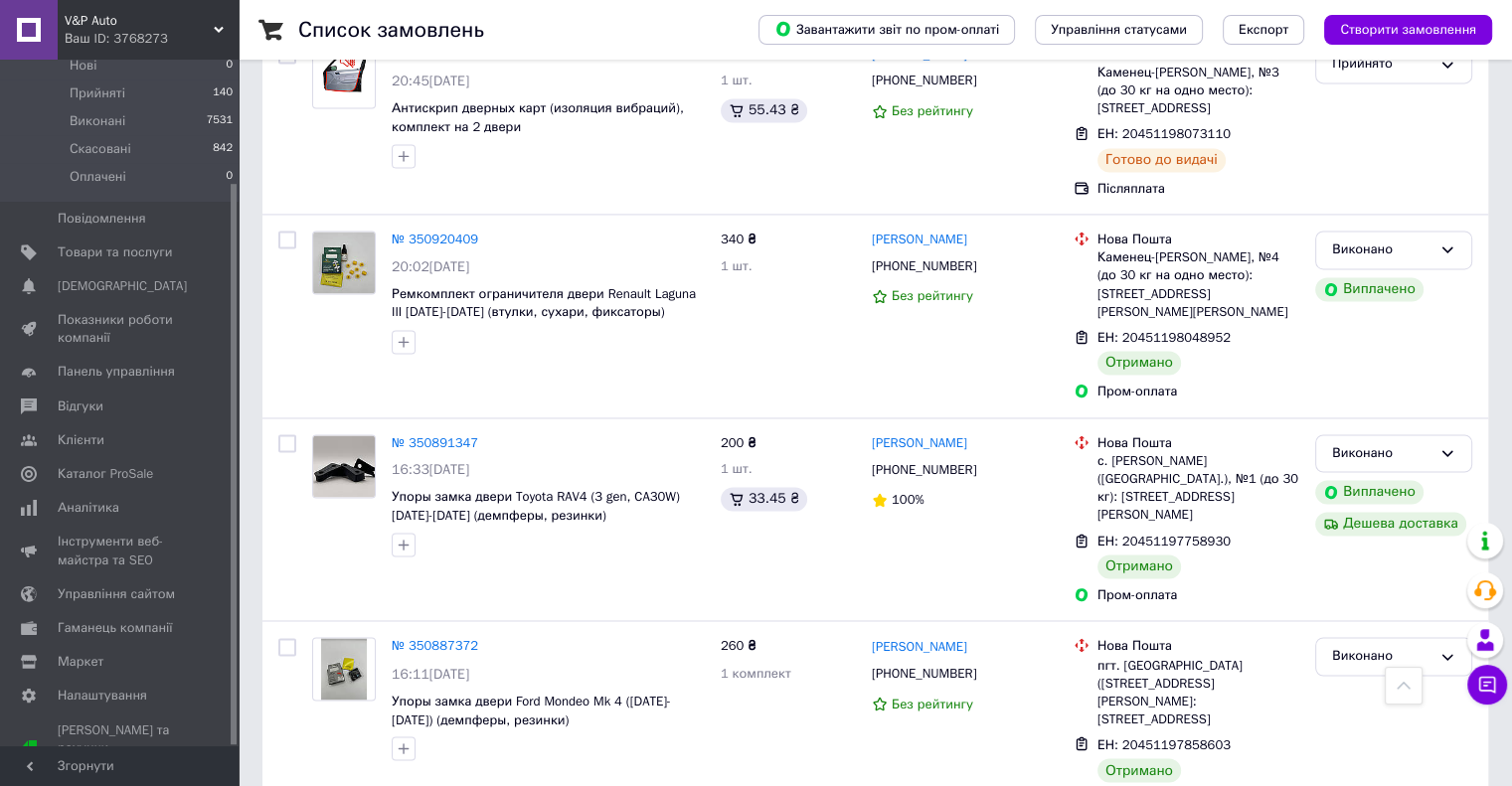 click on "V&P Auto Ваш ID: 3768273" at bounding box center [148, 30] 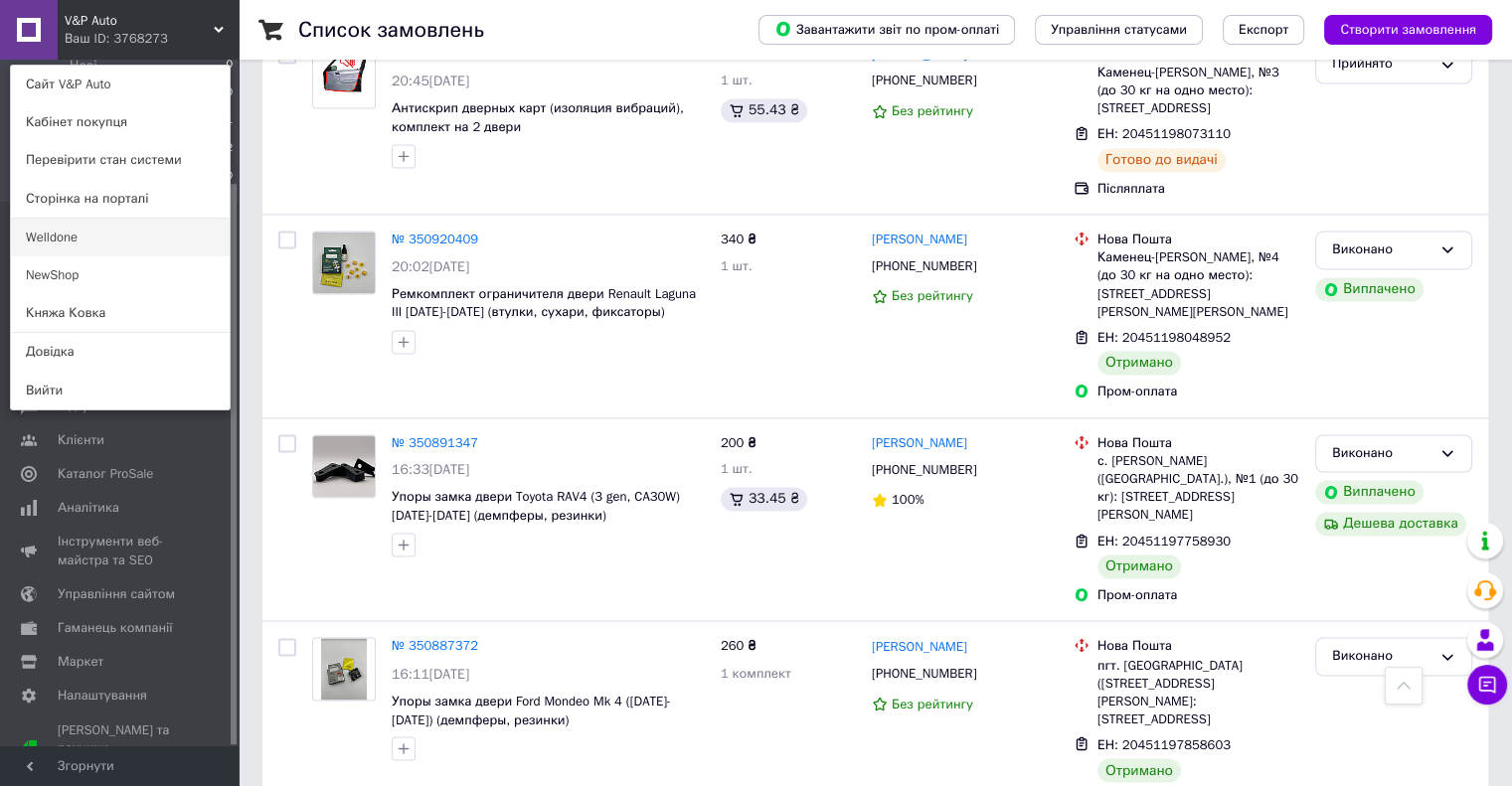 click on "Welldone" at bounding box center (120, 237) 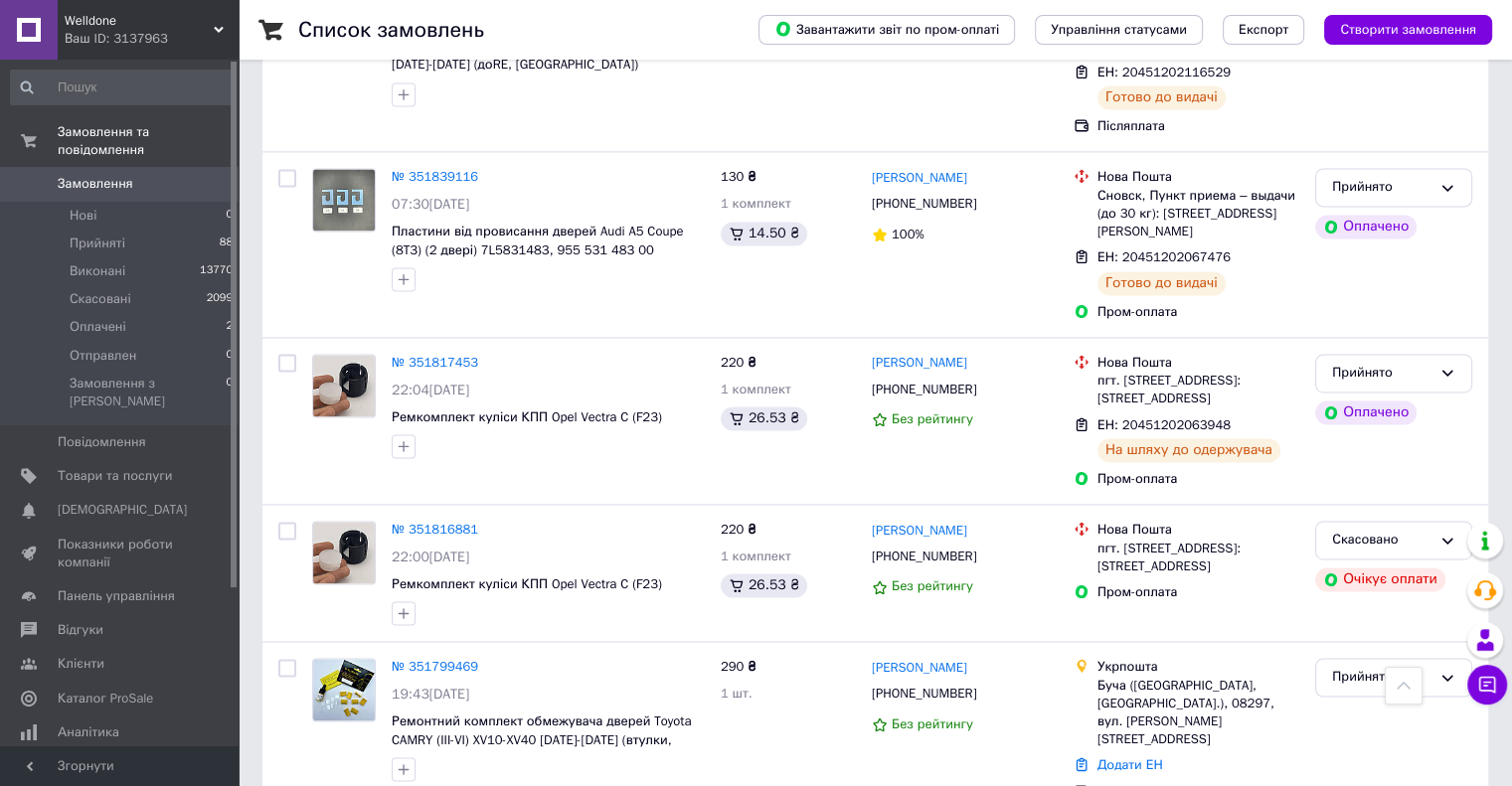 scroll, scrollTop: 2937, scrollLeft: 0, axis: vertical 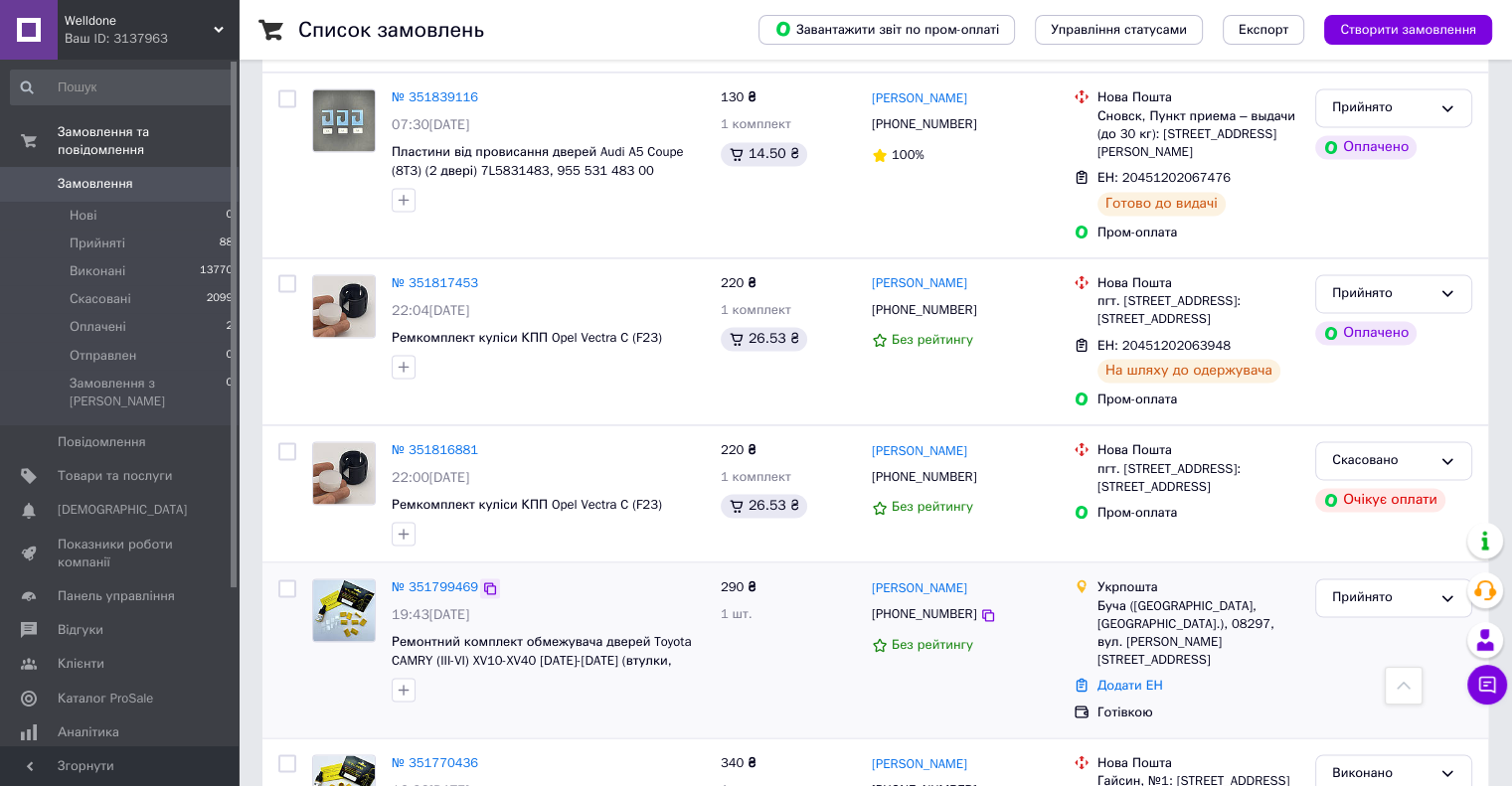 click 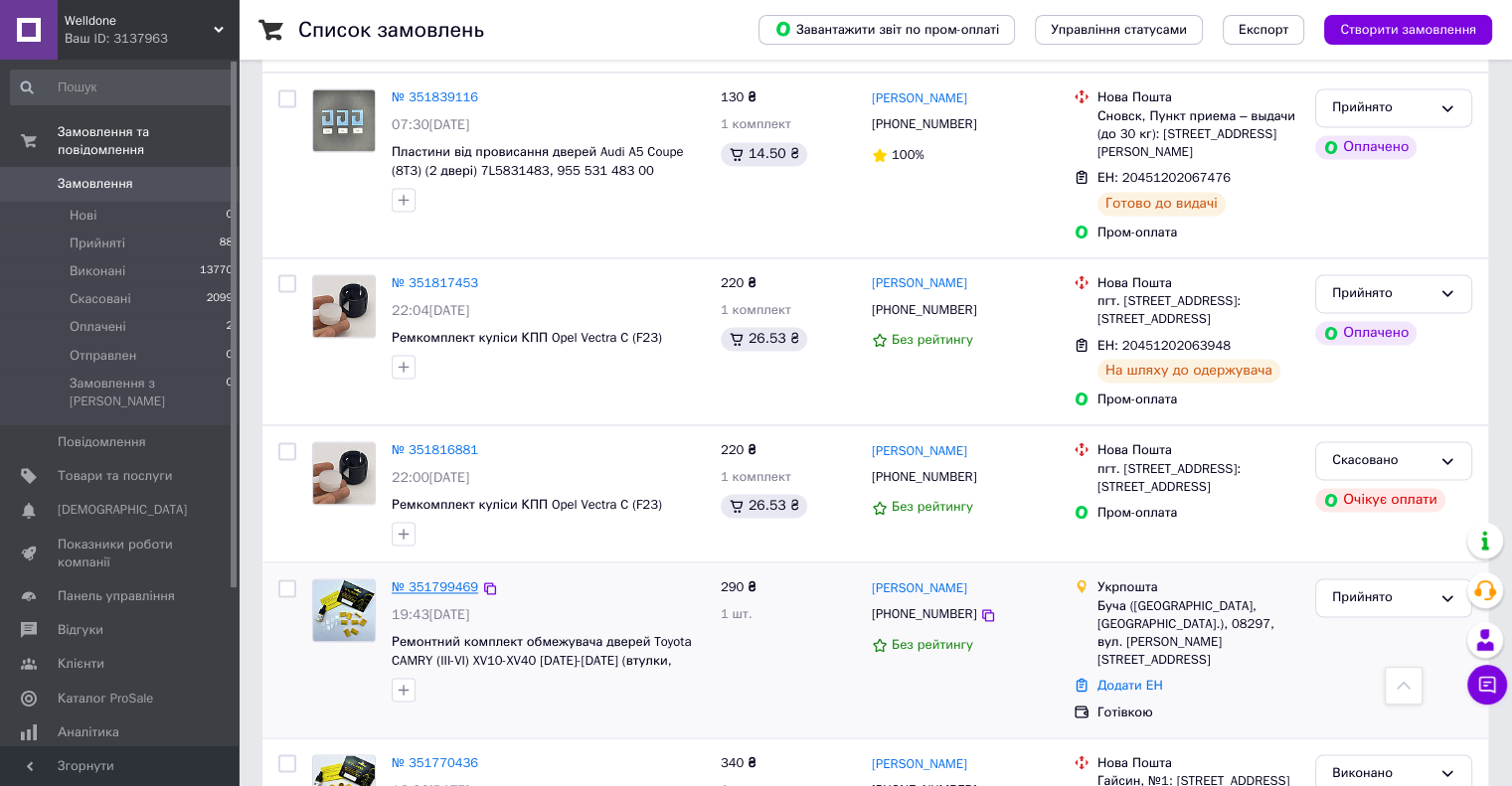 click on "№ 351799469" at bounding box center [434, 586] 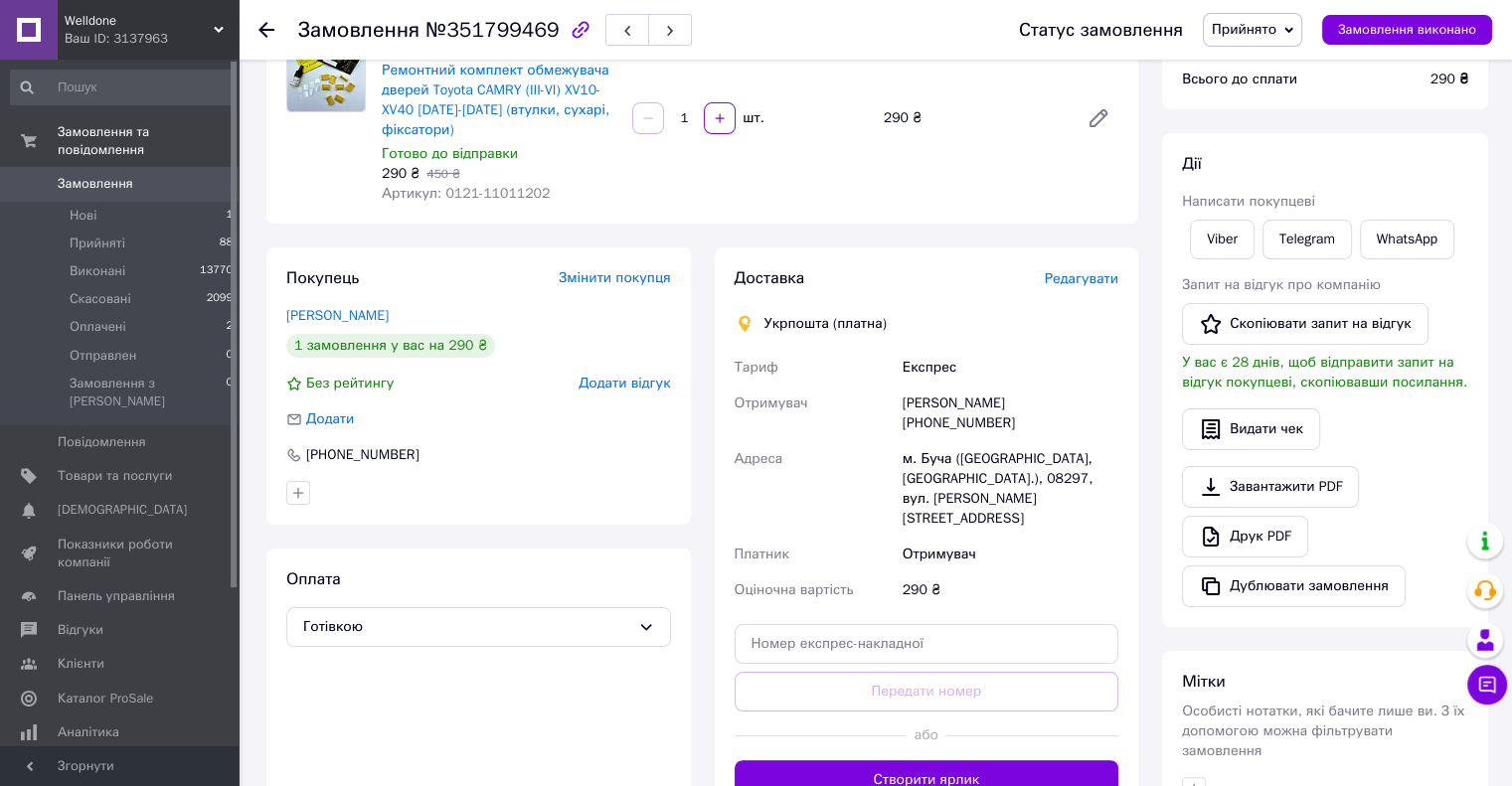 scroll, scrollTop: 230, scrollLeft: 0, axis: vertical 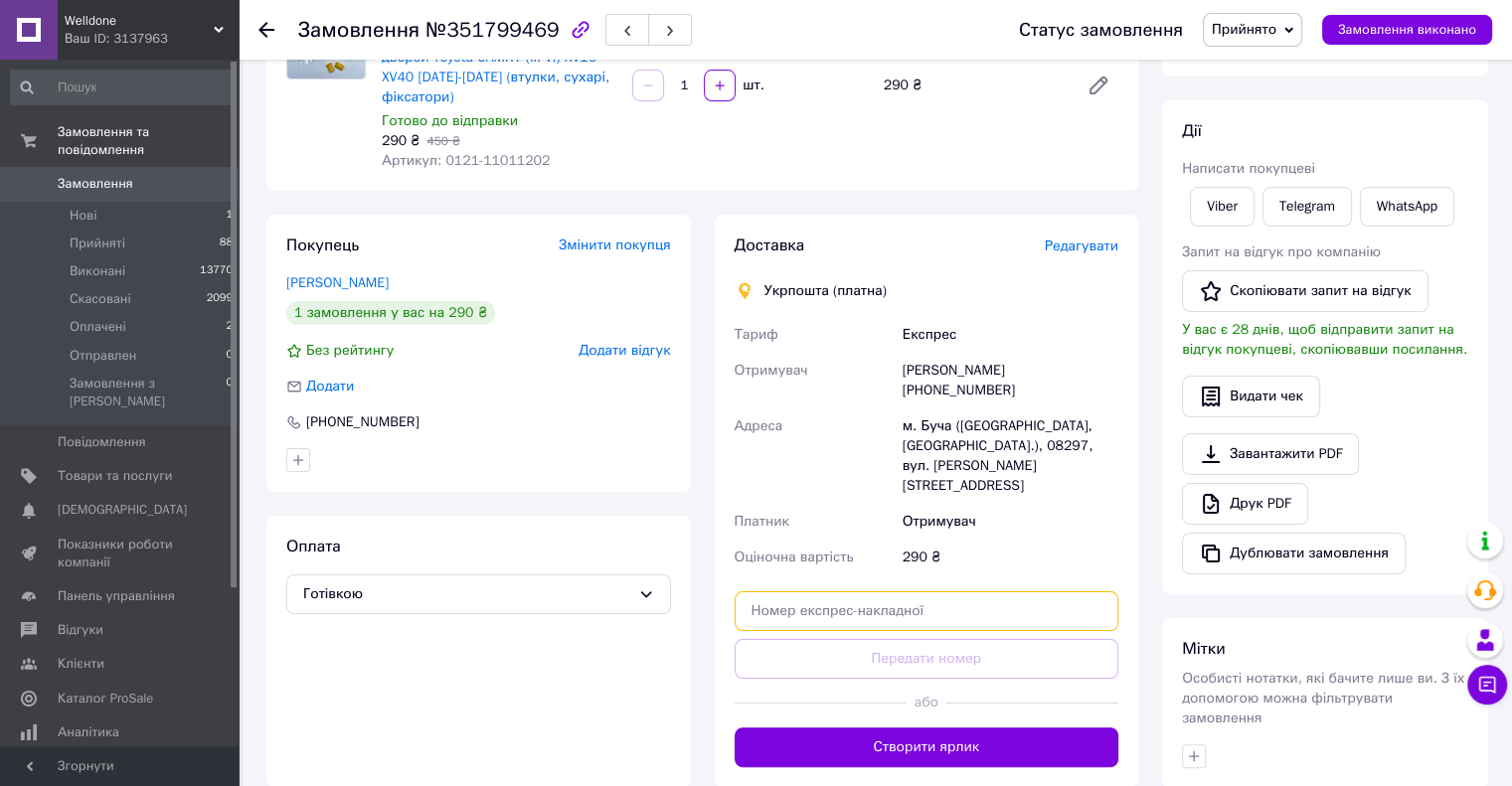 click at bounding box center (926, 611) 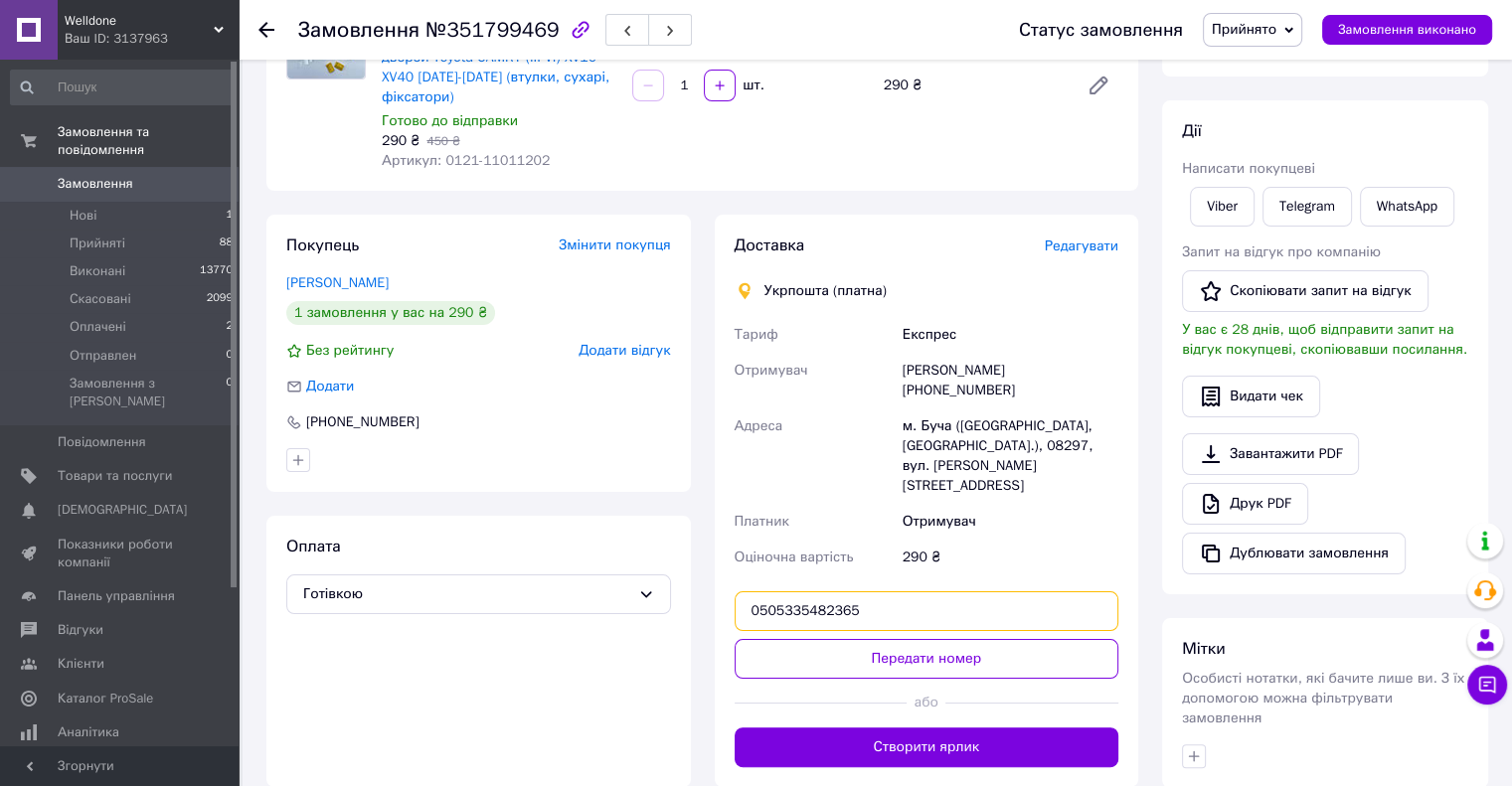 type on "0505335482365" 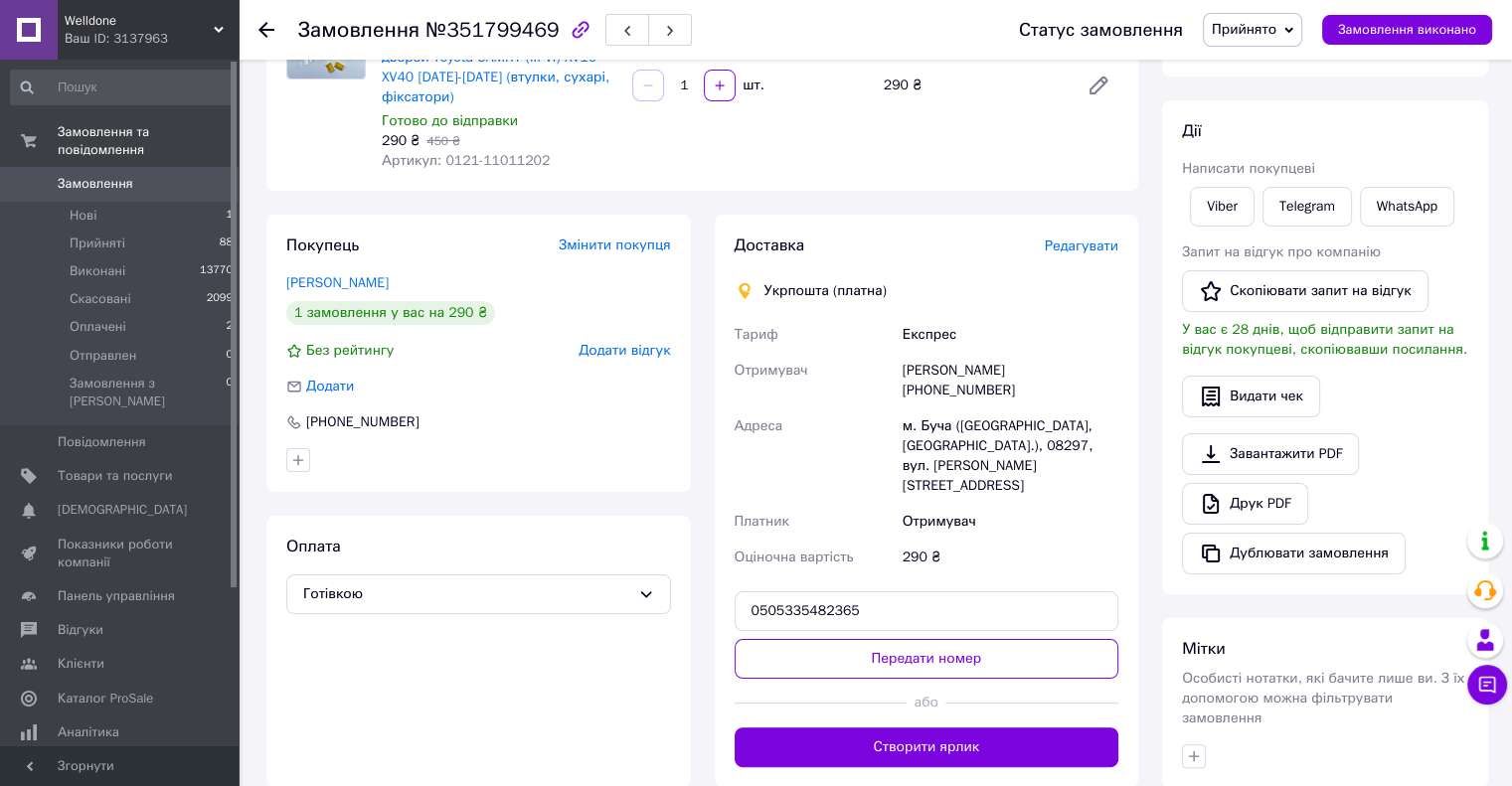 click on "Передати номер" at bounding box center (926, 659) 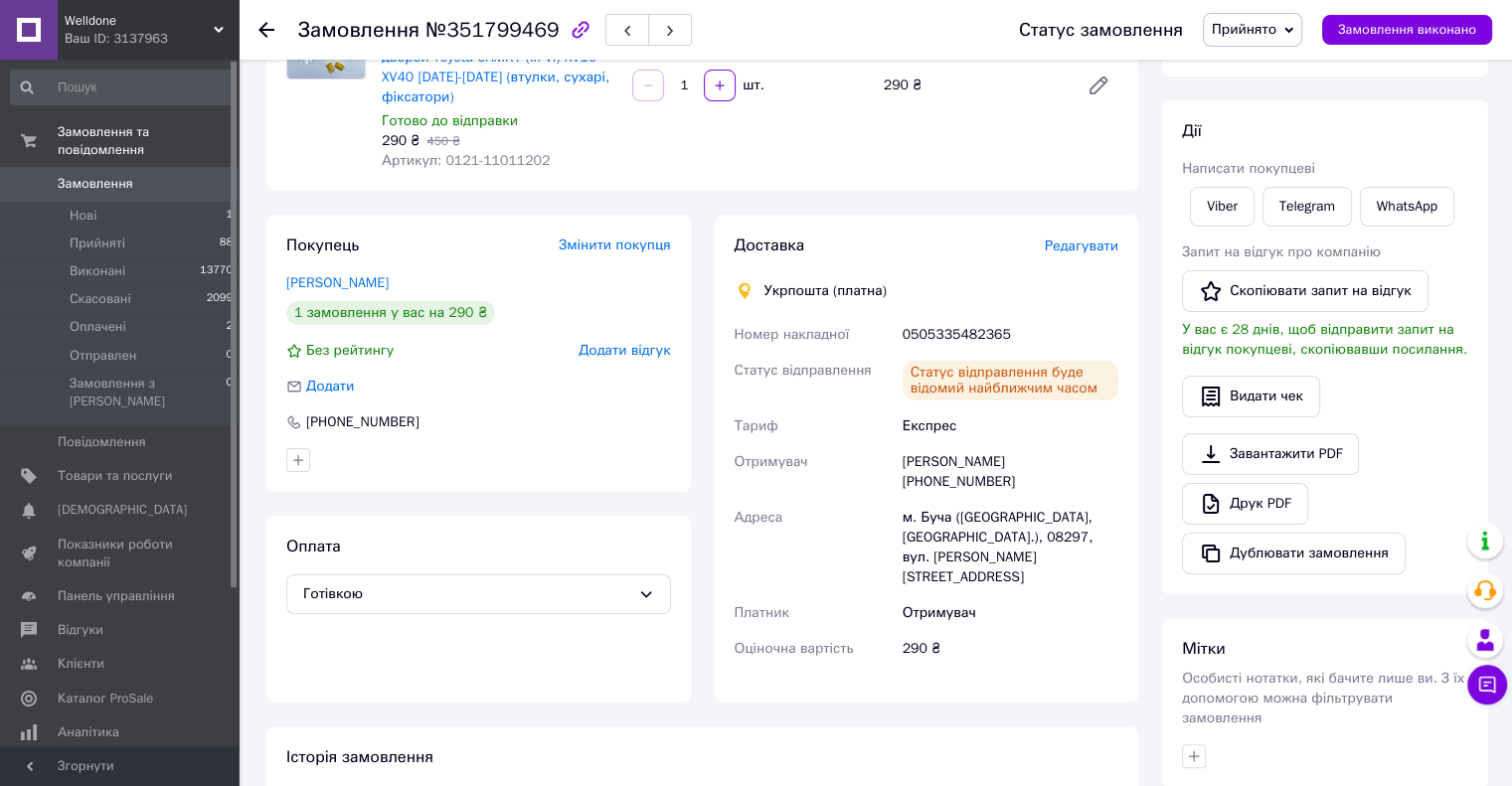 click at bounding box center [278, 30] 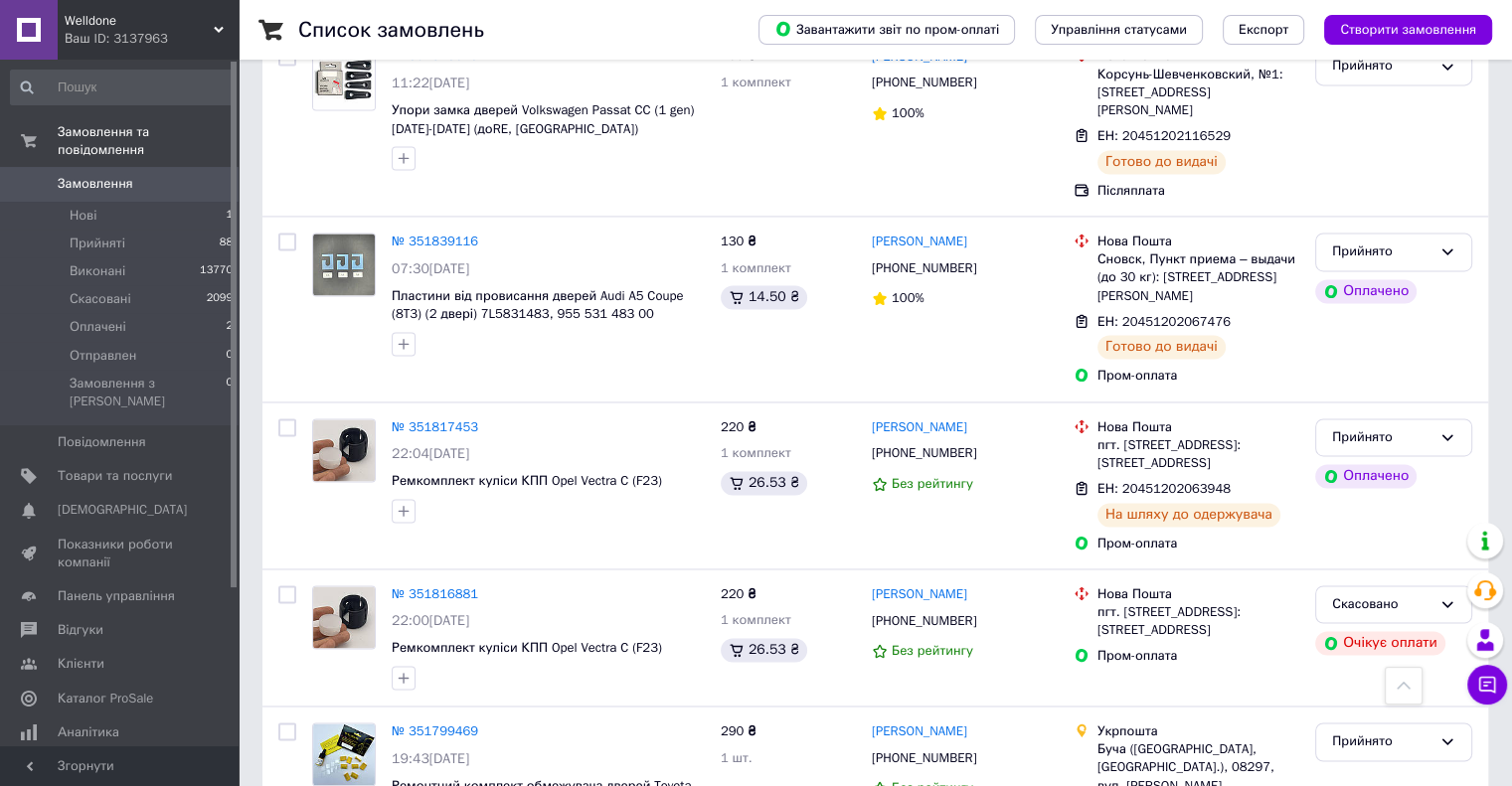 scroll, scrollTop: 2953, scrollLeft: 0, axis: vertical 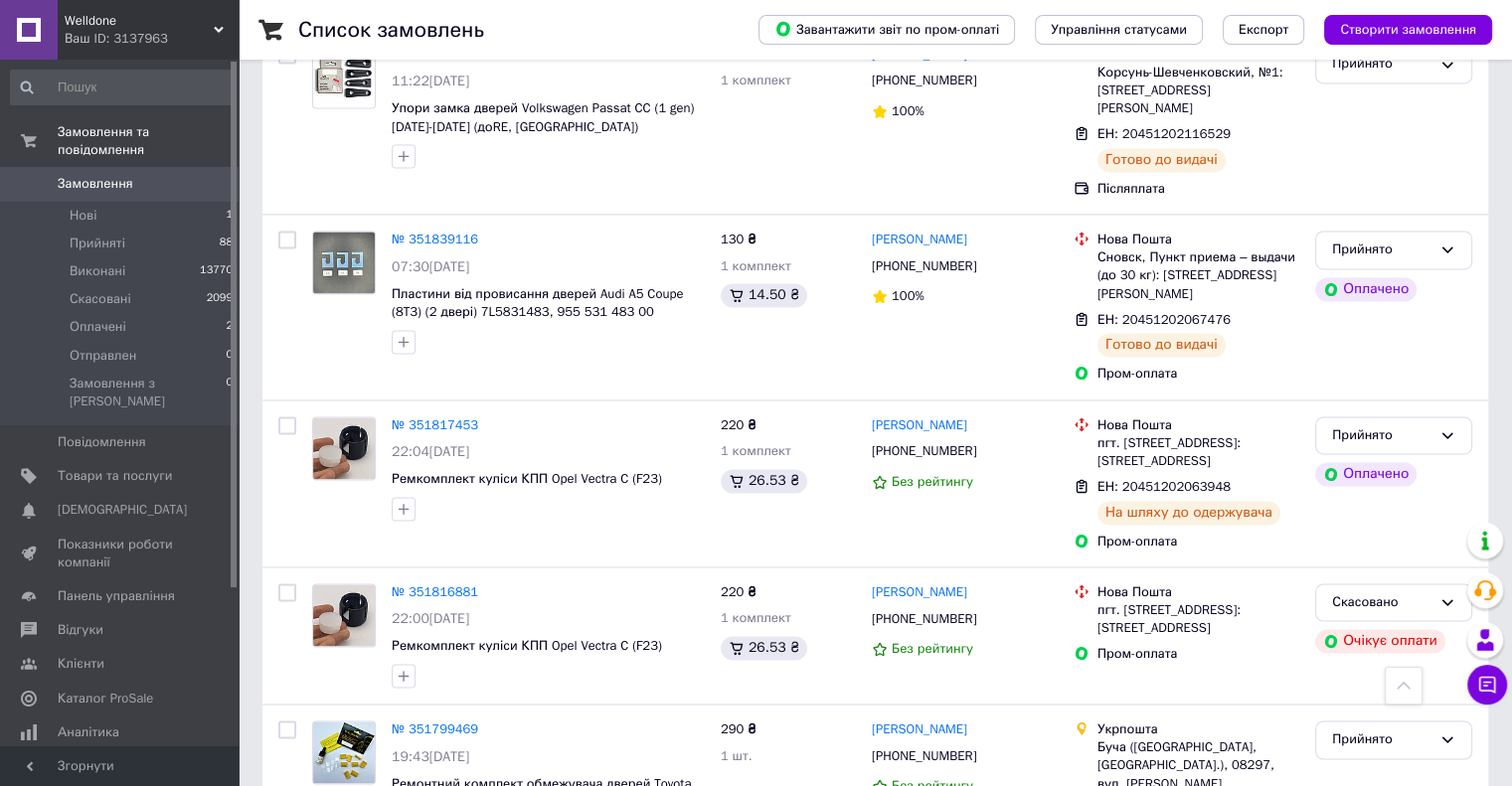 click on "2" at bounding box center [325, 984] 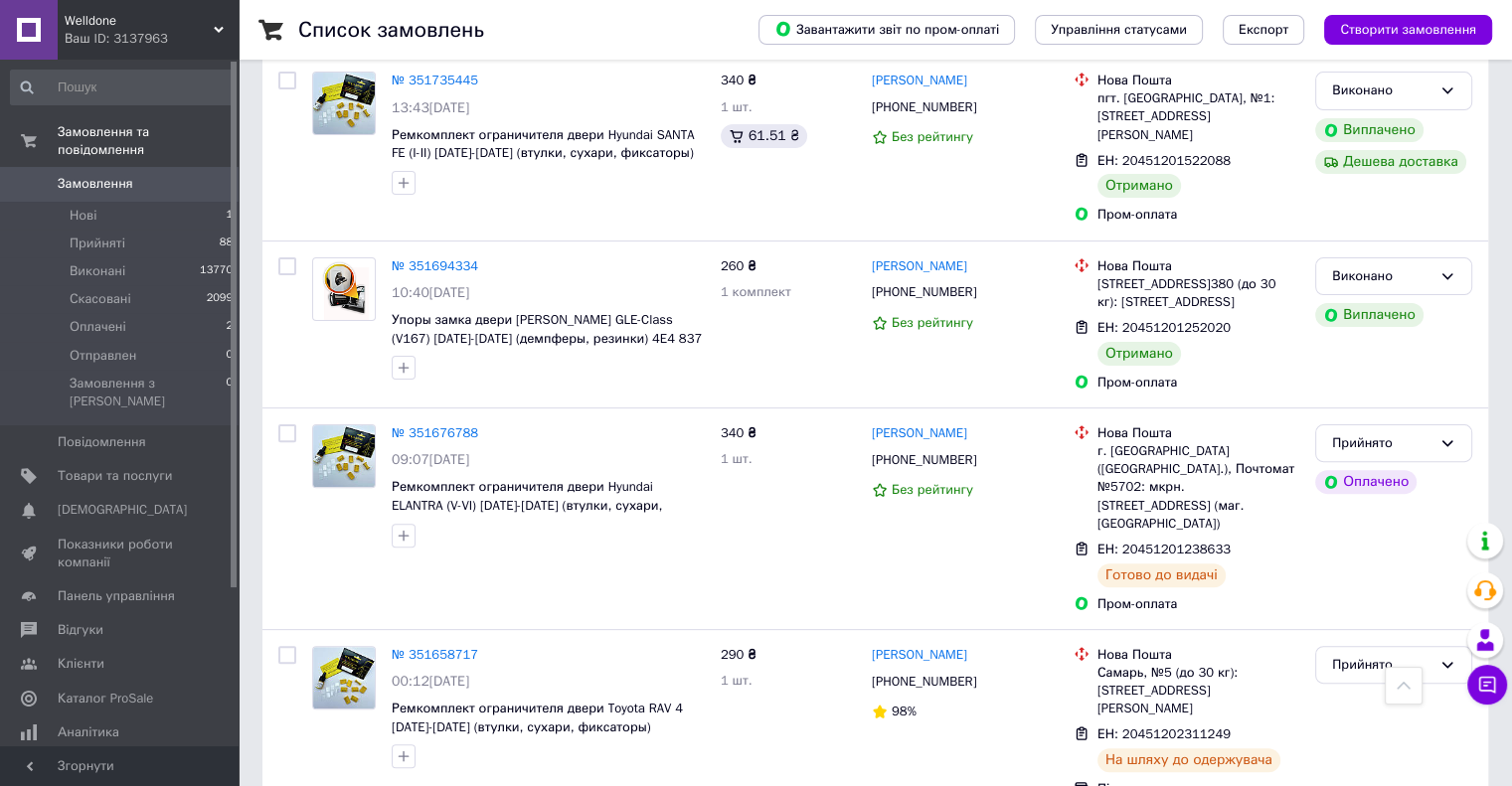 scroll, scrollTop: 795, scrollLeft: 0, axis: vertical 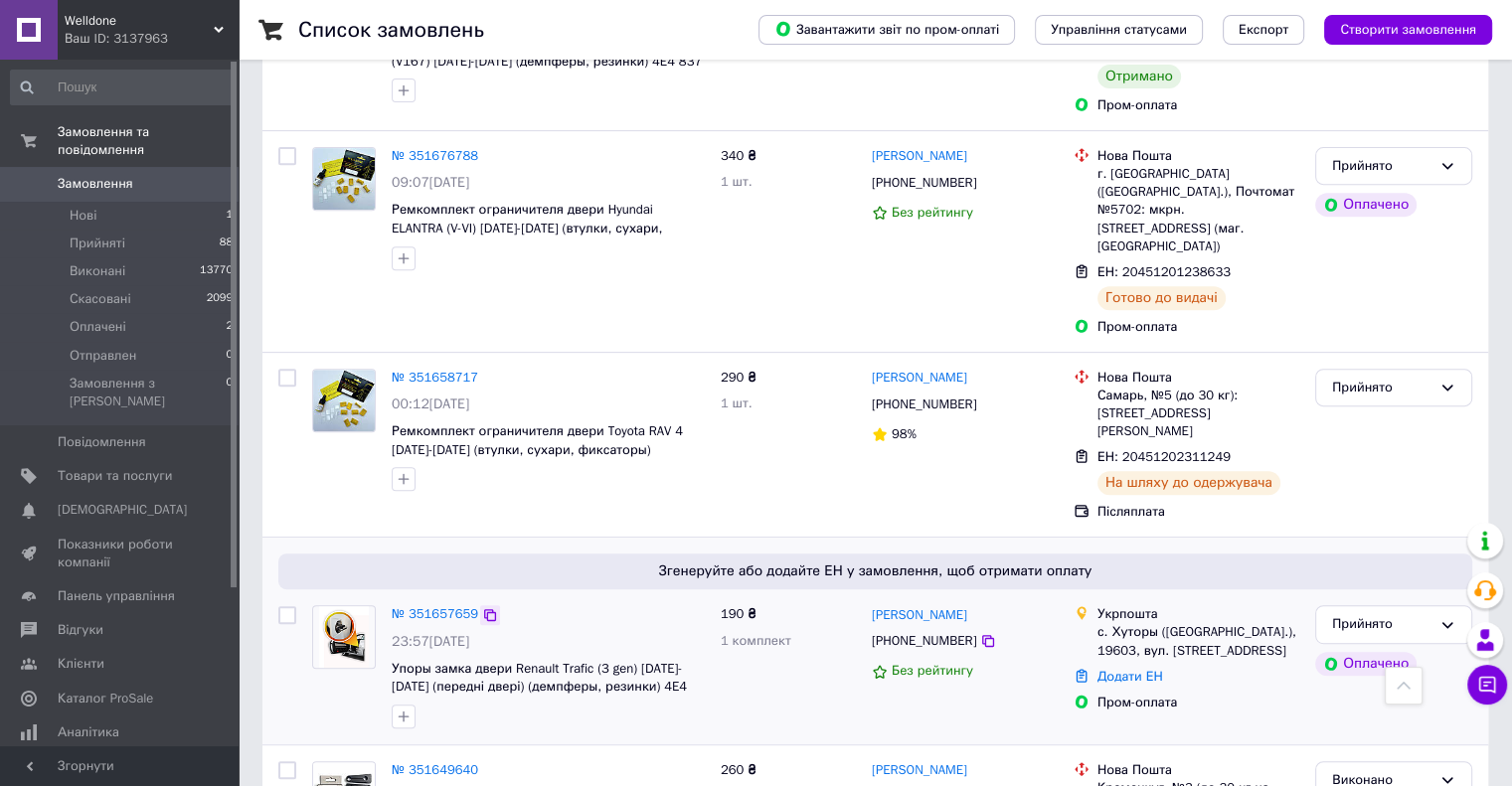 click 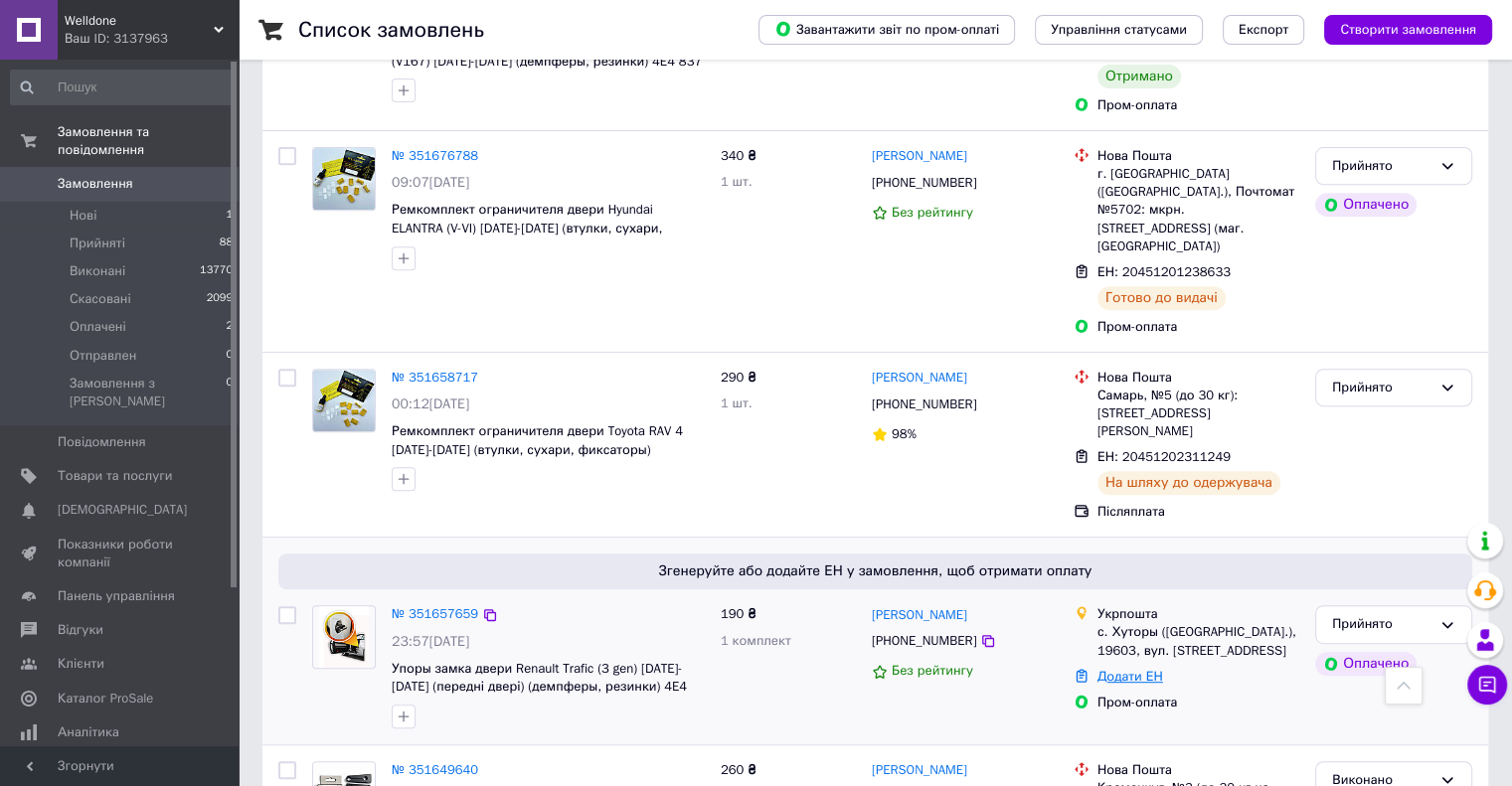 click on "Додати ЕН" at bounding box center (1130, 676) 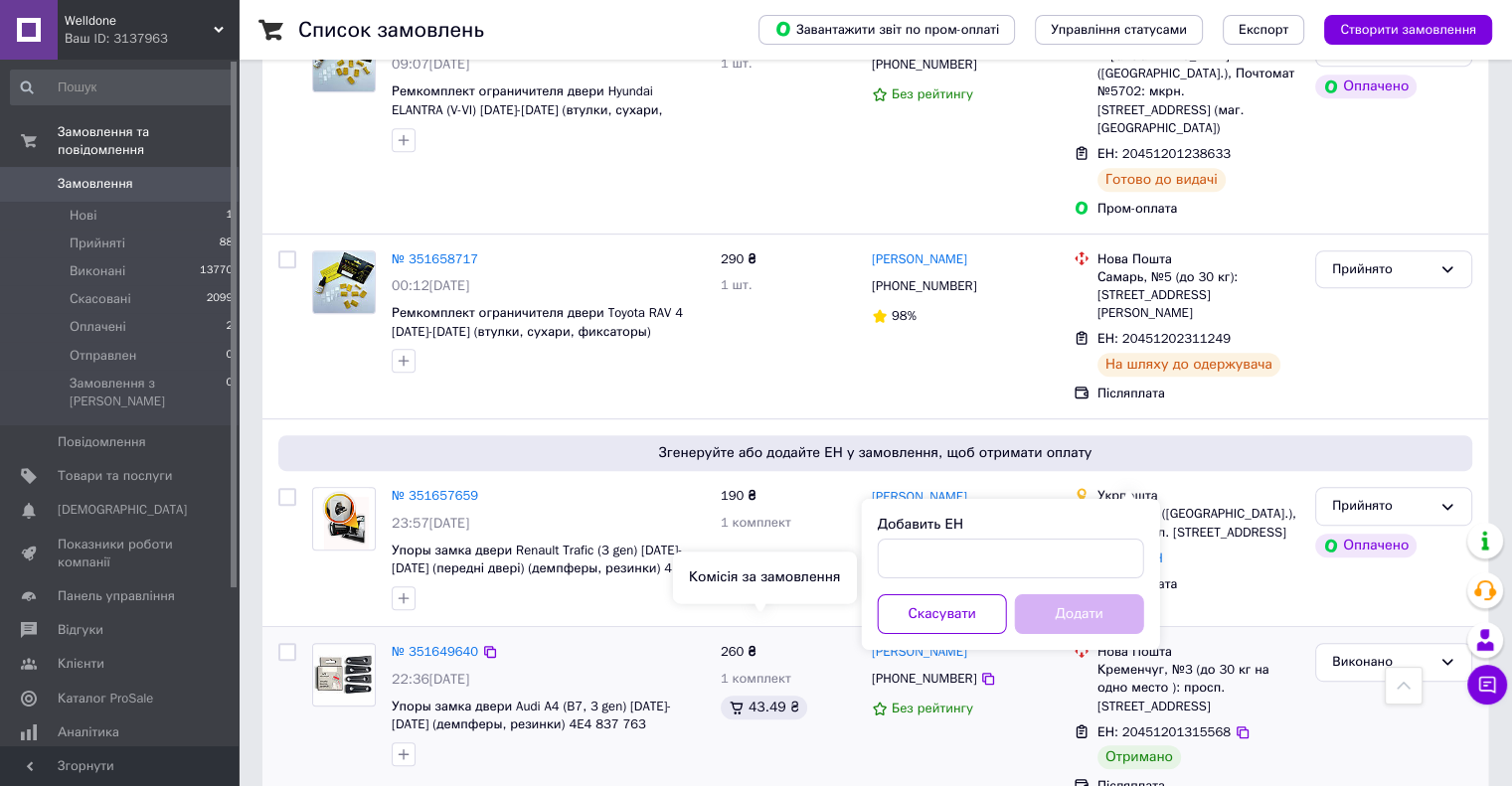 scroll, scrollTop: 1093, scrollLeft: 0, axis: vertical 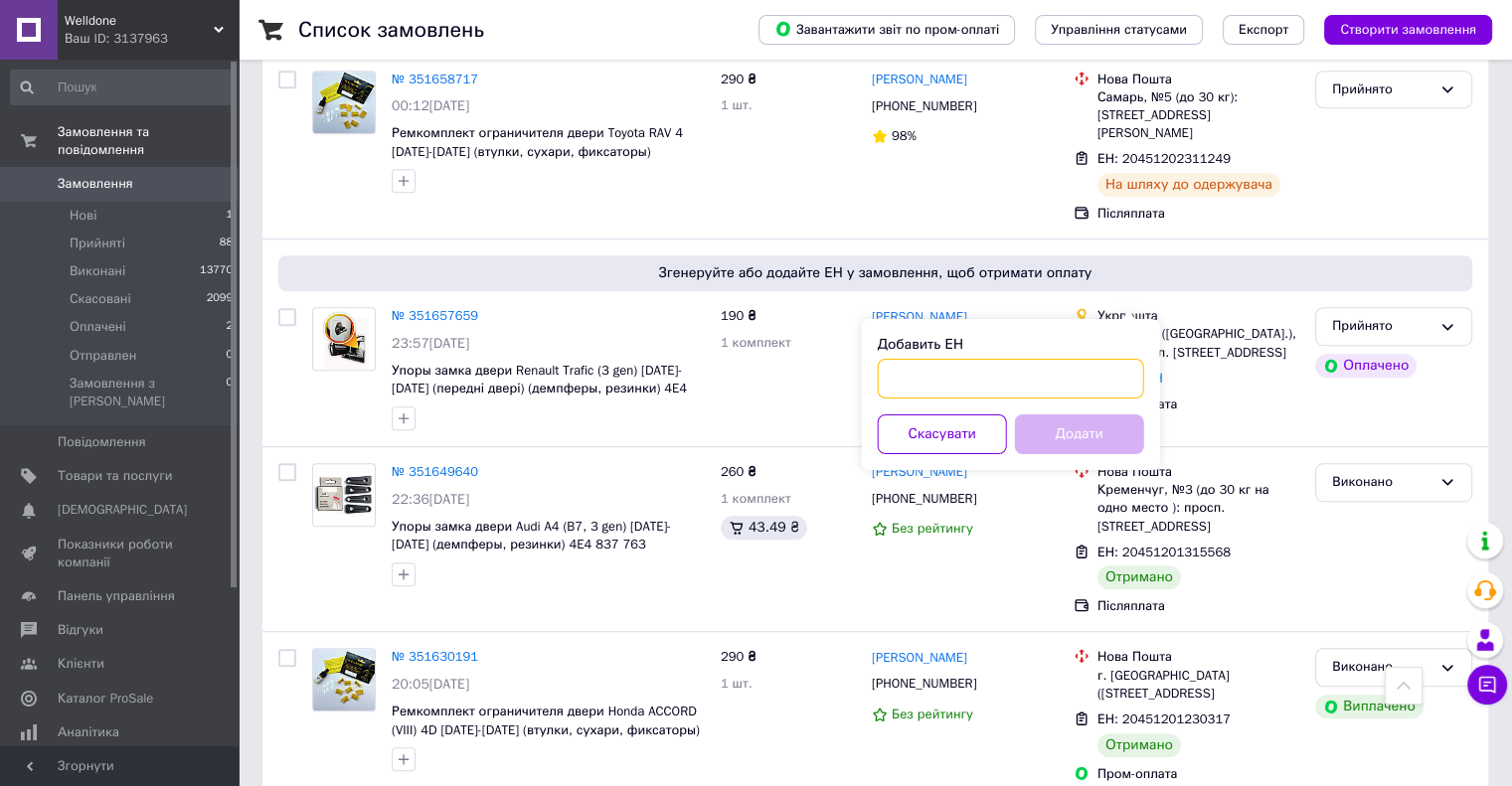 click on "Добавить ЕН" at bounding box center (1011, 379) 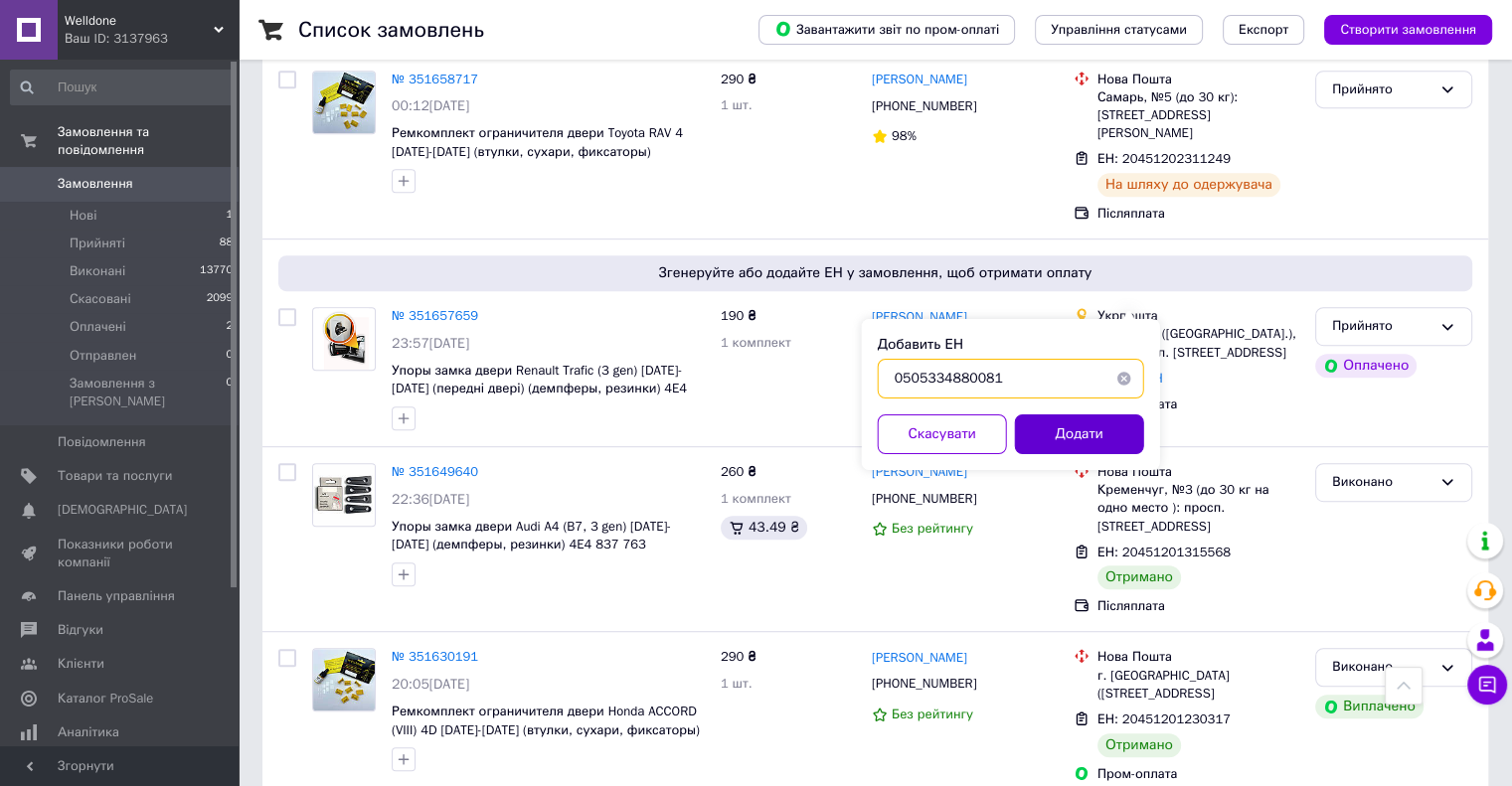 type on "0505334880081" 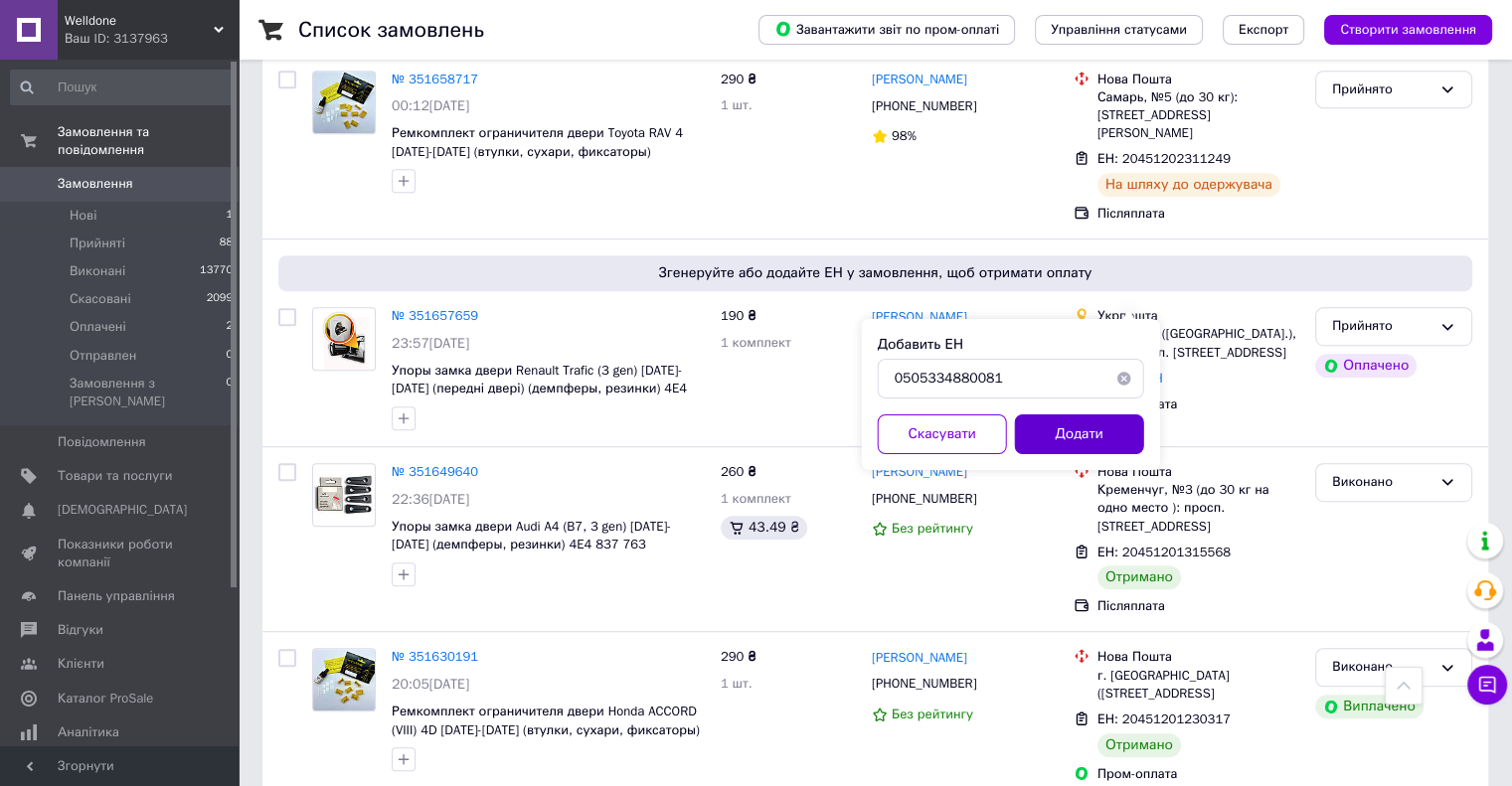 click on "Додати" at bounding box center [1080, 434] 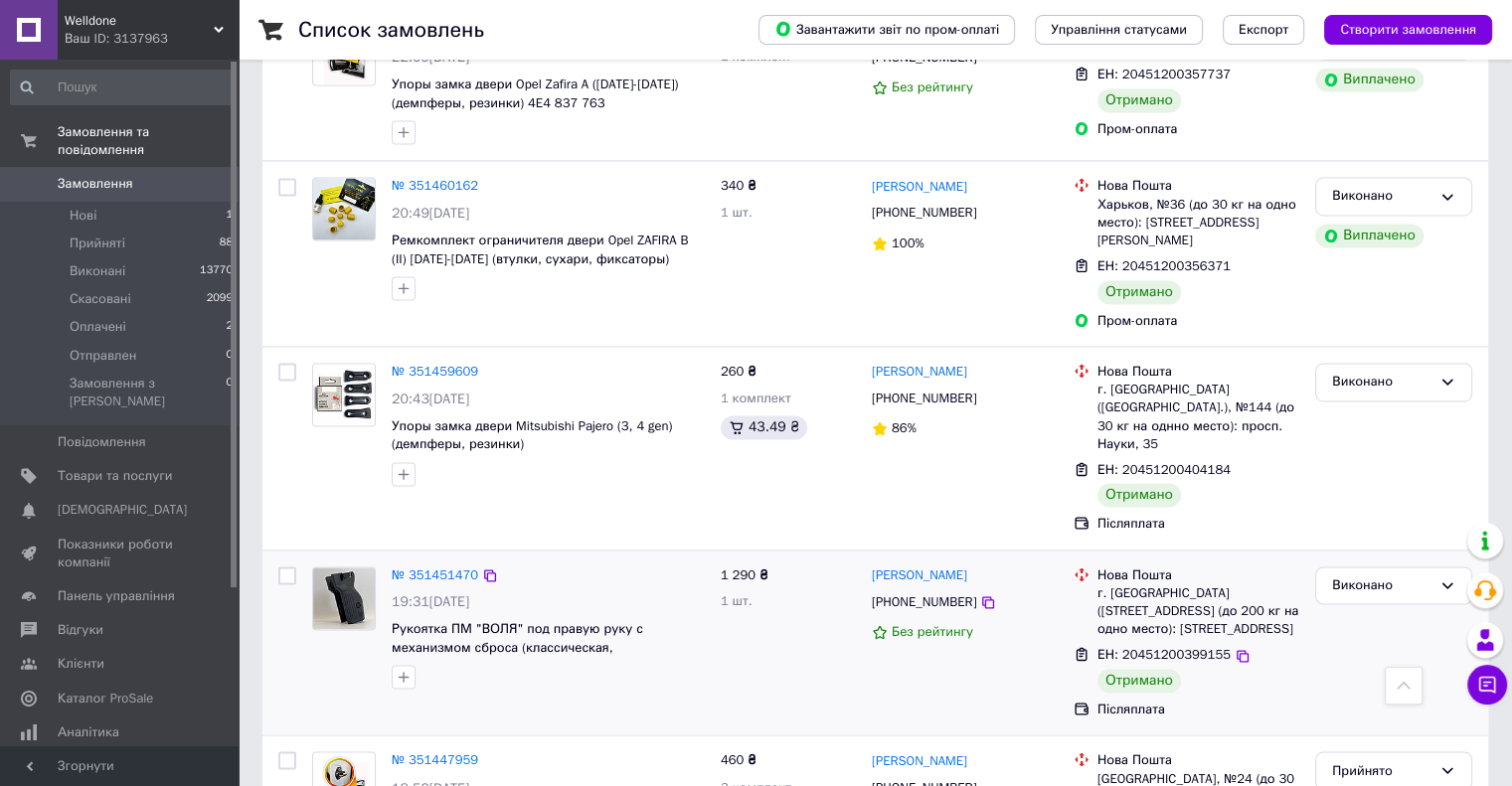 scroll, scrollTop: 3024, scrollLeft: 0, axis: vertical 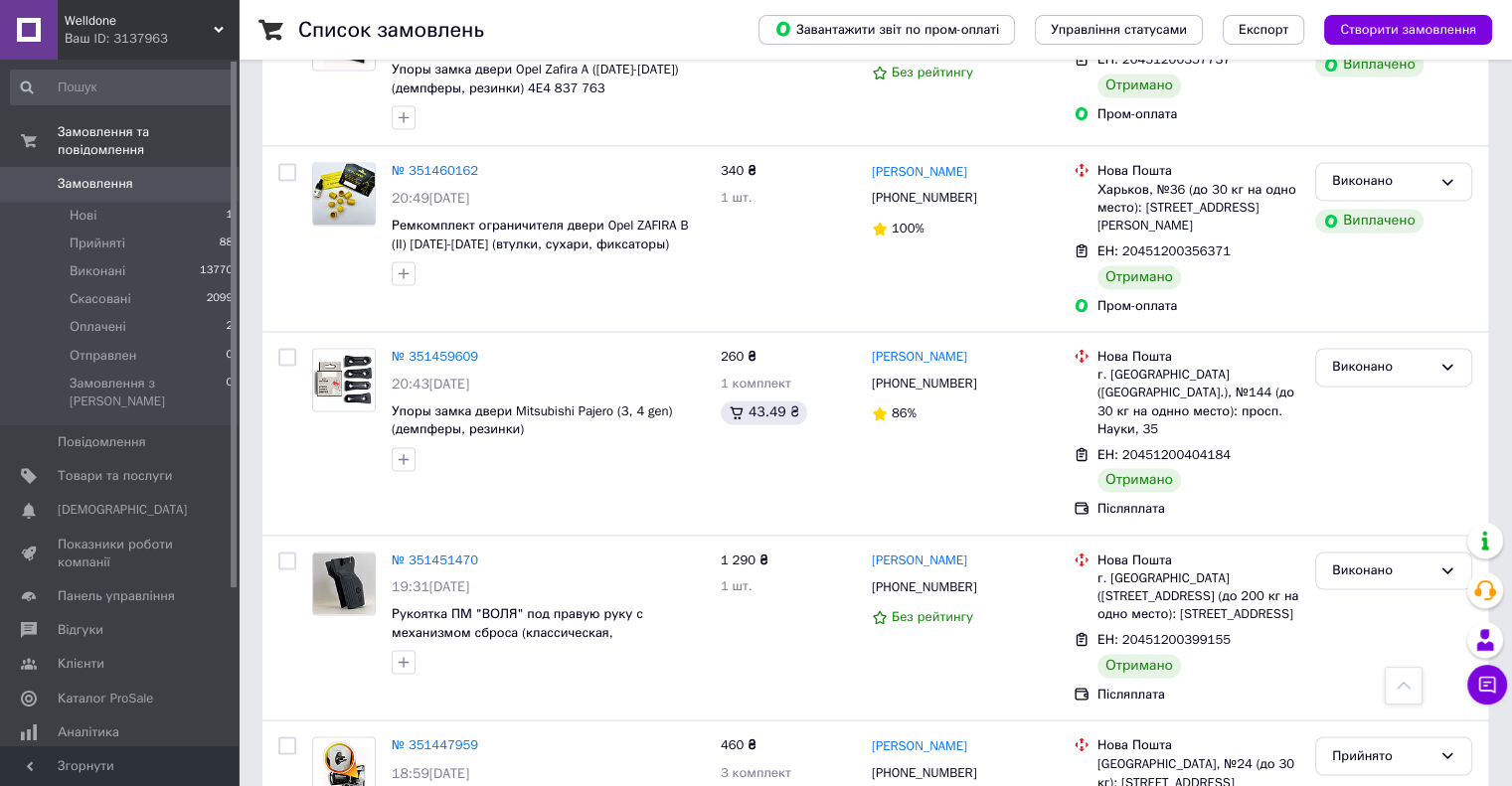 click on "3" at bounding box center [491, 952] 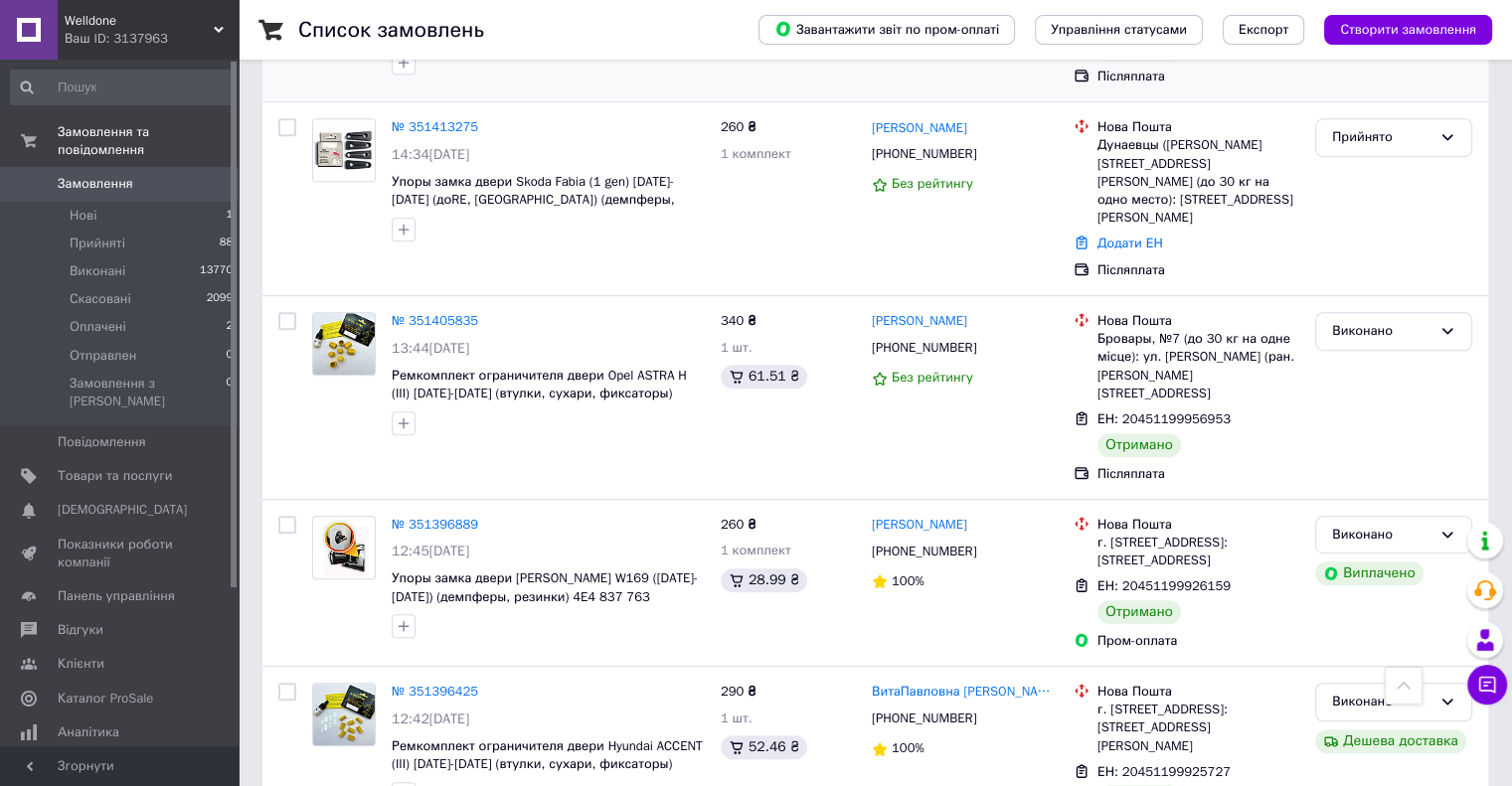 scroll, scrollTop: 894, scrollLeft: 0, axis: vertical 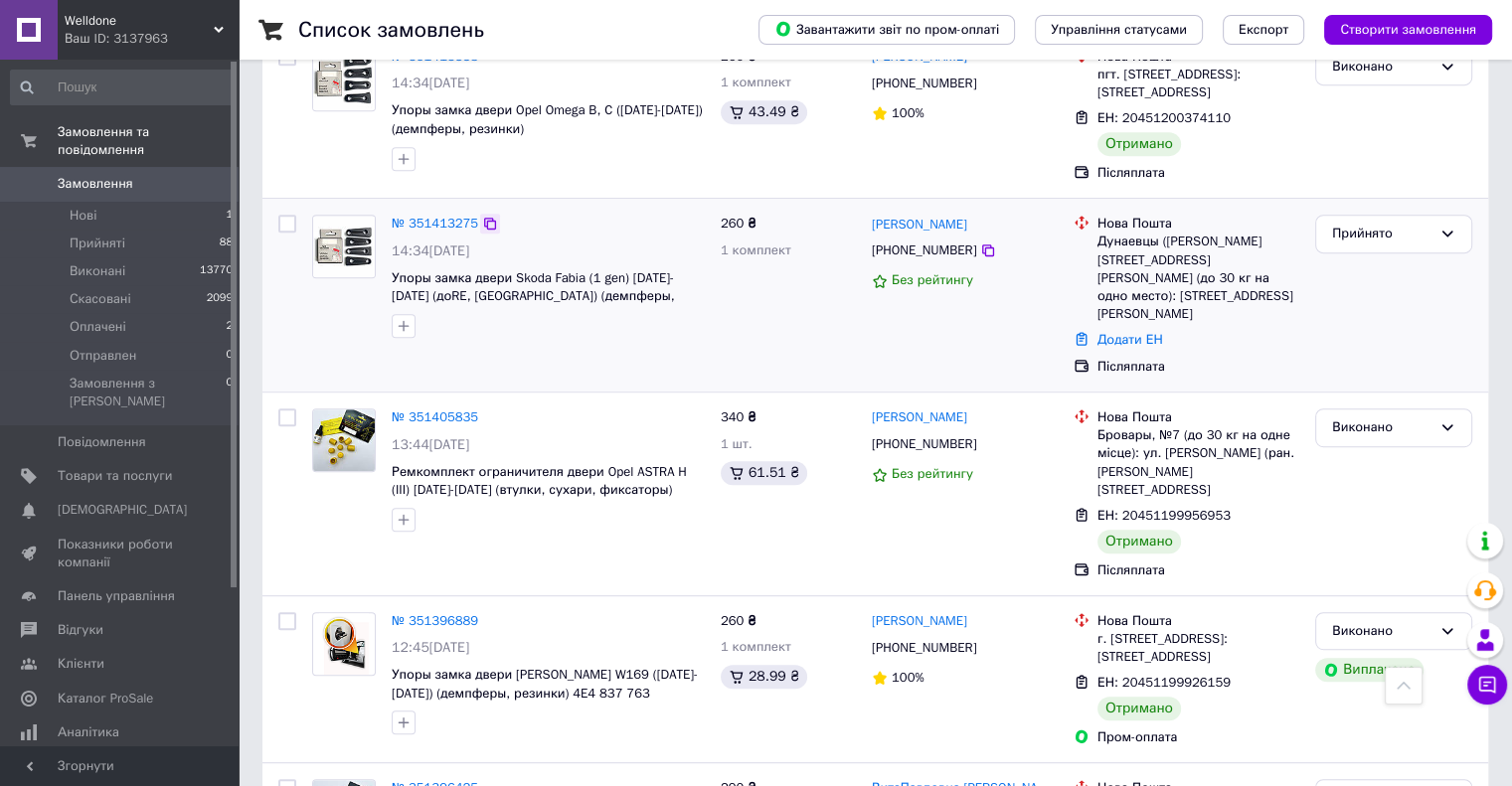 click 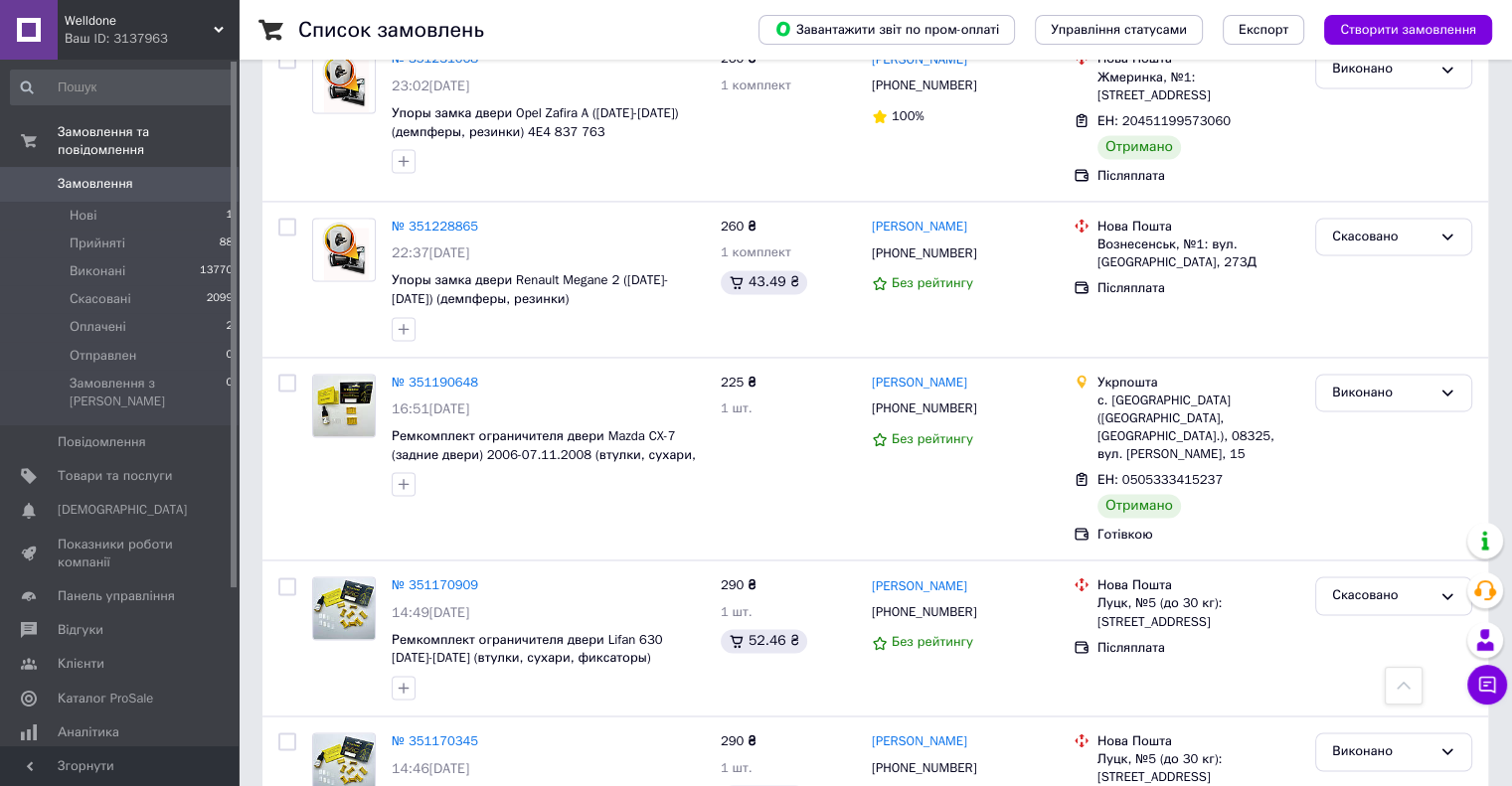 scroll, scrollTop: 2980, scrollLeft: 0, axis: vertical 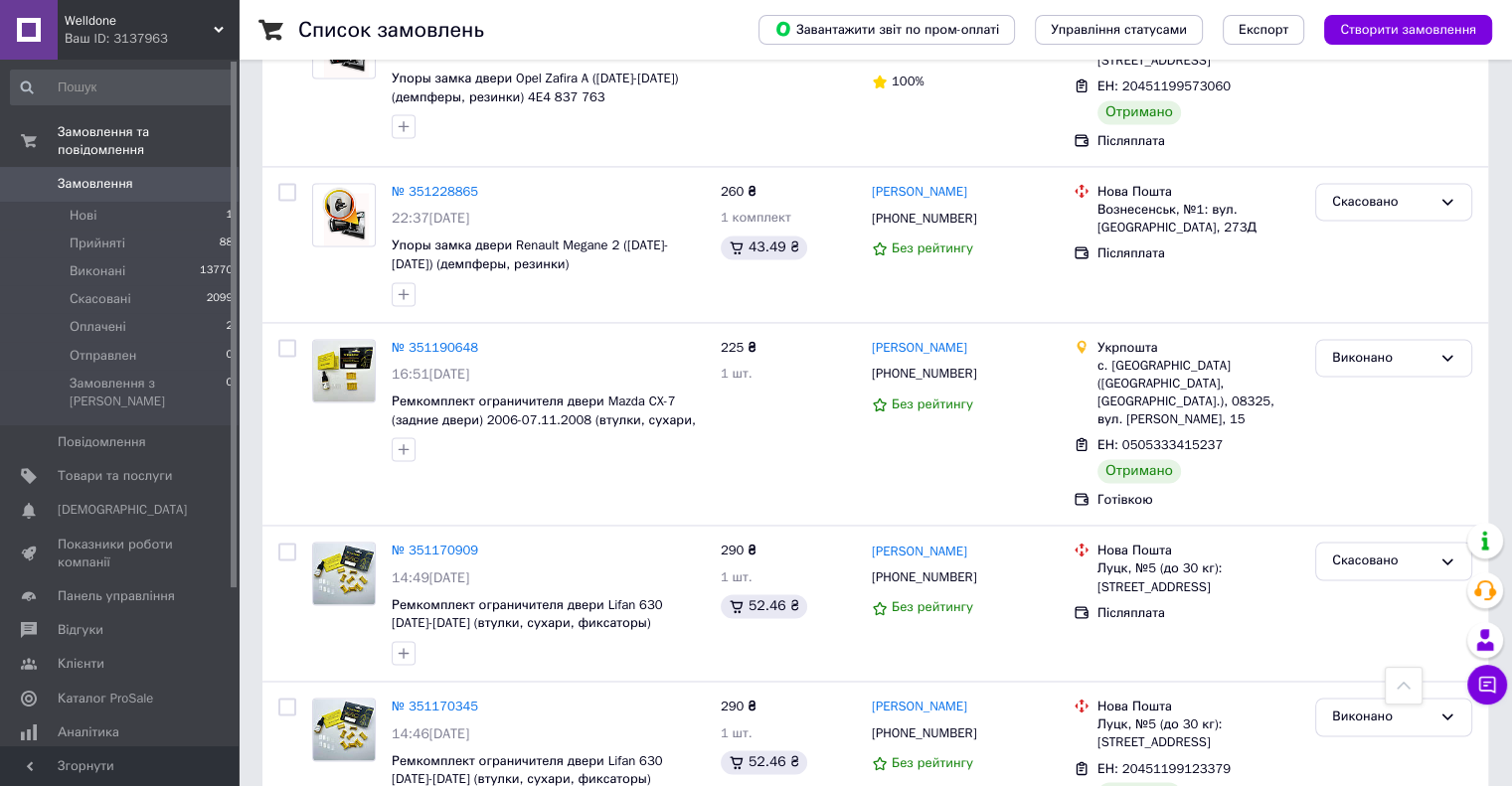 click on "4" at bounding box center (536, 892) 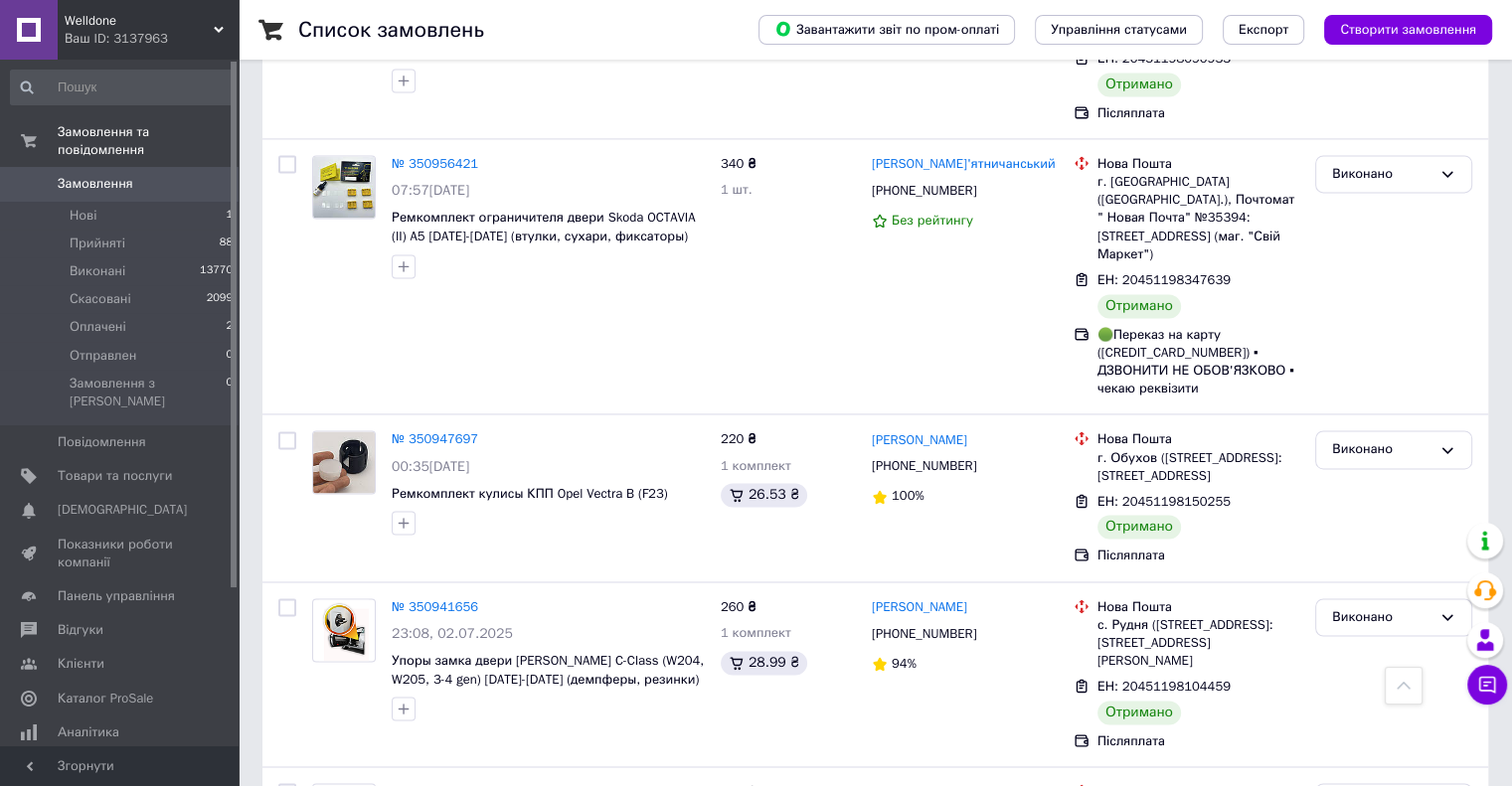scroll, scrollTop: 3136, scrollLeft: 0, axis: vertical 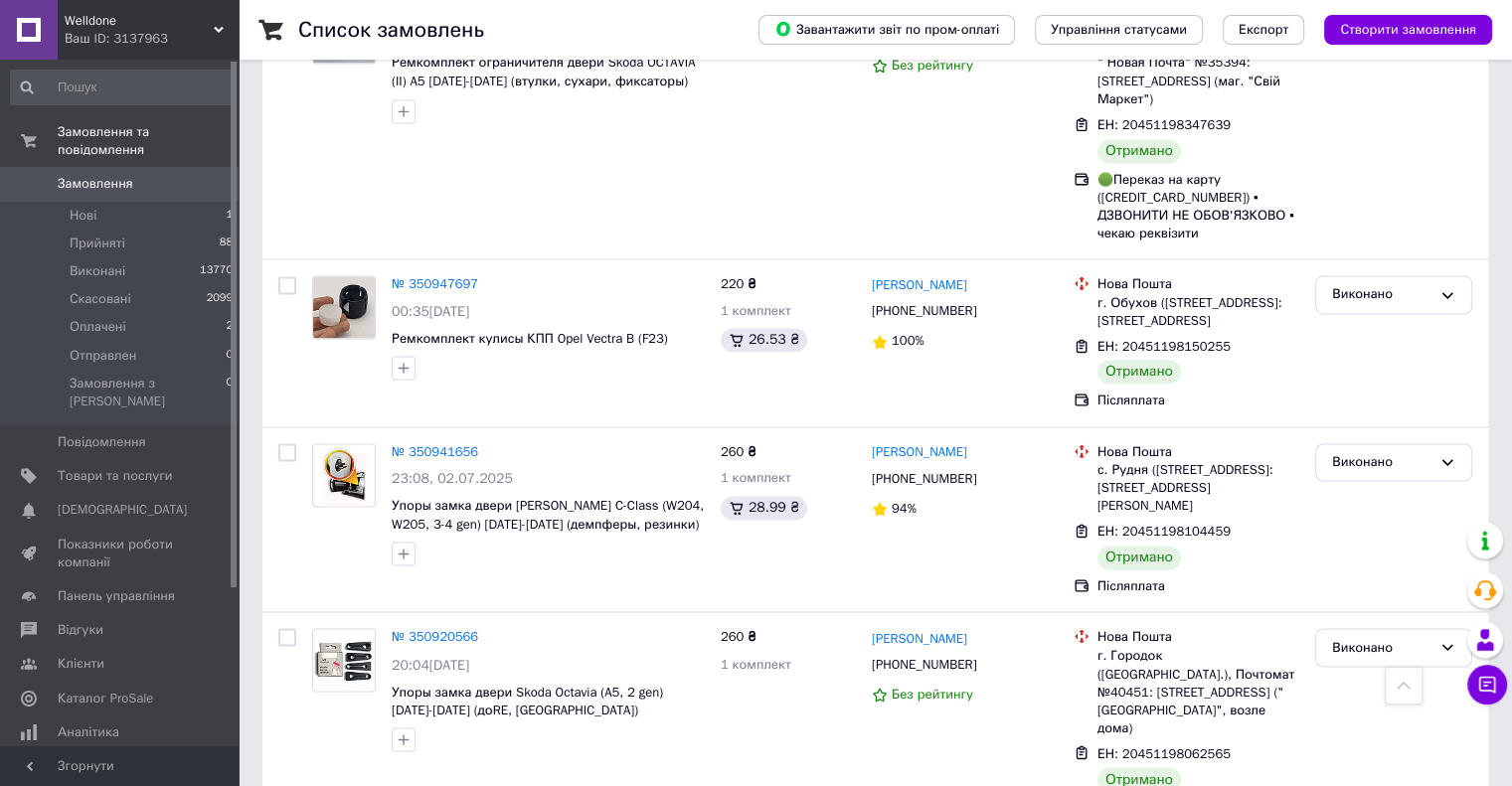 click on "5" at bounding box center (581, 877) 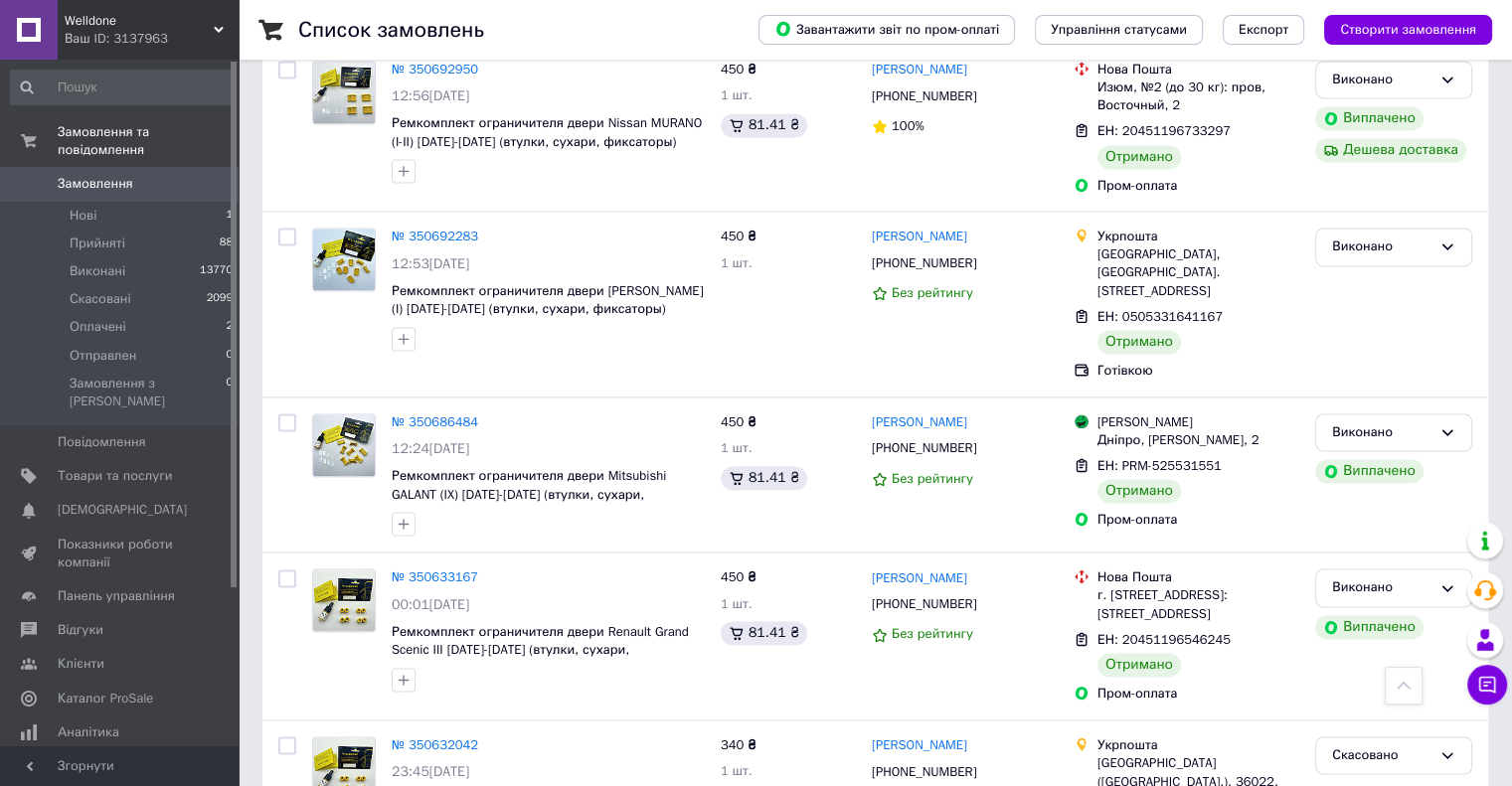 scroll, scrollTop: 3012, scrollLeft: 0, axis: vertical 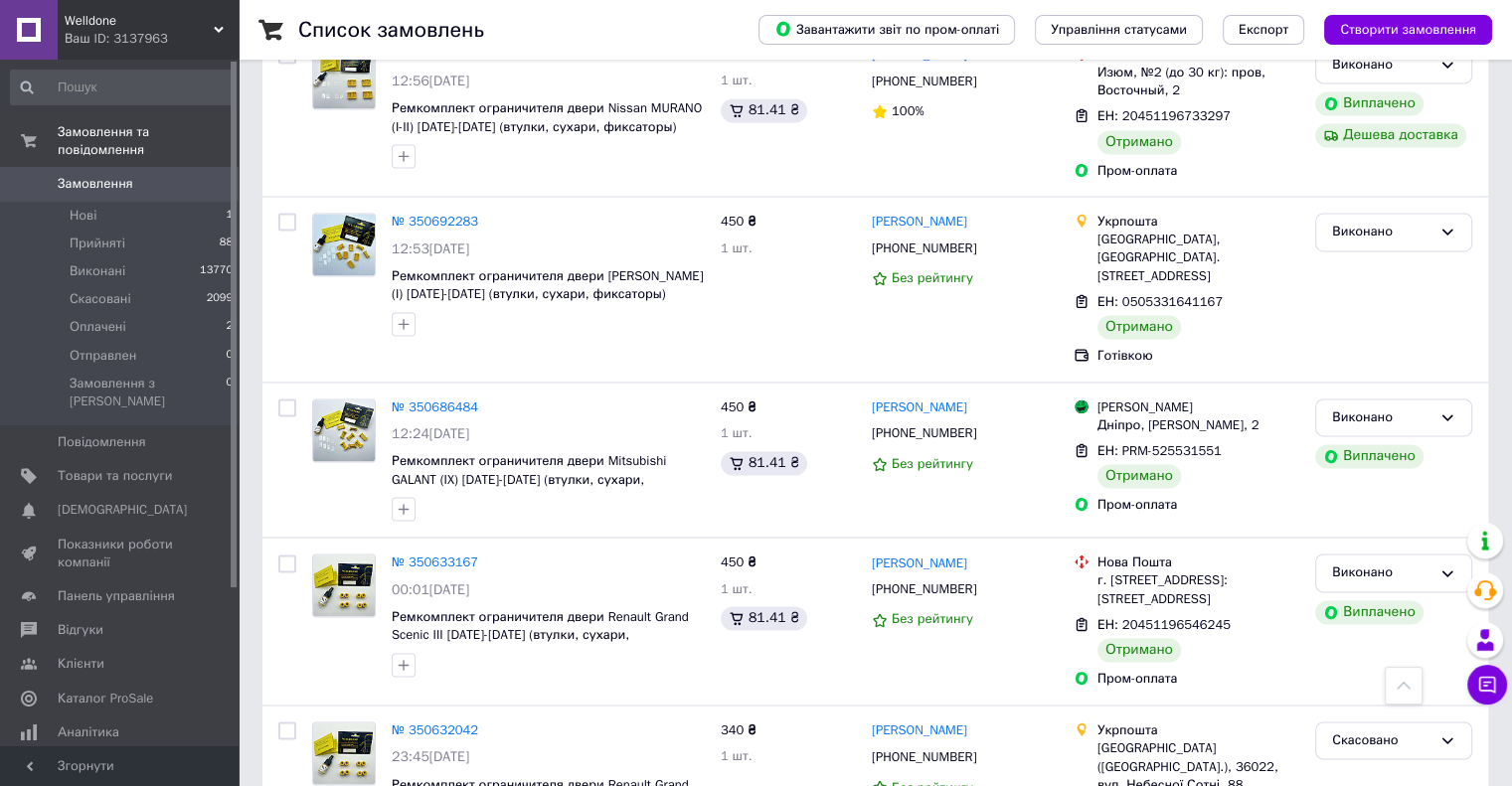 click on "6" at bounding box center (625, 904) 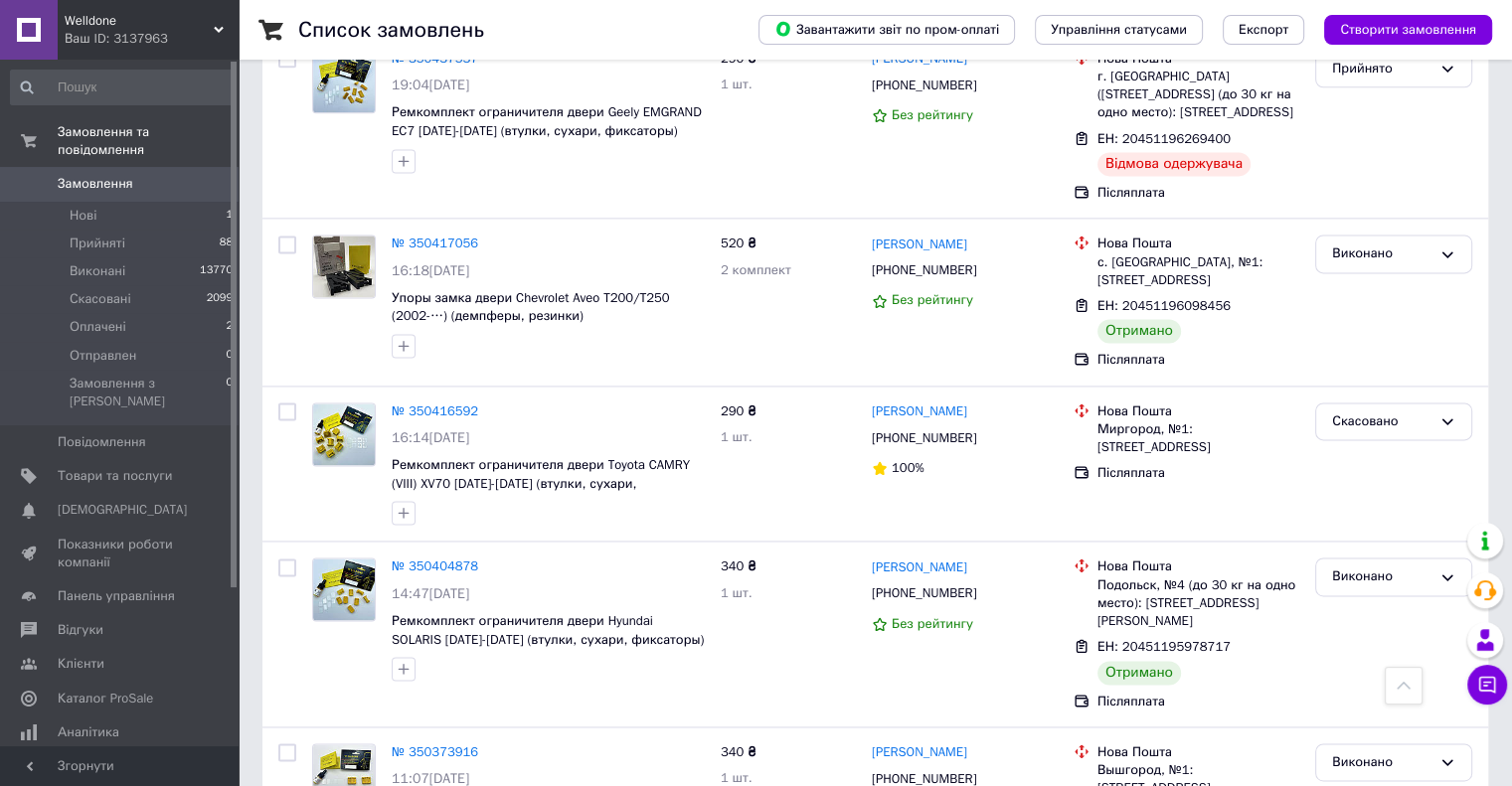 scroll, scrollTop: 2980, scrollLeft: 0, axis: vertical 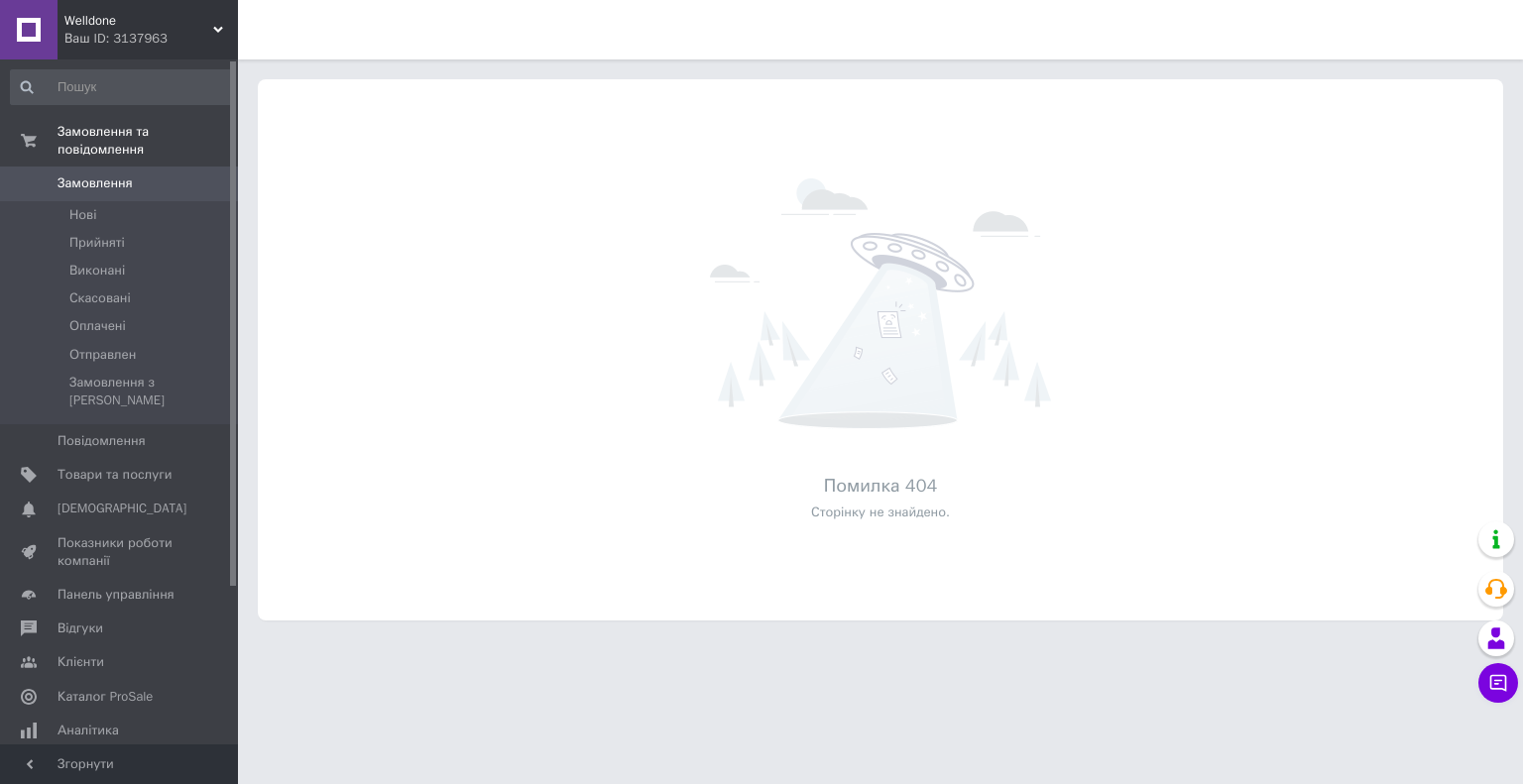 click on "Welldone" at bounding box center (139, 21) 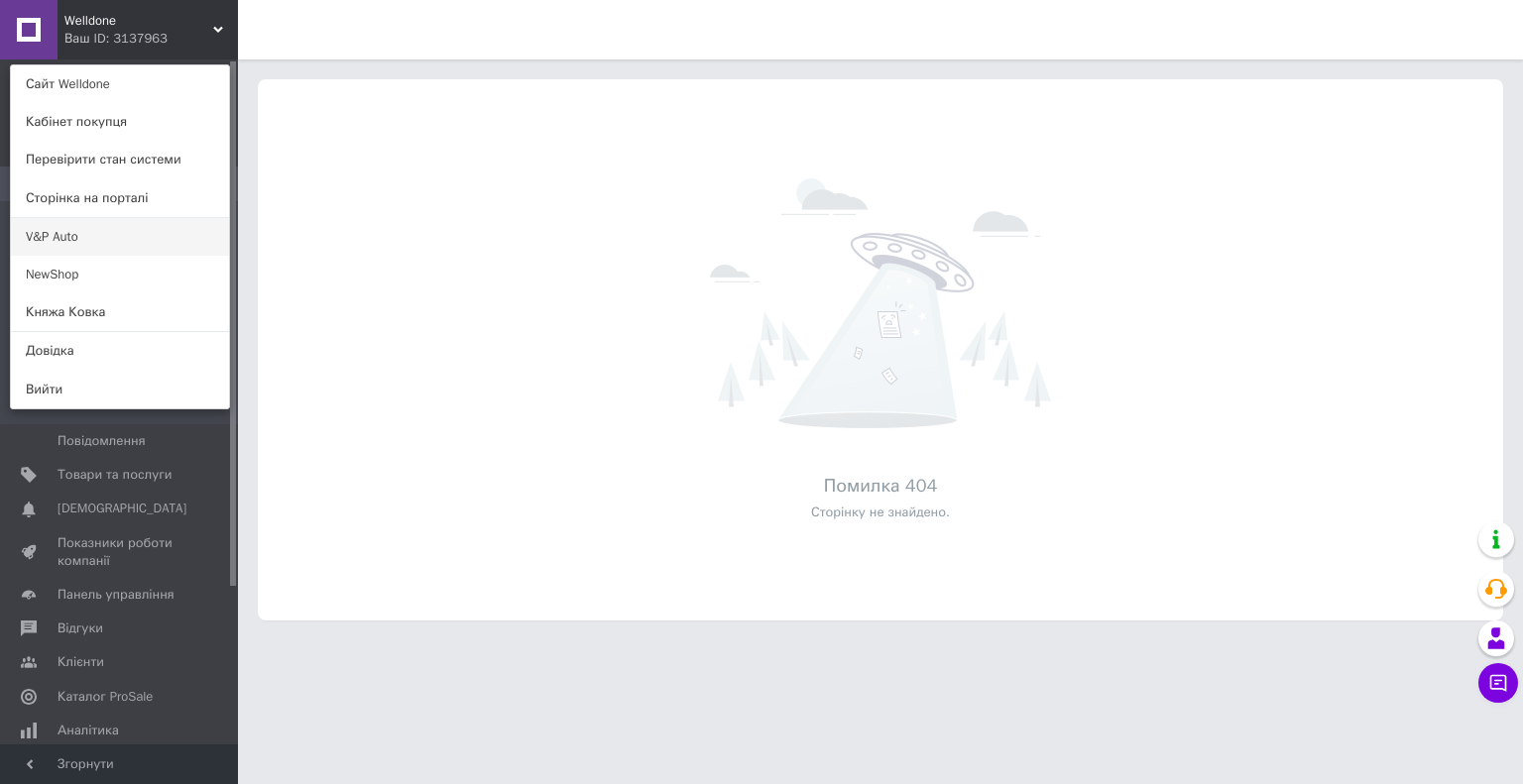 click on "V&P Auto" at bounding box center [120, 237] 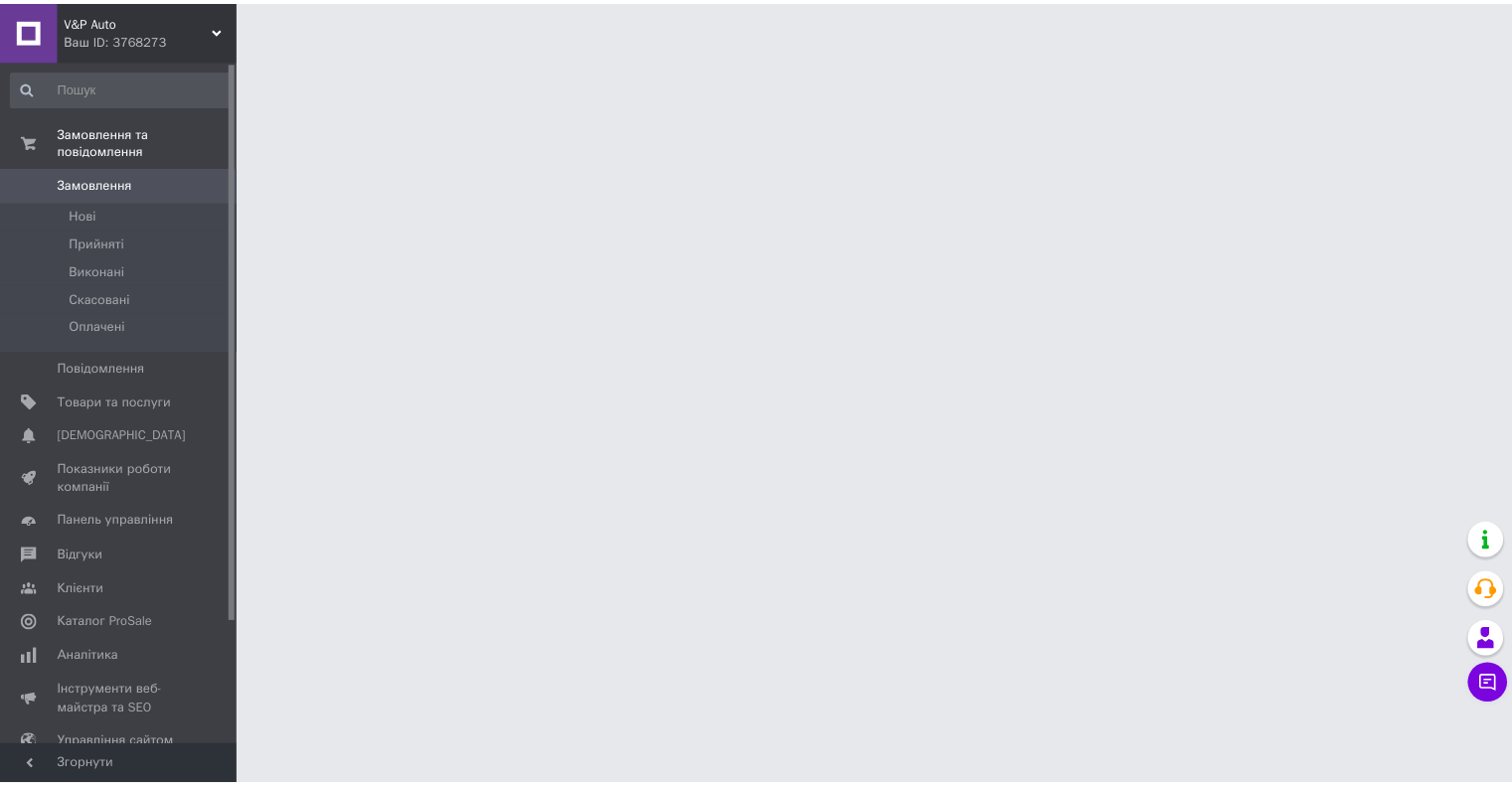 scroll, scrollTop: 0, scrollLeft: 0, axis: both 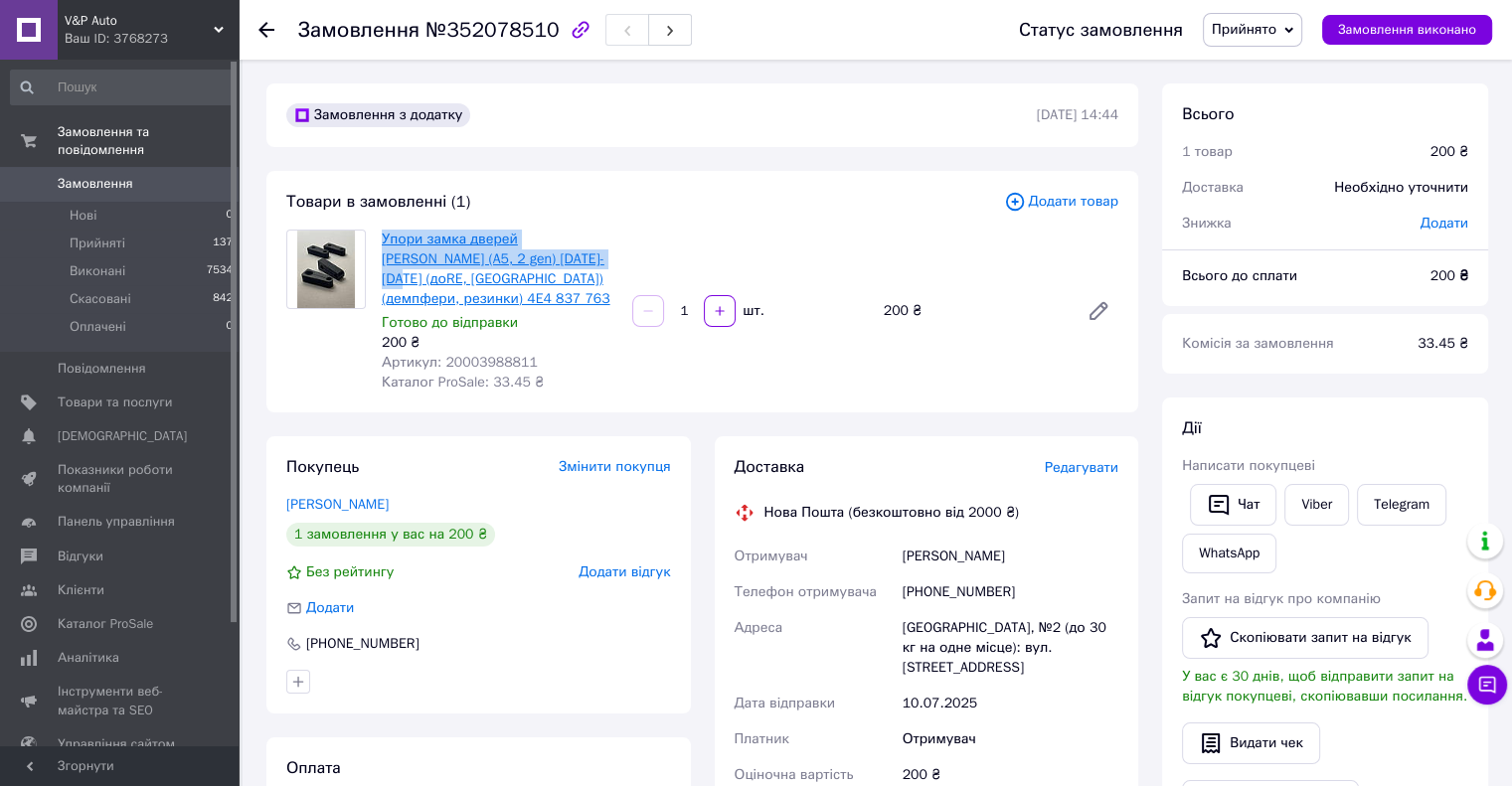 drag, startPoint x: 379, startPoint y: 233, endPoint x: 521, endPoint y: 265, distance: 145.561 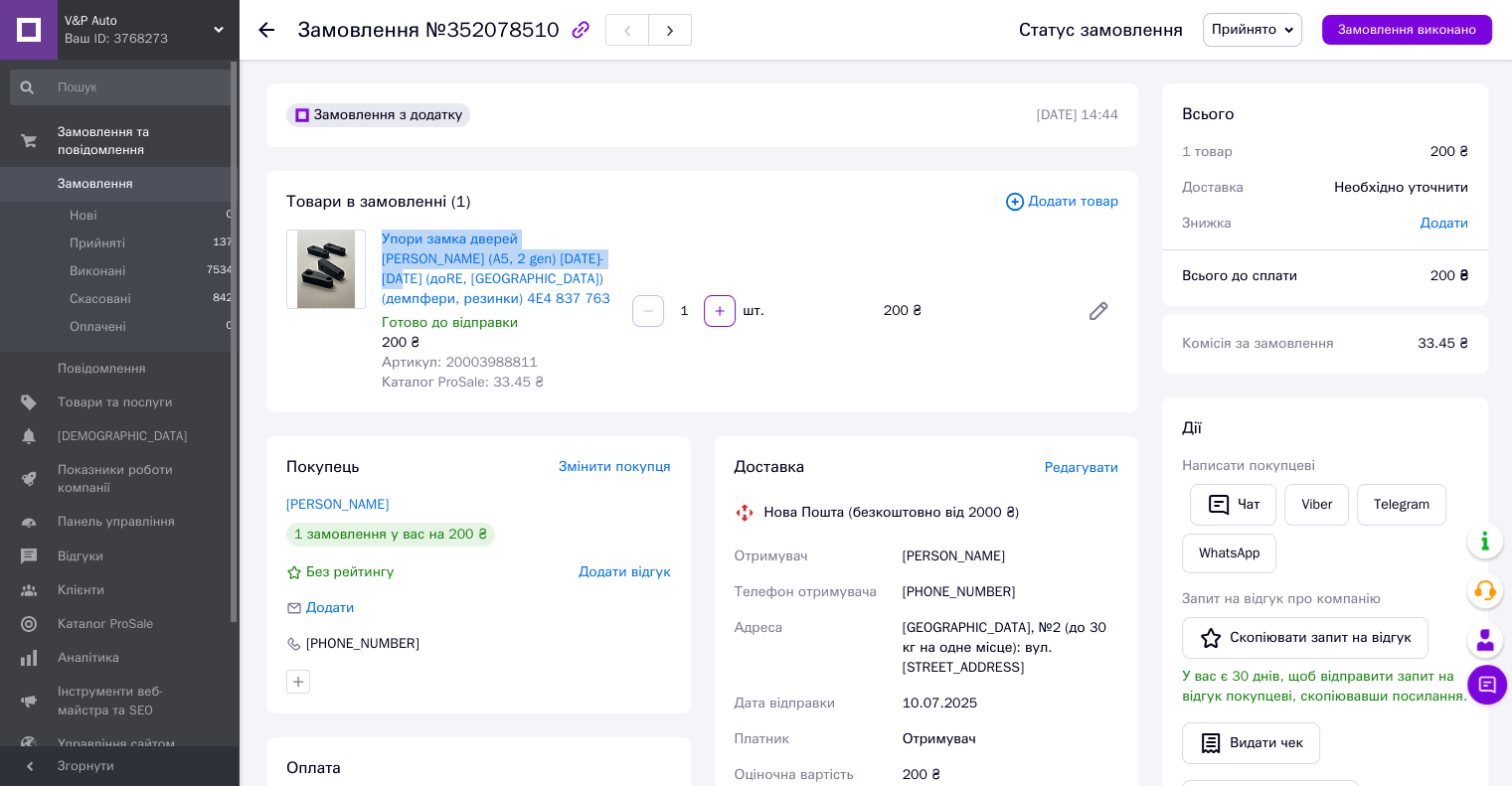 copy on "Упори замка дверей [PERSON_NAME] (A5, 2 gen) [DATE]-[DATE]" 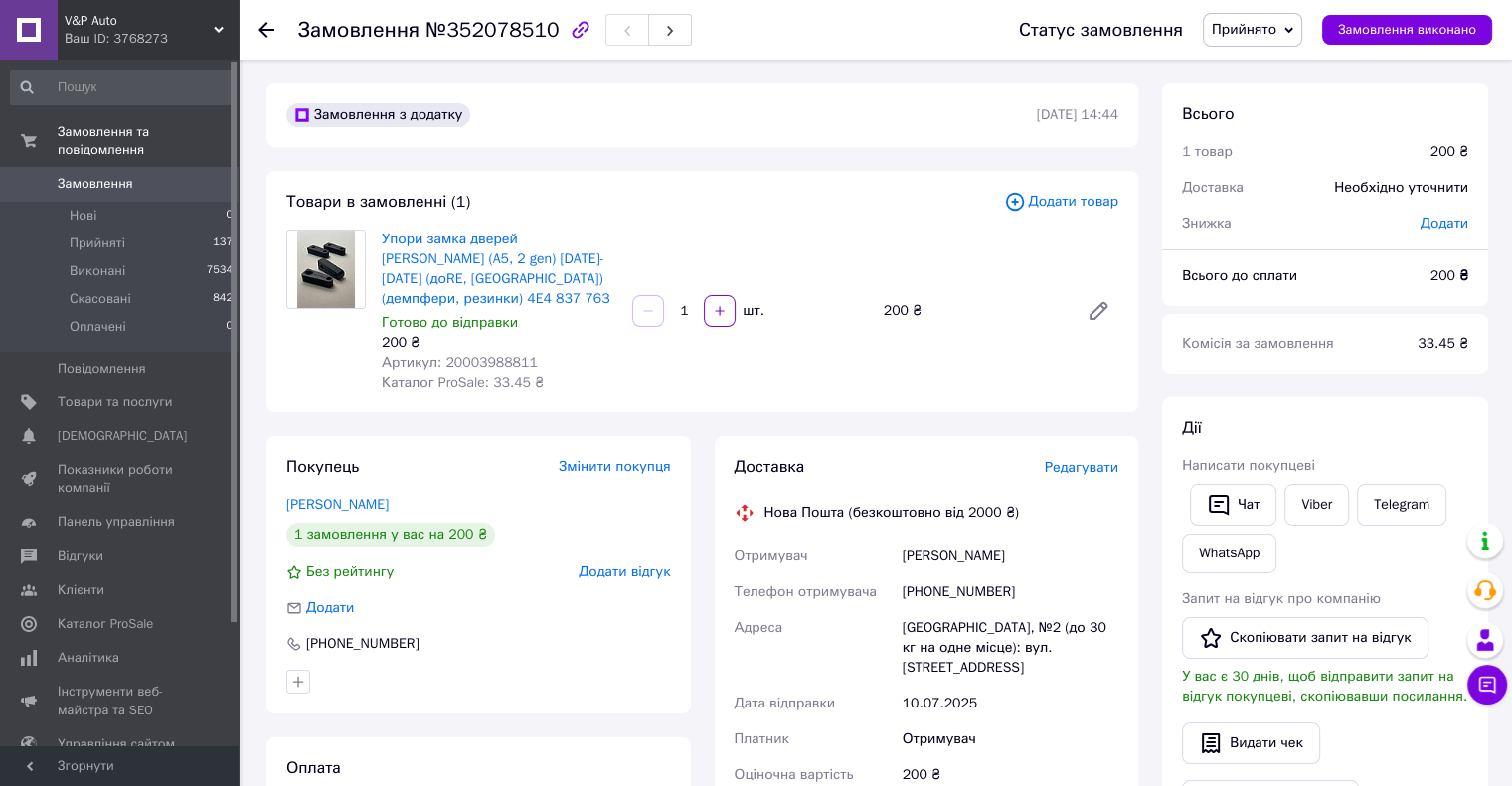 click on "Товари в замовленні (1)" at bounding box center (645, 202) 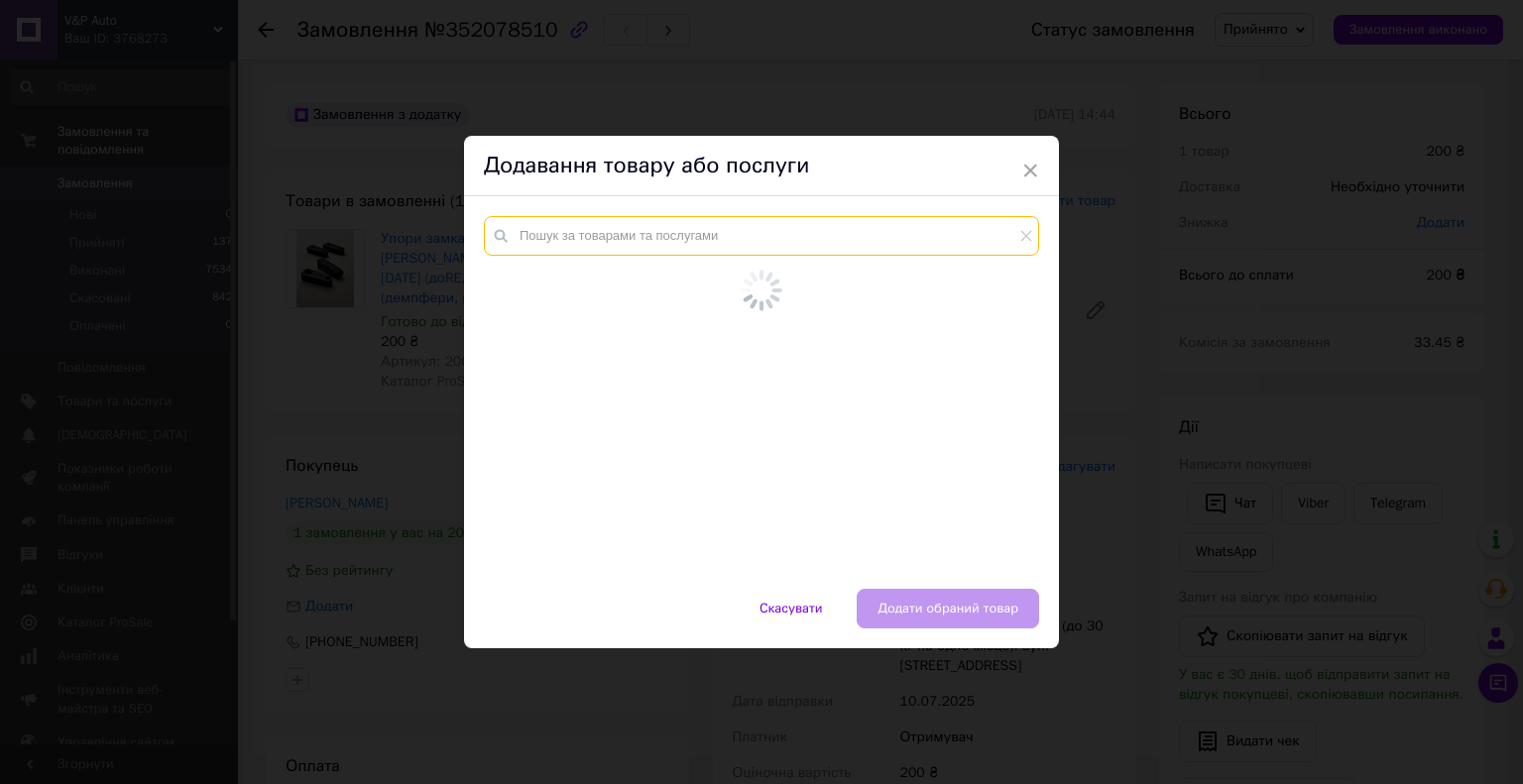 click at bounding box center (762, 372) 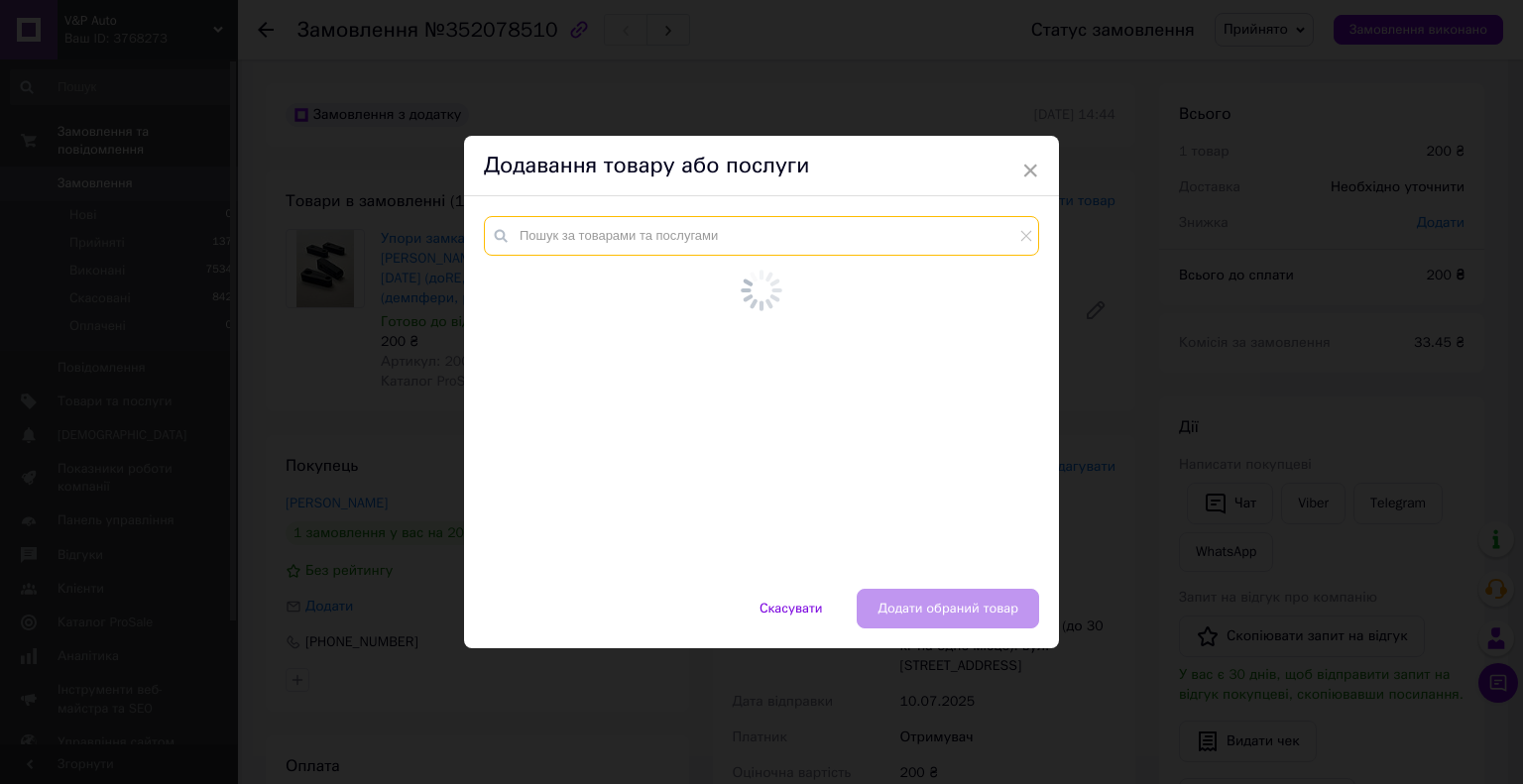 paste on "Упори замка дверей [PERSON_NAME] (A5, 2 gen) [DATE]-[DATE]" 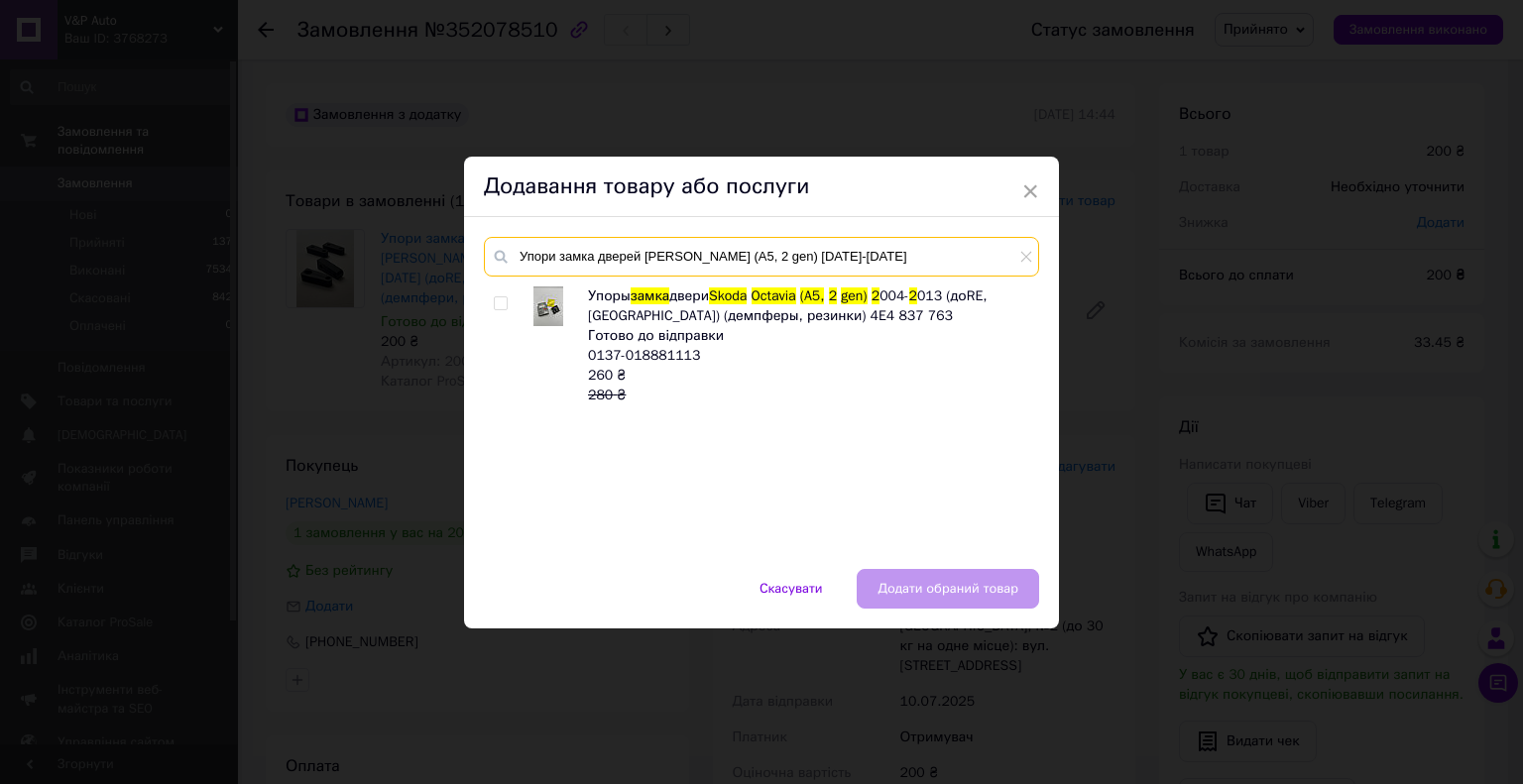 type on "Упори замка дверей [PERSON_NAME] (A5, 2 gen) [DATE]-[DATE]" 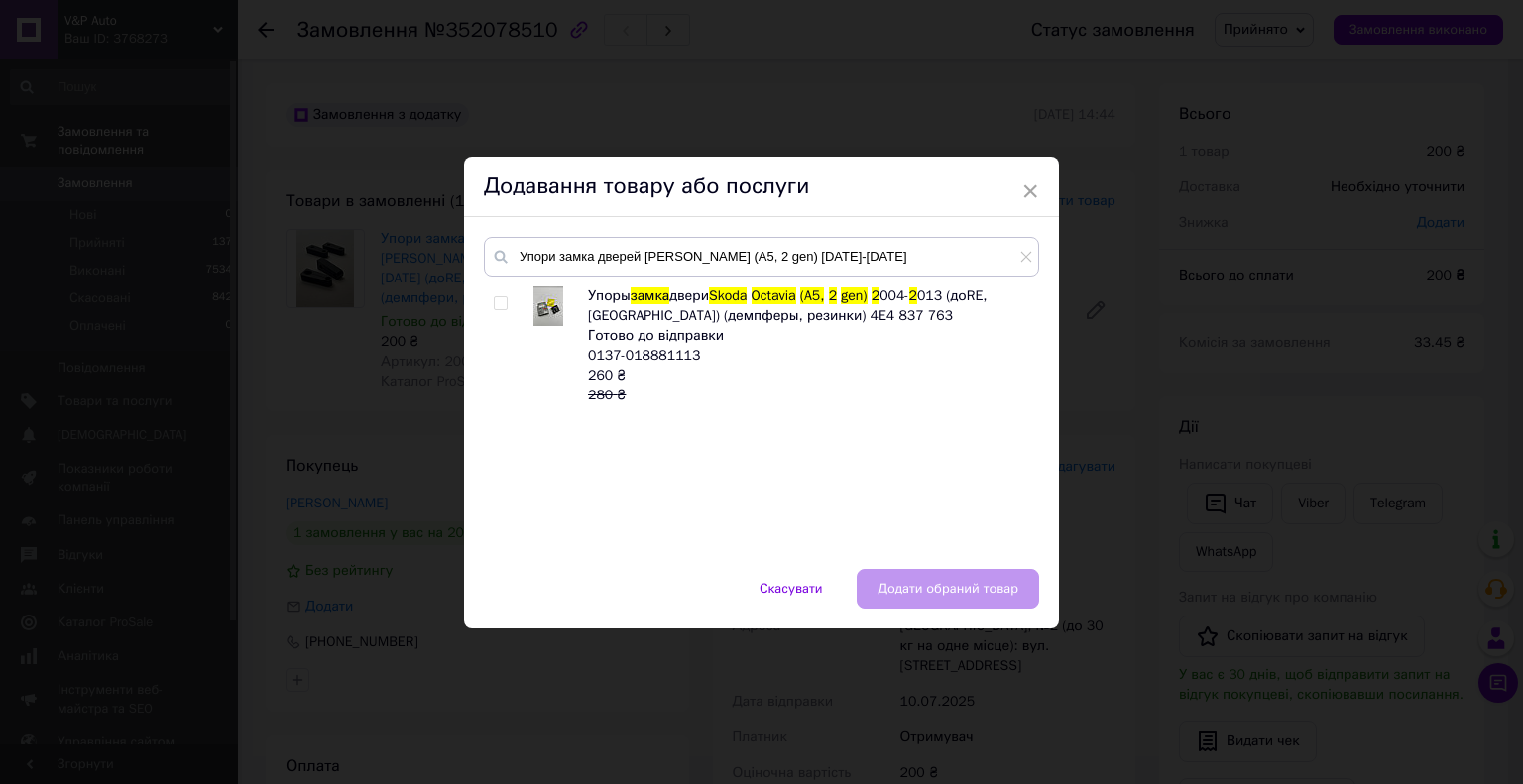 click at bounding box center [500, 303] 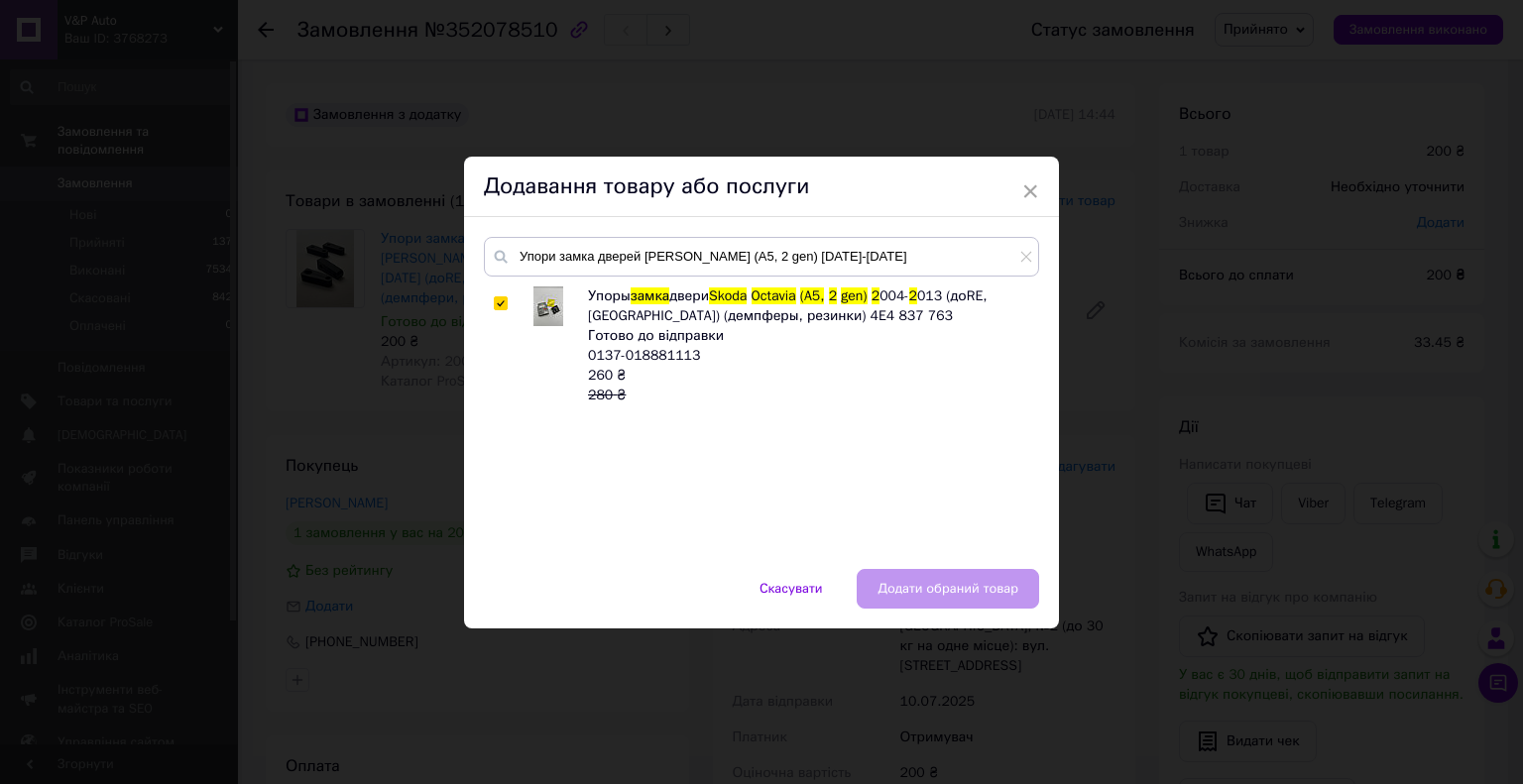 checkbox on "true" 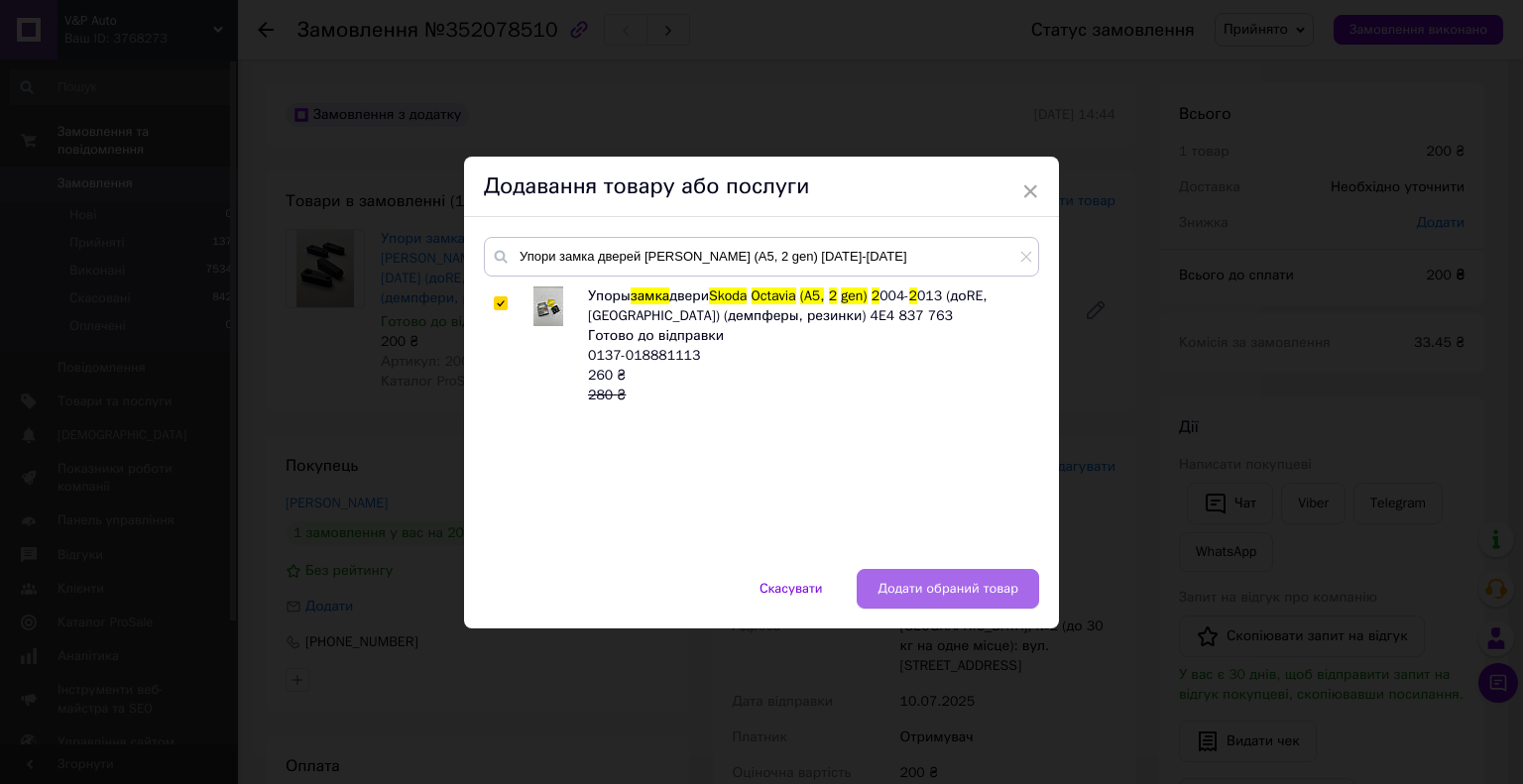 click on "Додати обраний товар" at bounding box center [948, 589] 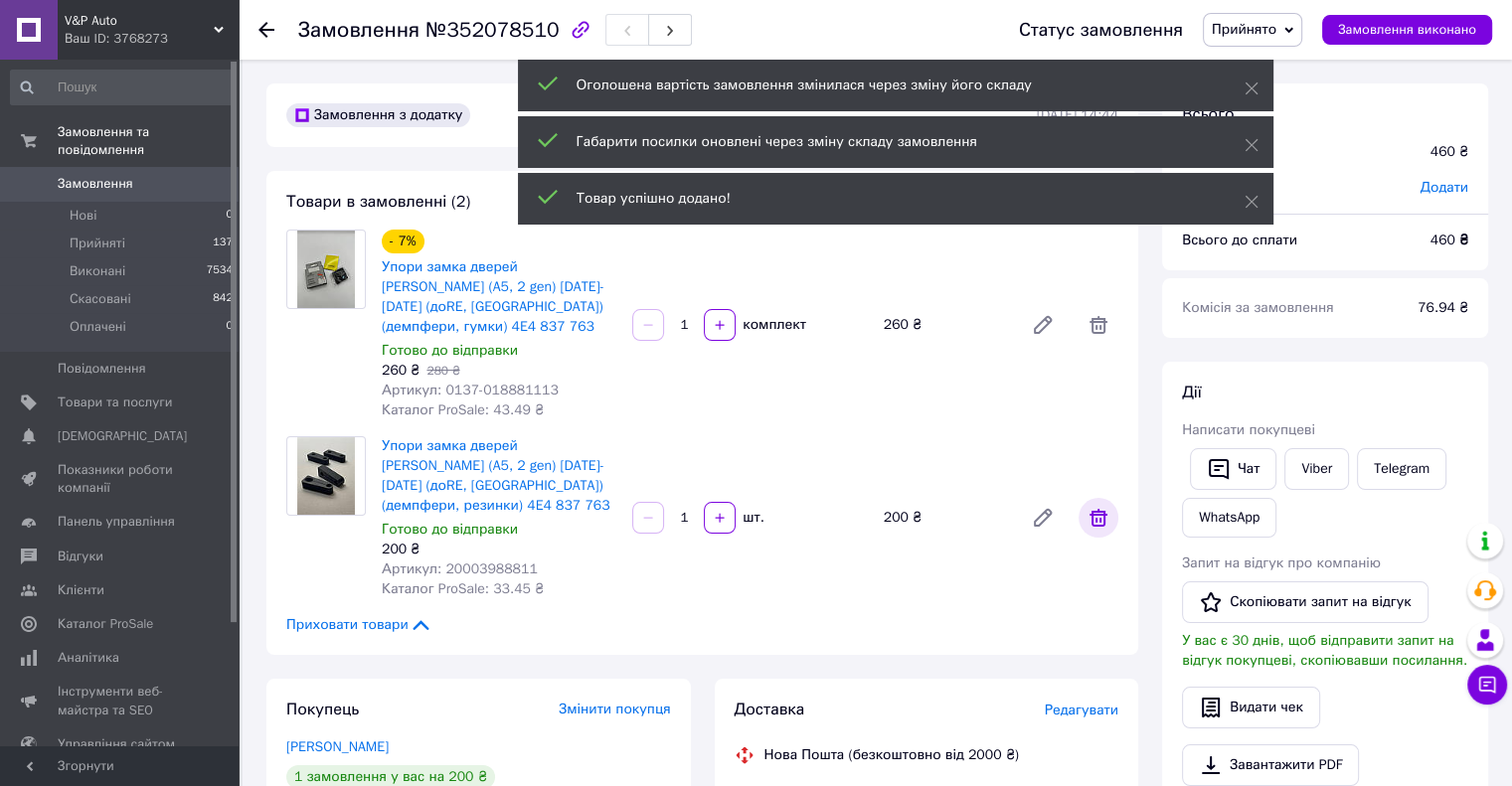 click 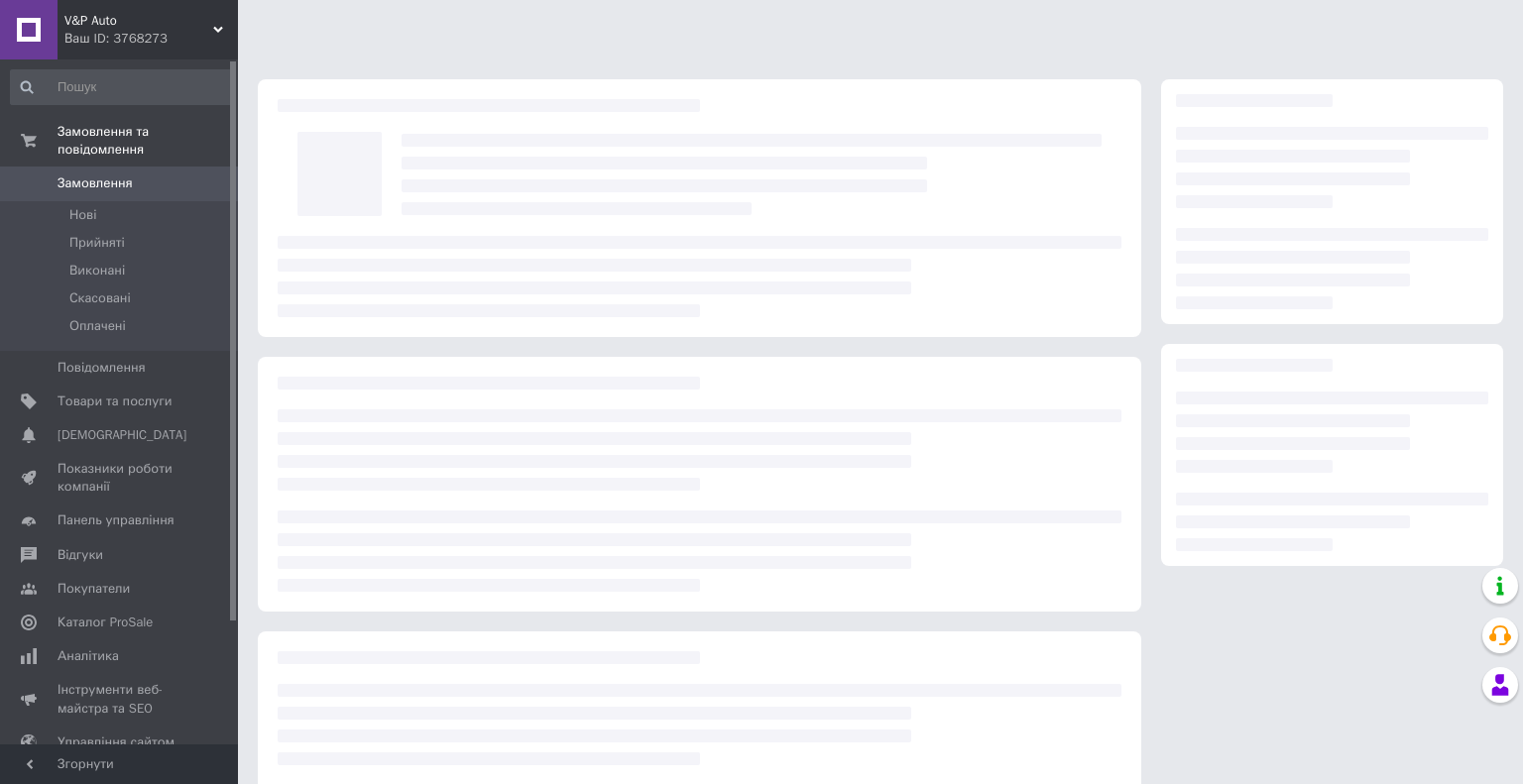 scroll, scrollTop: 0, scrollLeft: 0, axis: both 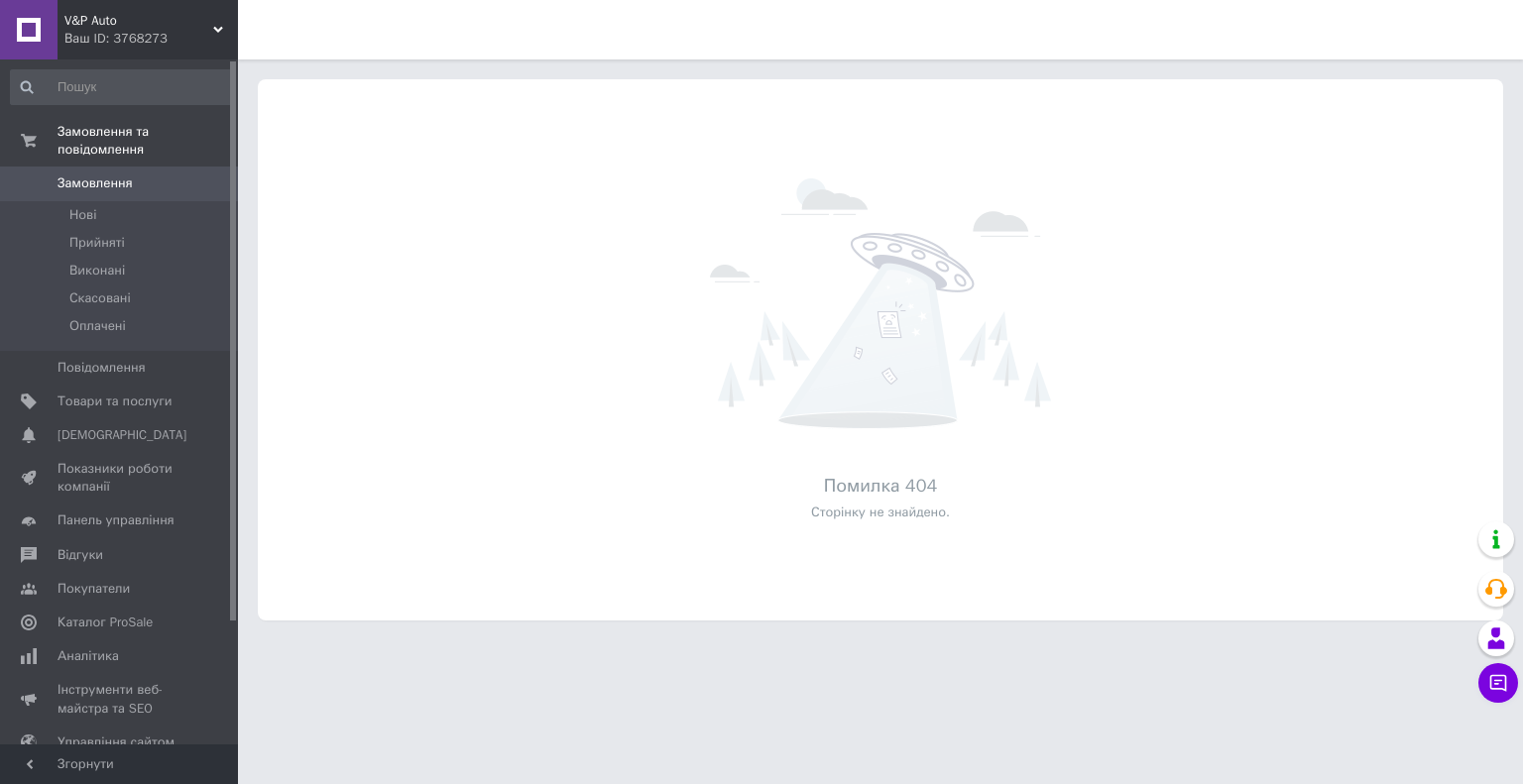 click on "Ваш ID: 3768273" at bounding box center [151, 39] 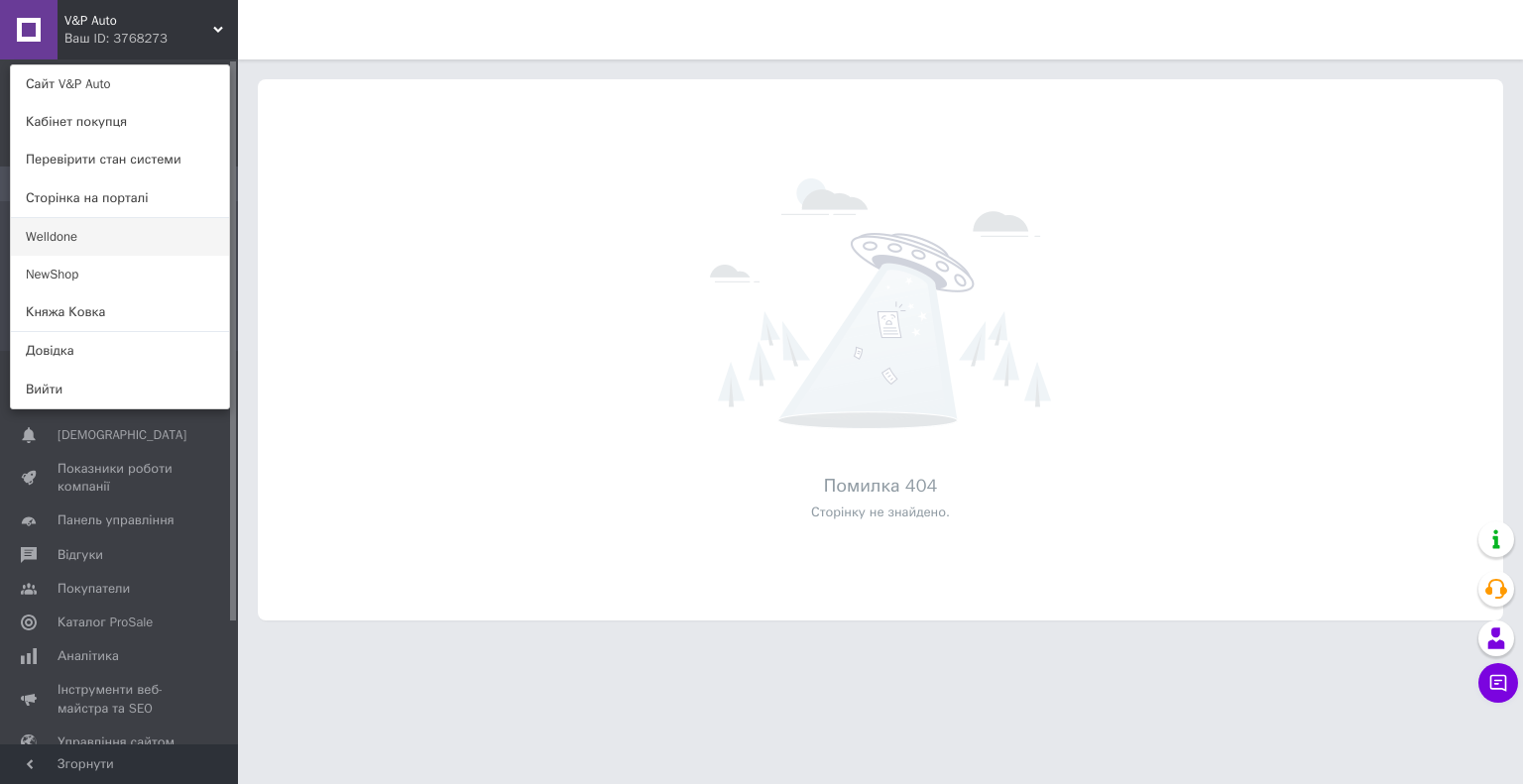 click on "Welldone" at bounding box center (120, 237) 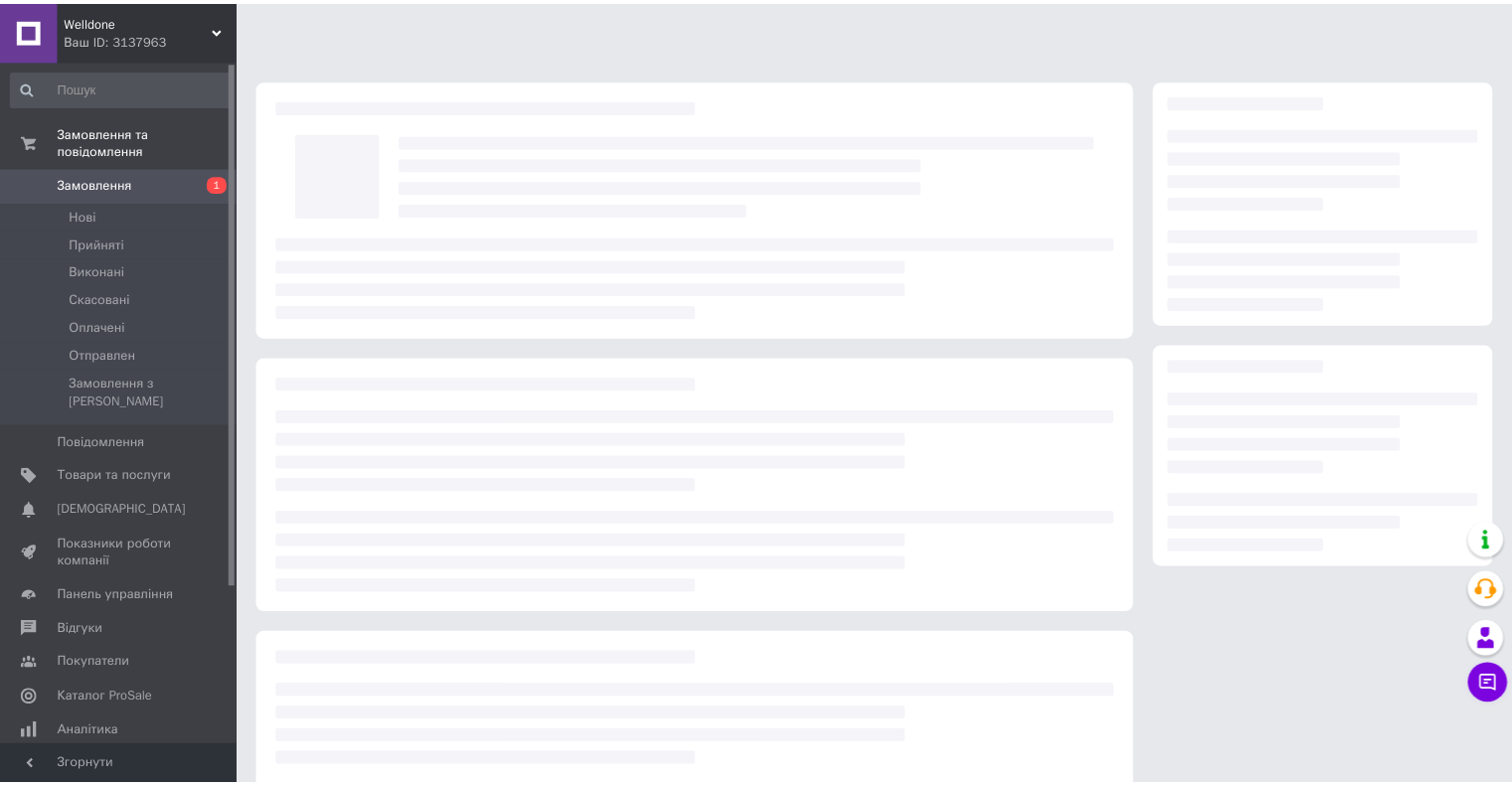 scroll, scrollTop: 0, scrollLeft: 0, axis: both 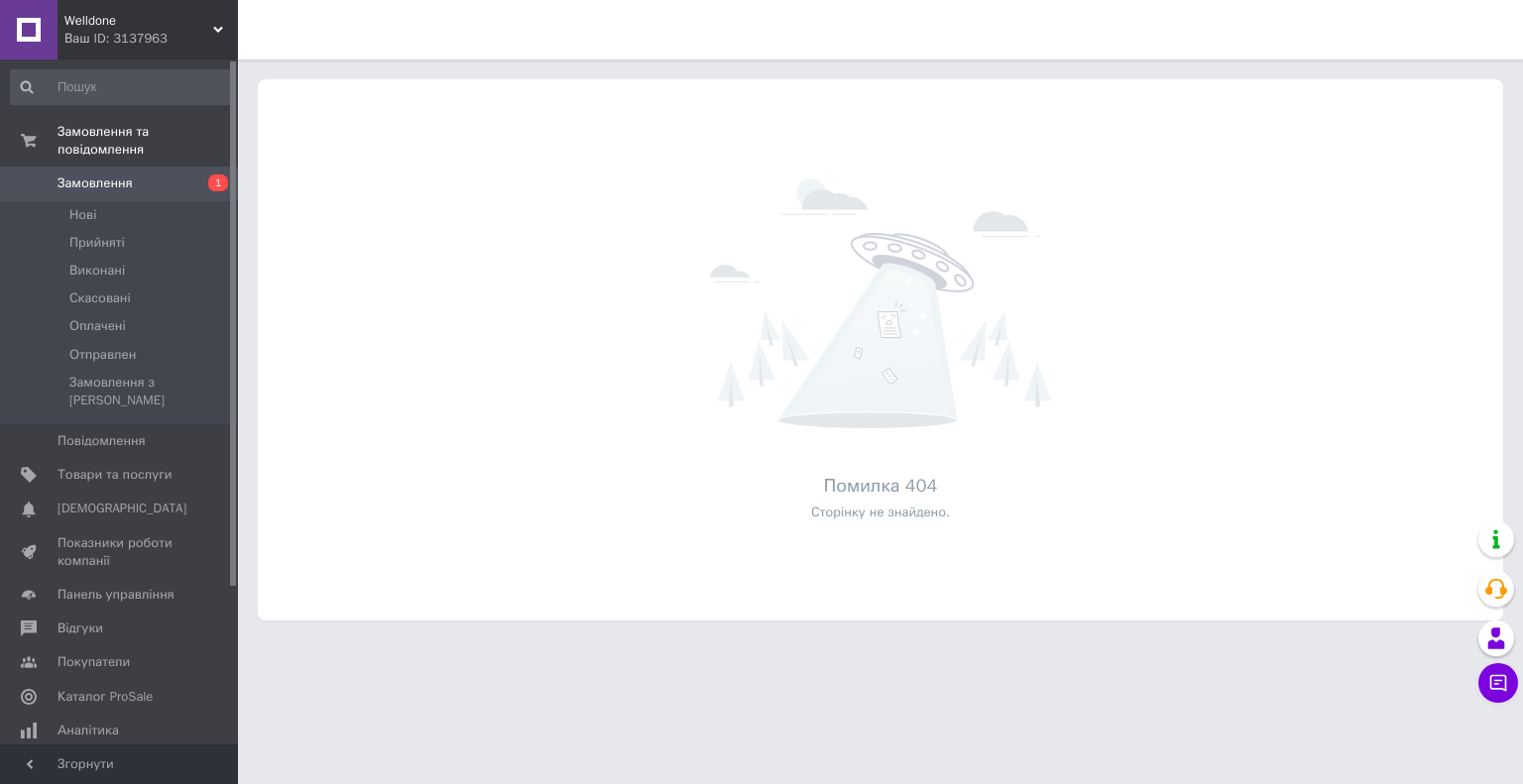 click on "Ваш ID: 3137963" at bounding box center [151, 39] 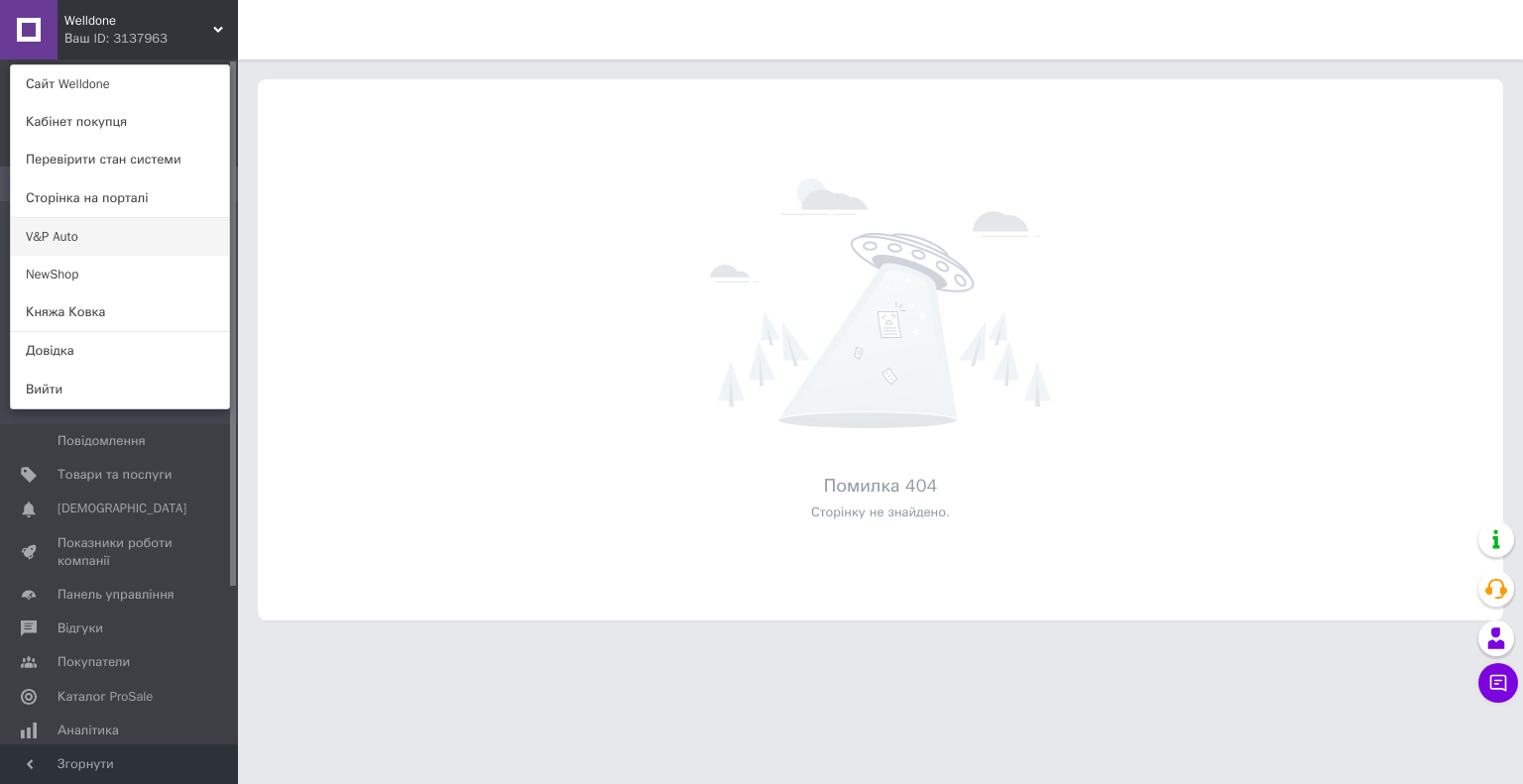 click on "V&P Auto" at bounding box center (120, 237) 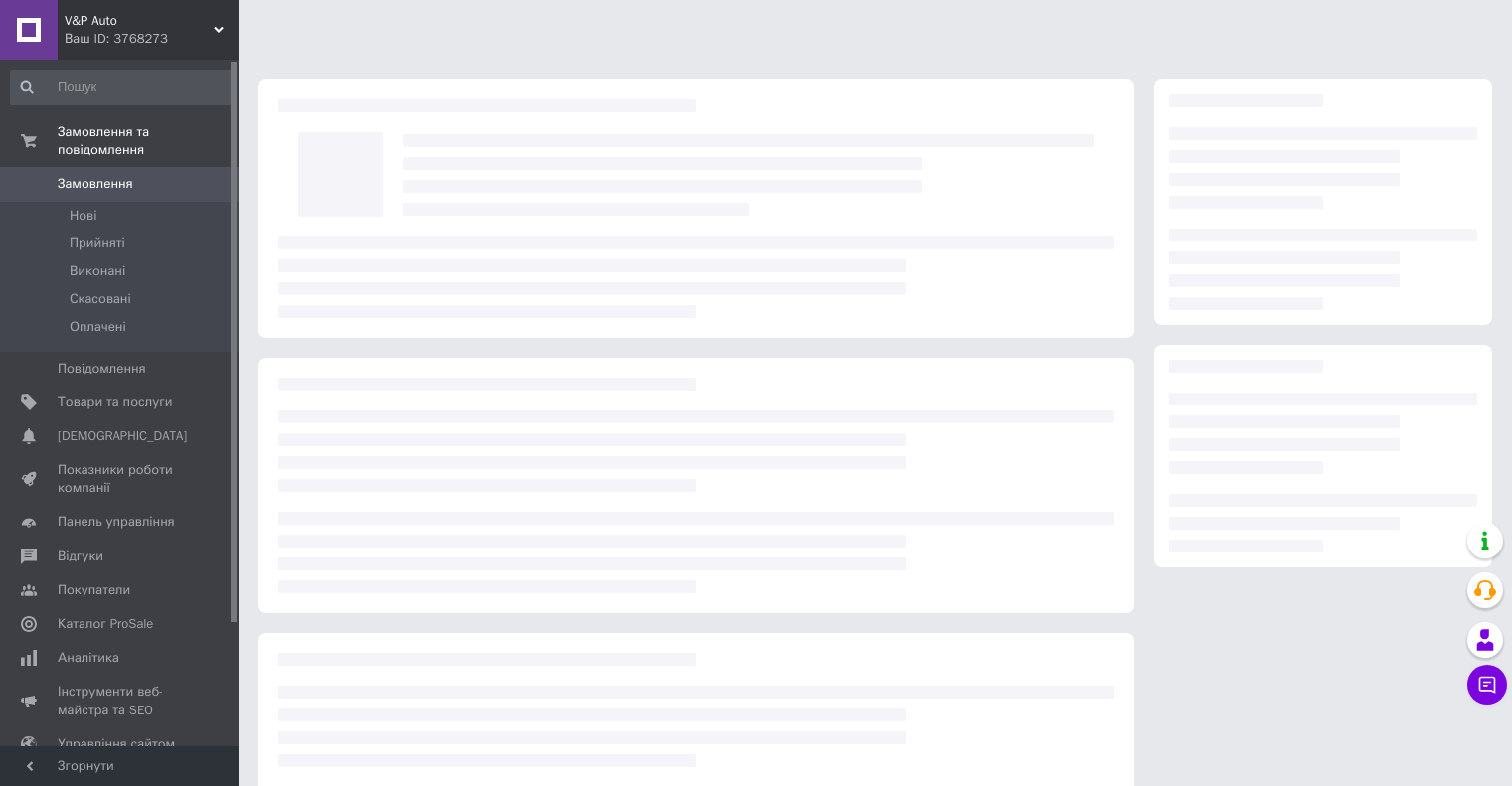 scroll, scrollTop: 0, scrollLeft: 0, axis: both 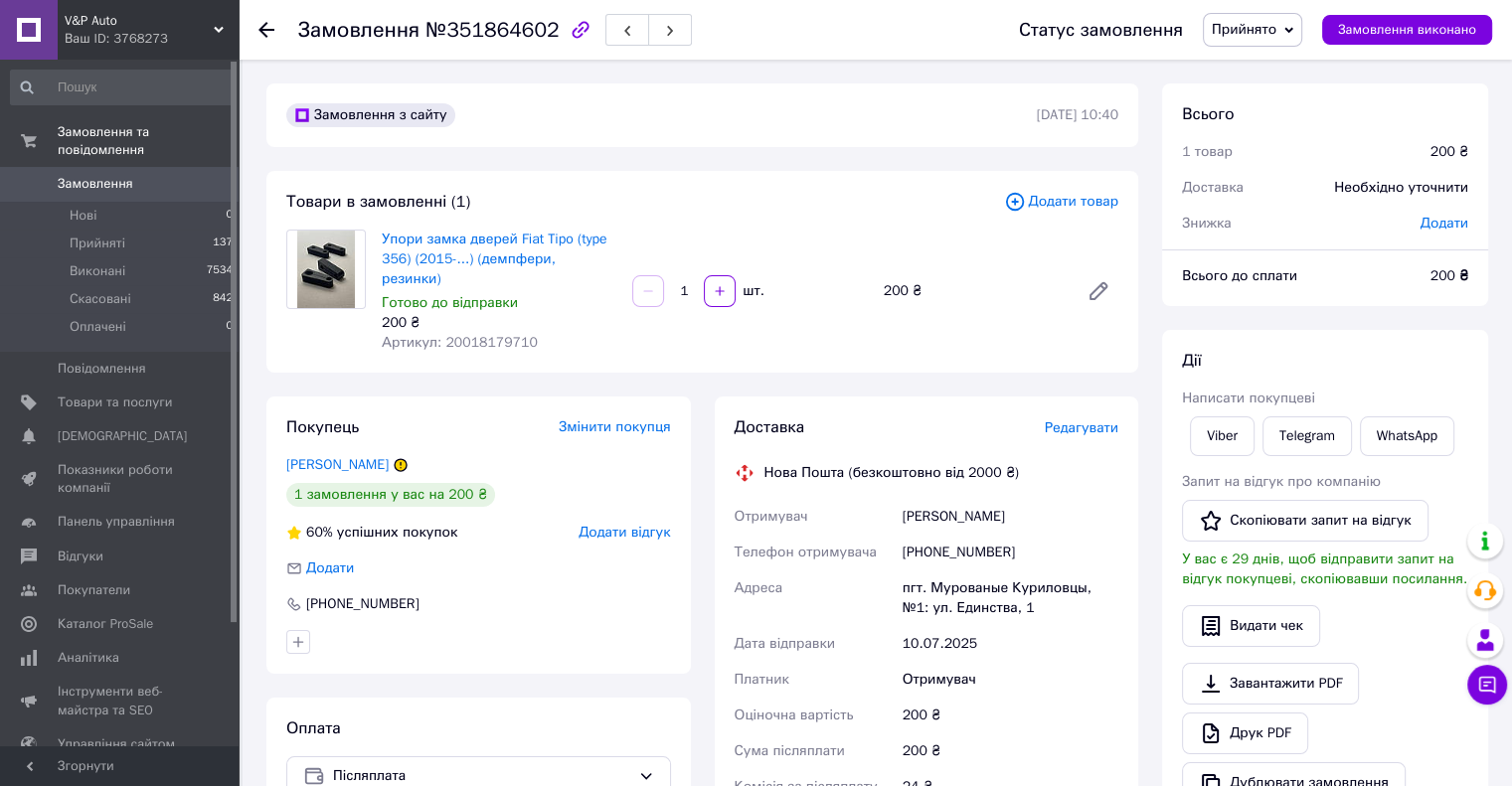 click on "Прийнято" at bounding box center (1244, 29) 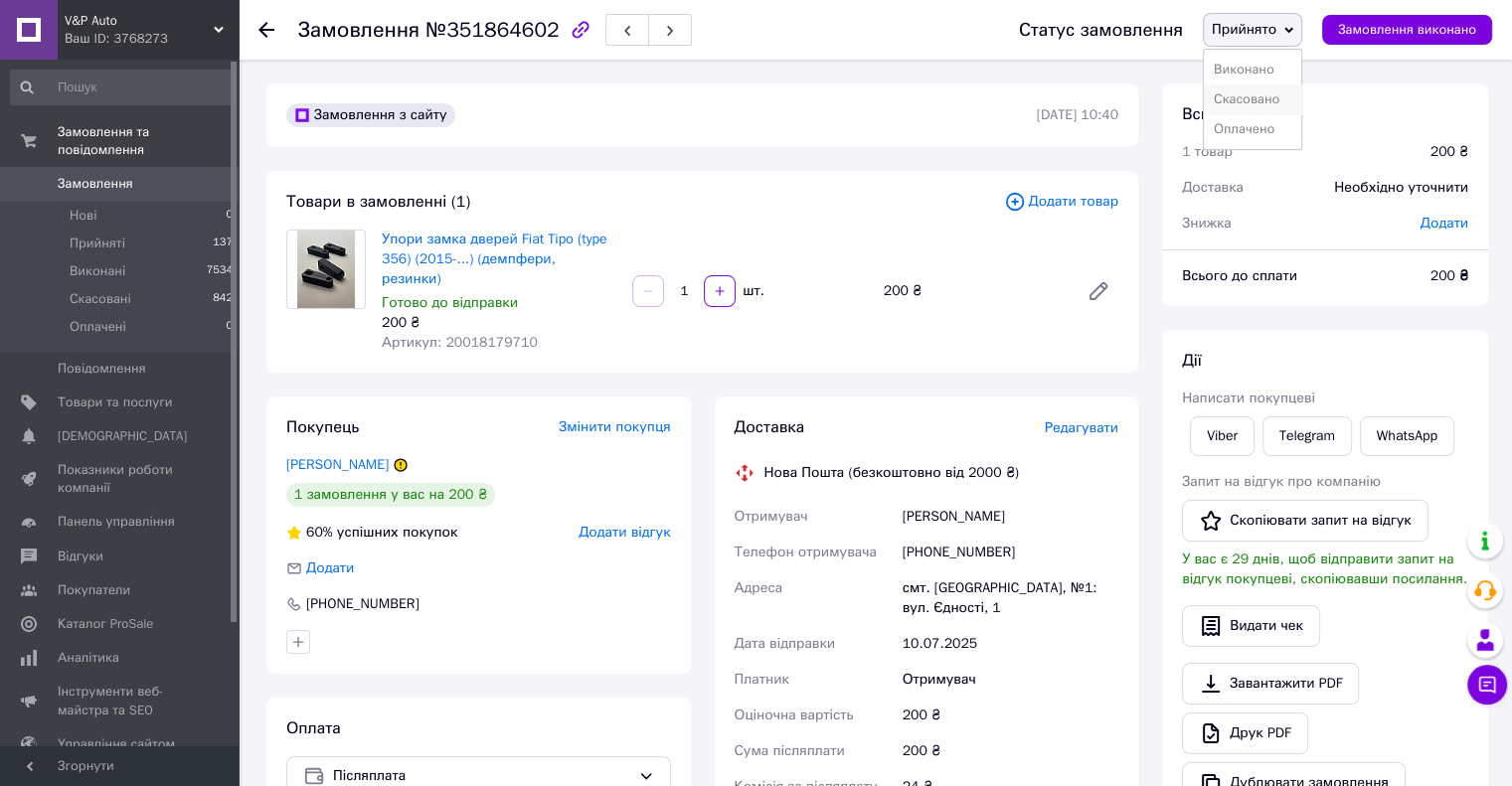 click on "Скасовано" at bounding box center (1253, 99) 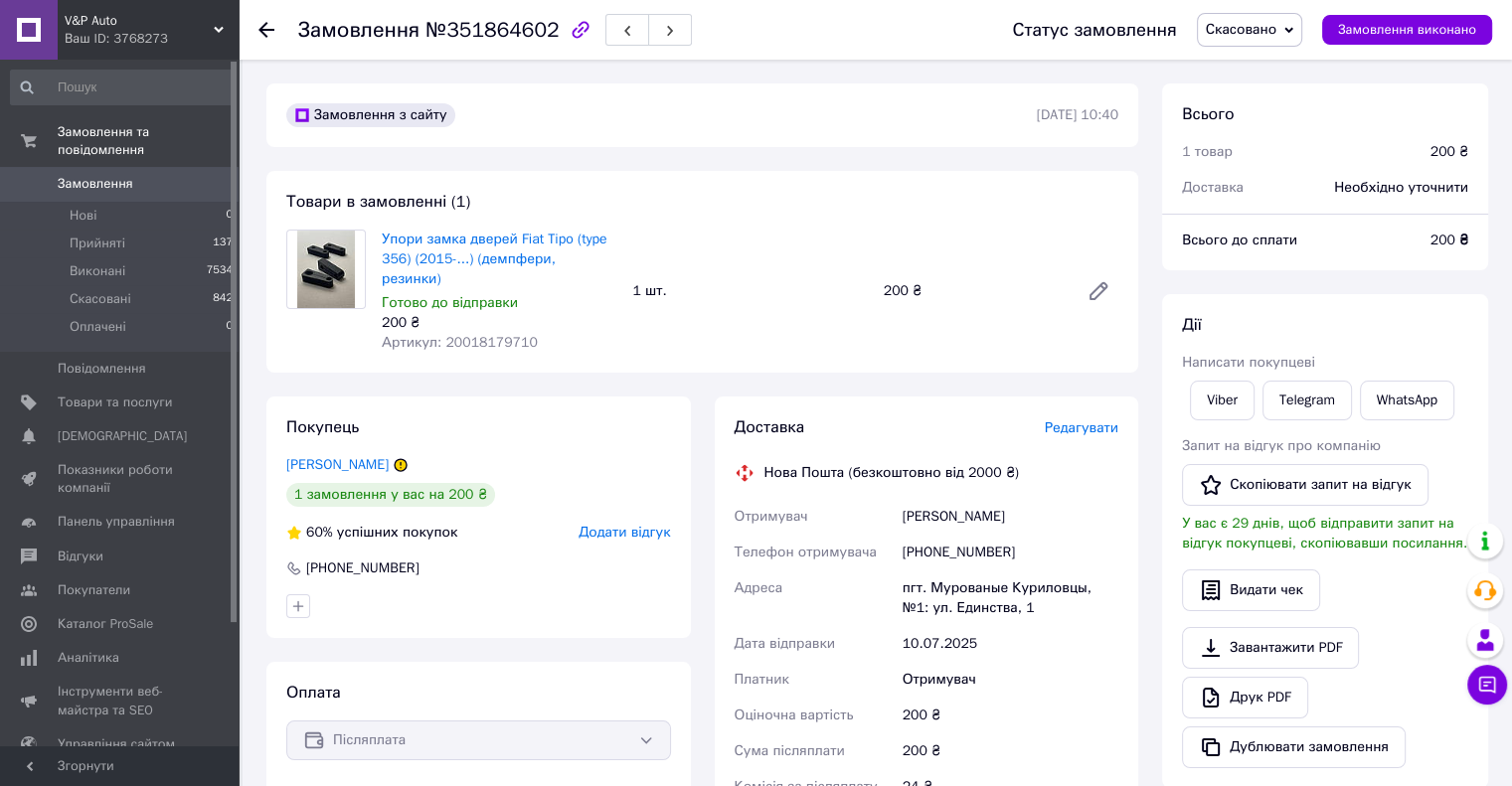 click on "Скасовано" at bounding box center (1241, 29) 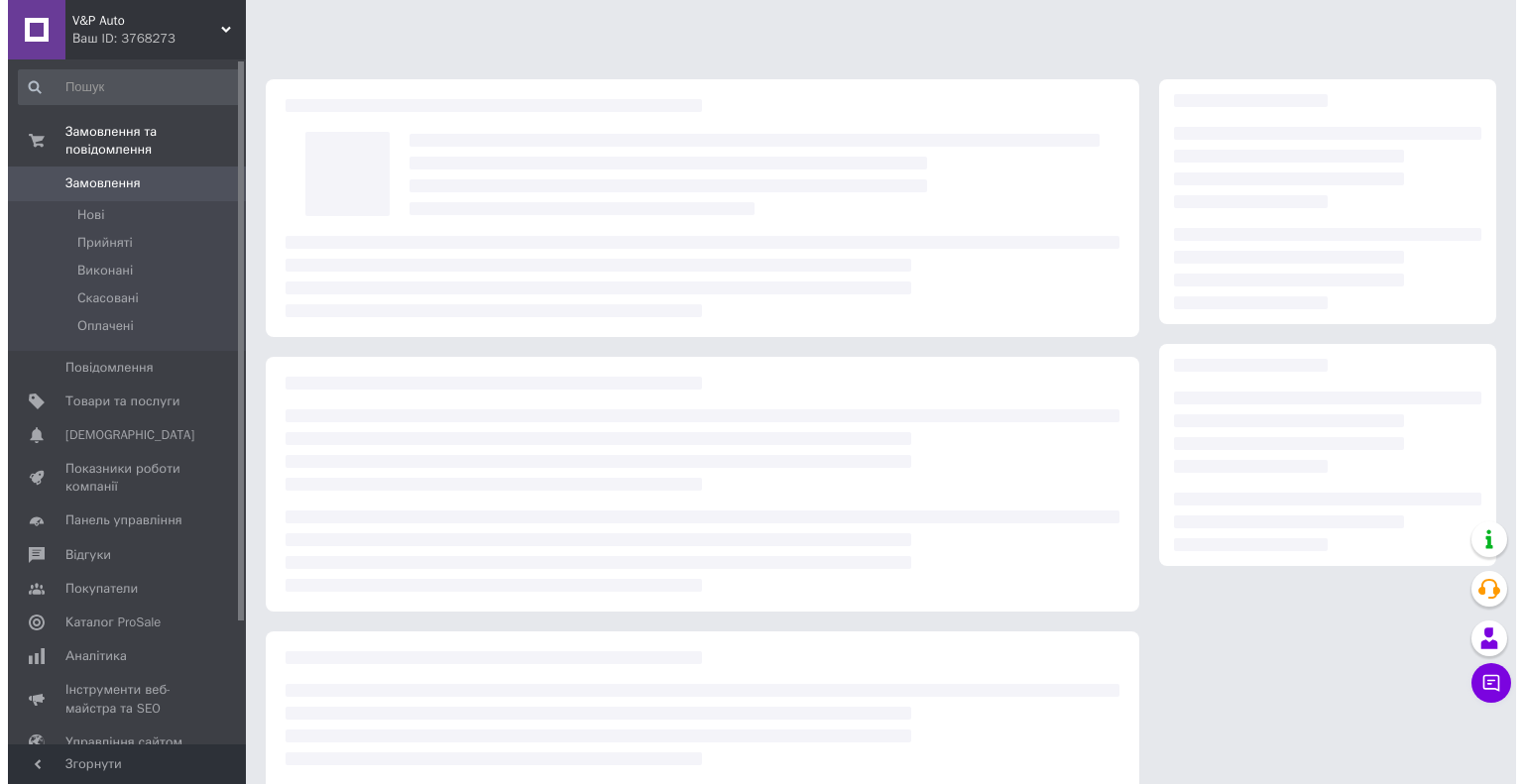 scroll, scrollTop: 0, scrollLeft: 0, axis: both 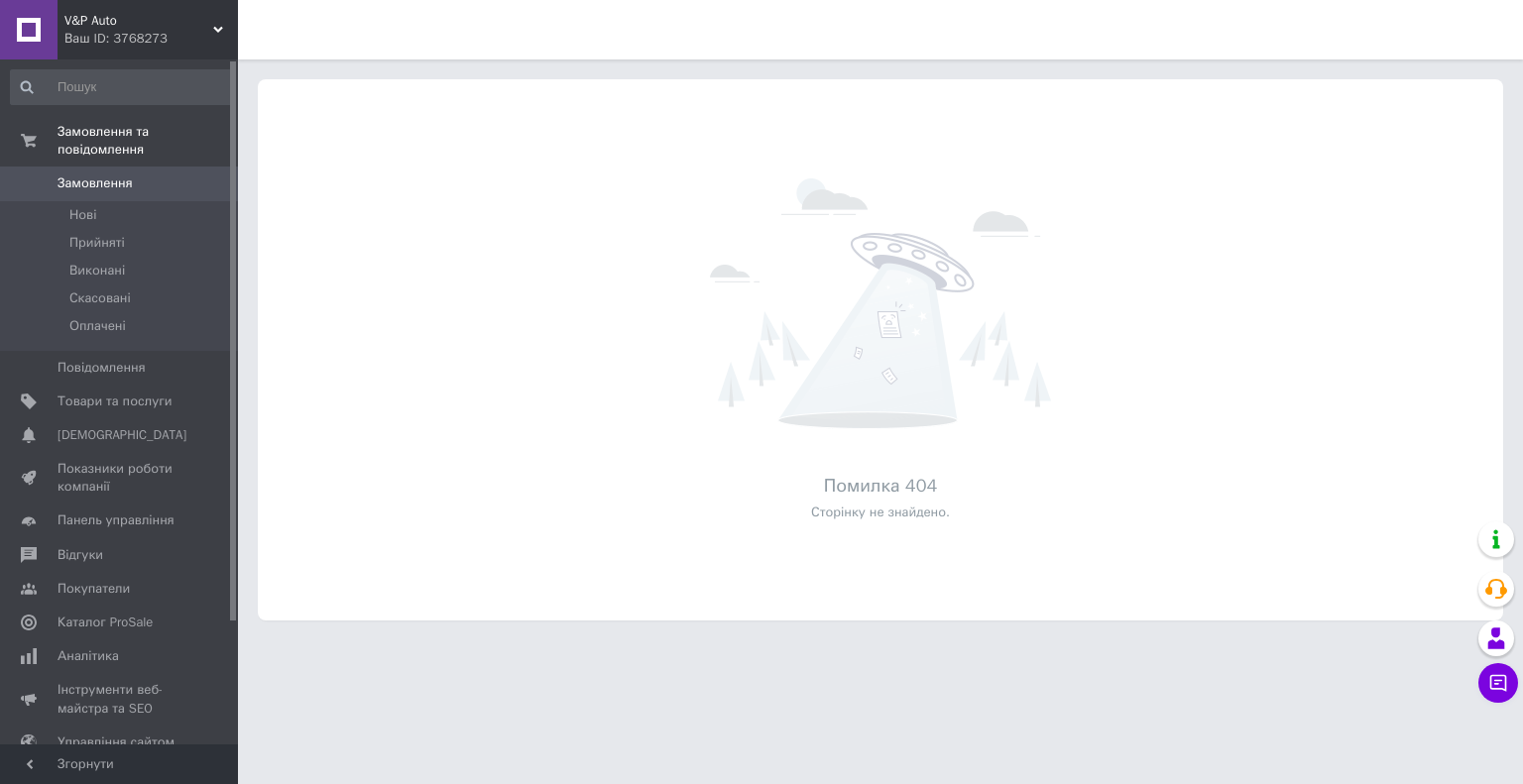 click on "V&P Auto" at bounding box center (139, 21) 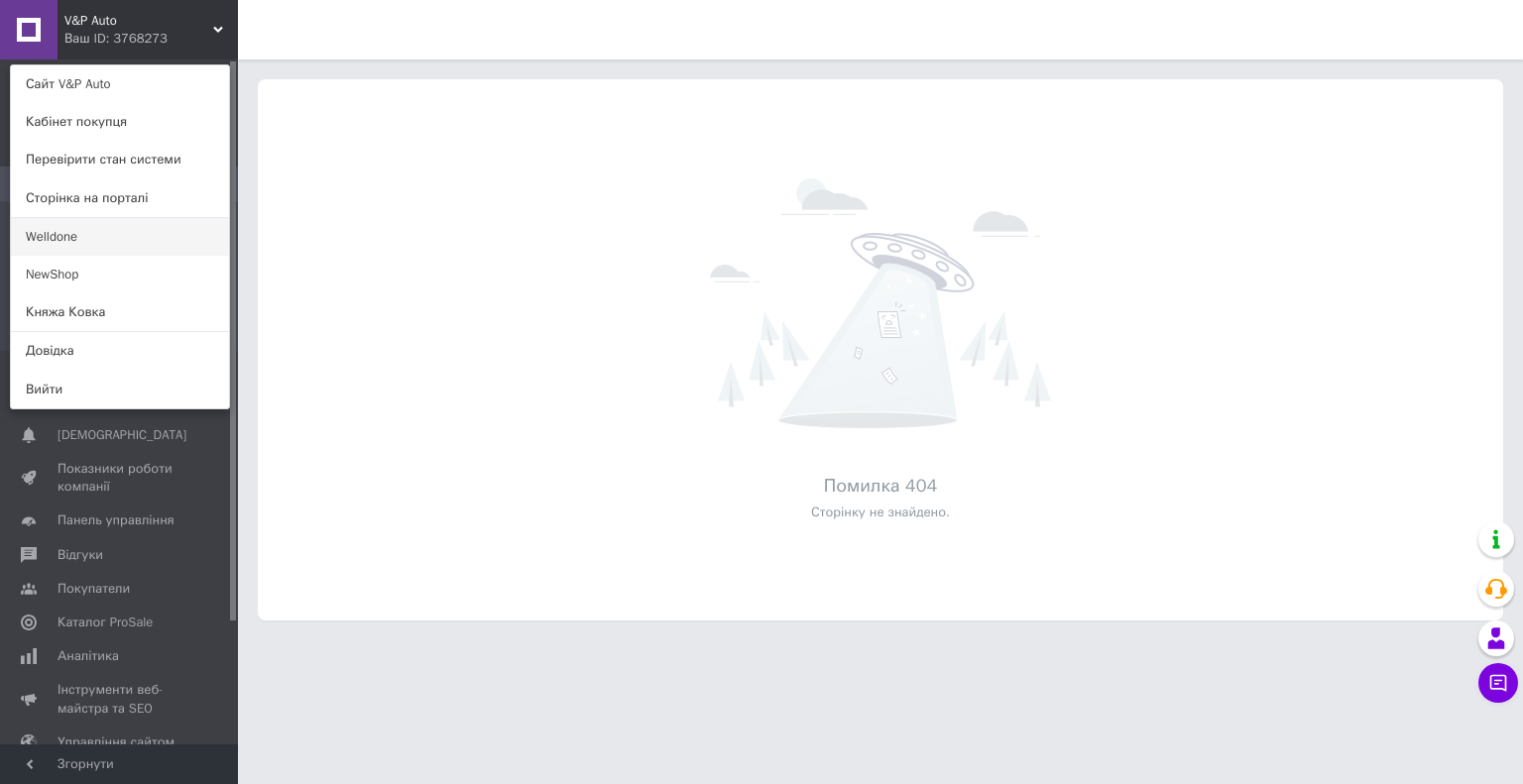 click on "Welldone" at bounding box center (120, 237) 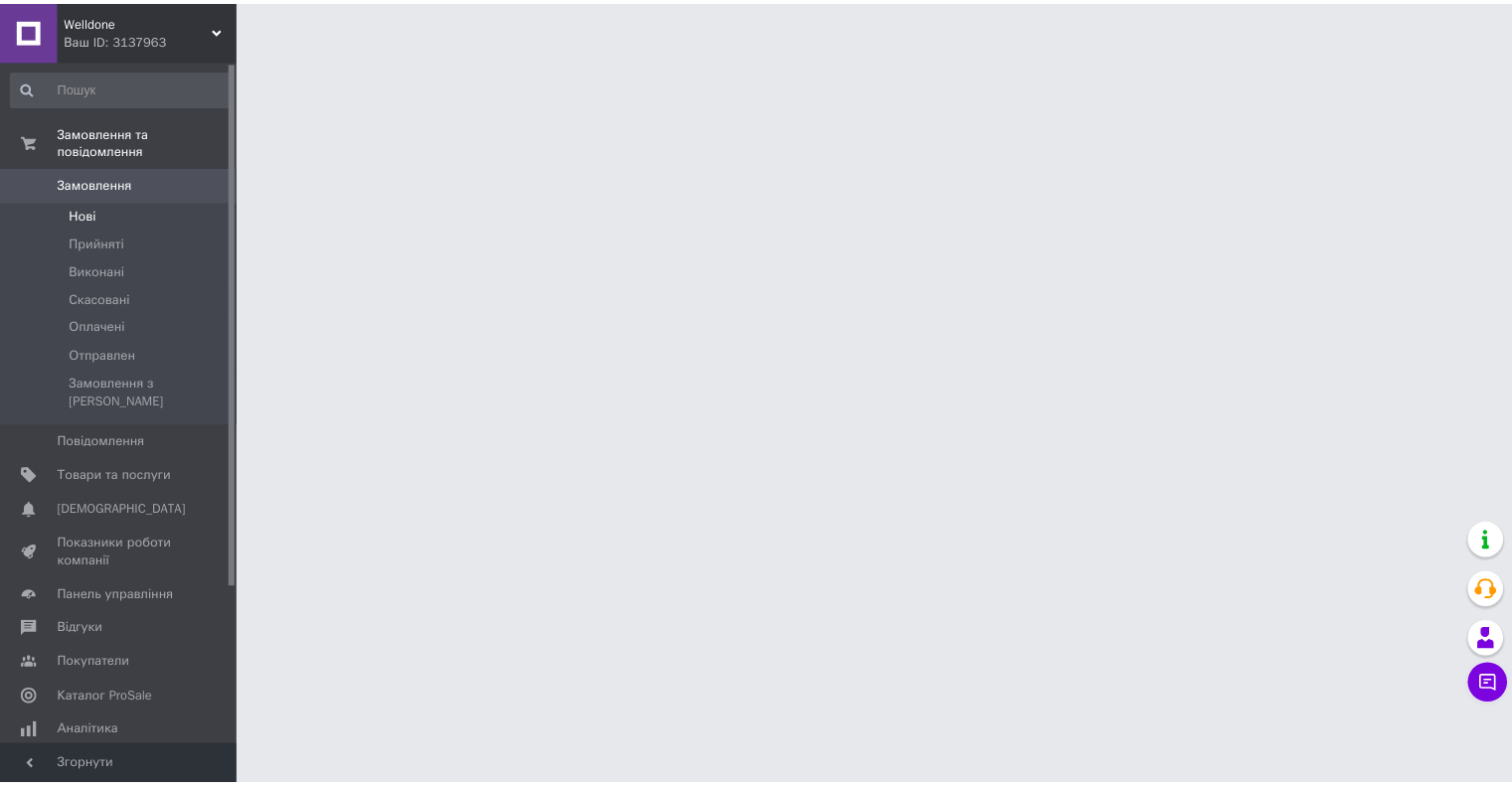 scroll, scrollTop: 0, scrollLeft: 0, axis: both 